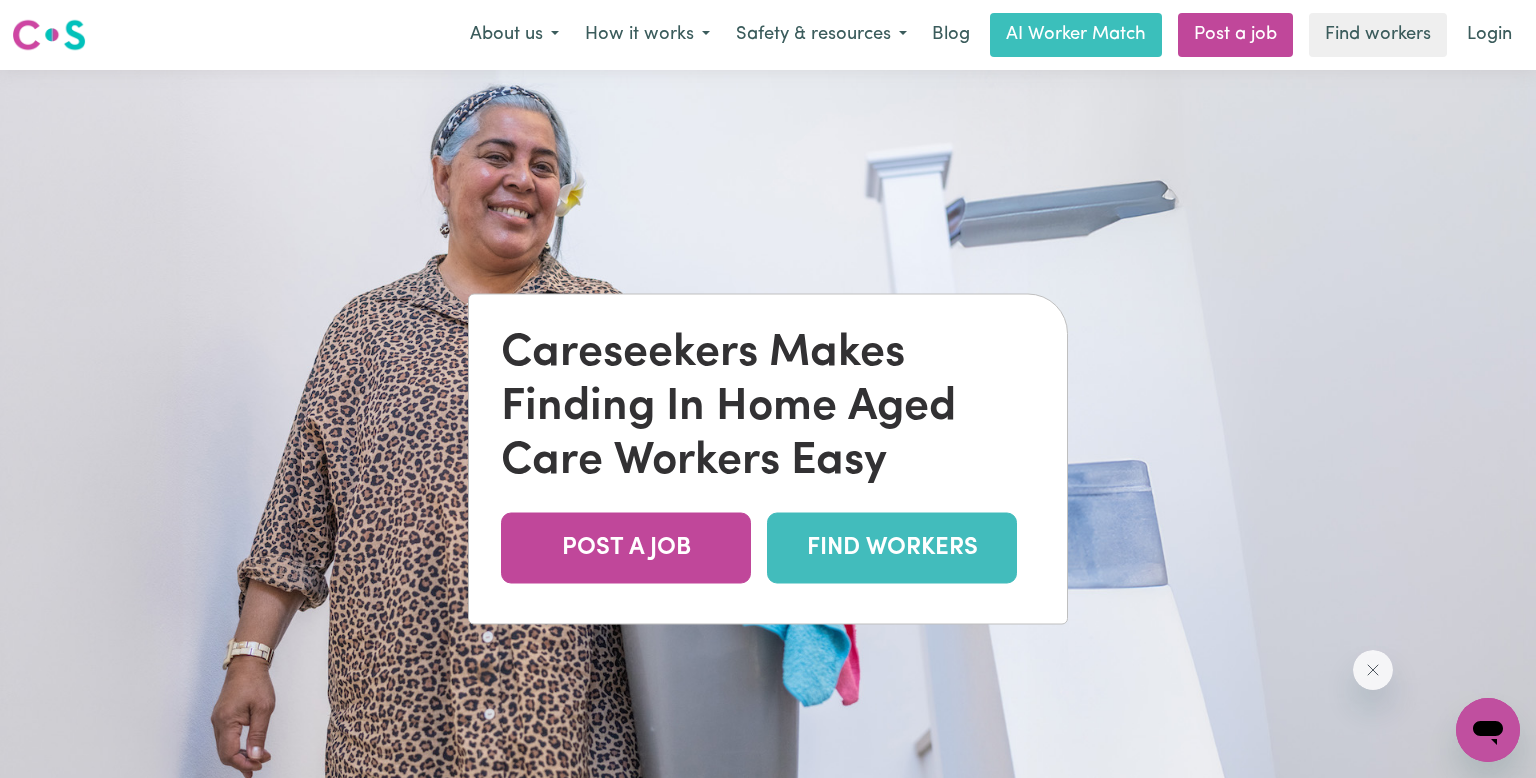 scroll, scrollTop: 0, scrollLeft: 0, axis: both 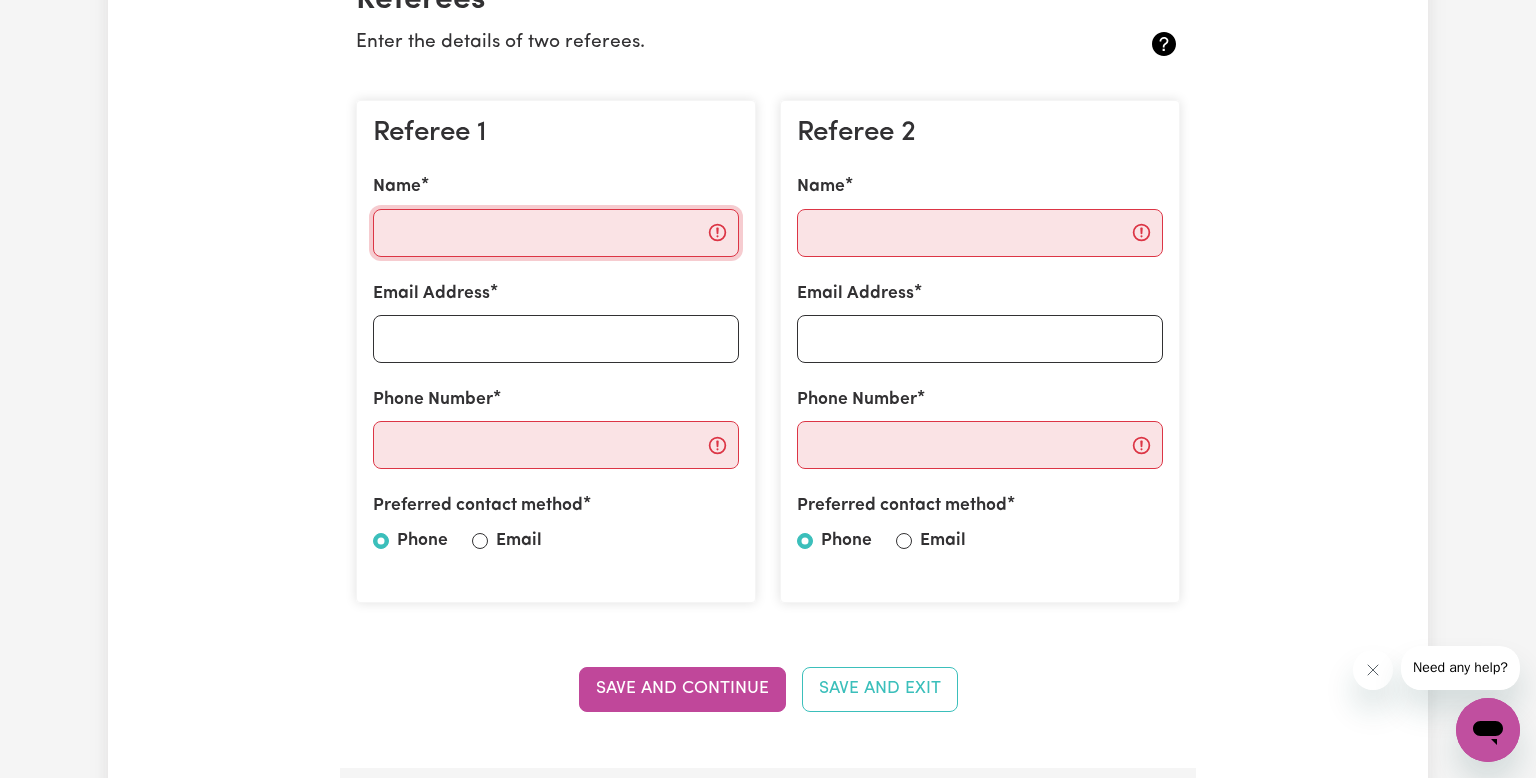 click on "Name" at bounding box center [556, 233] 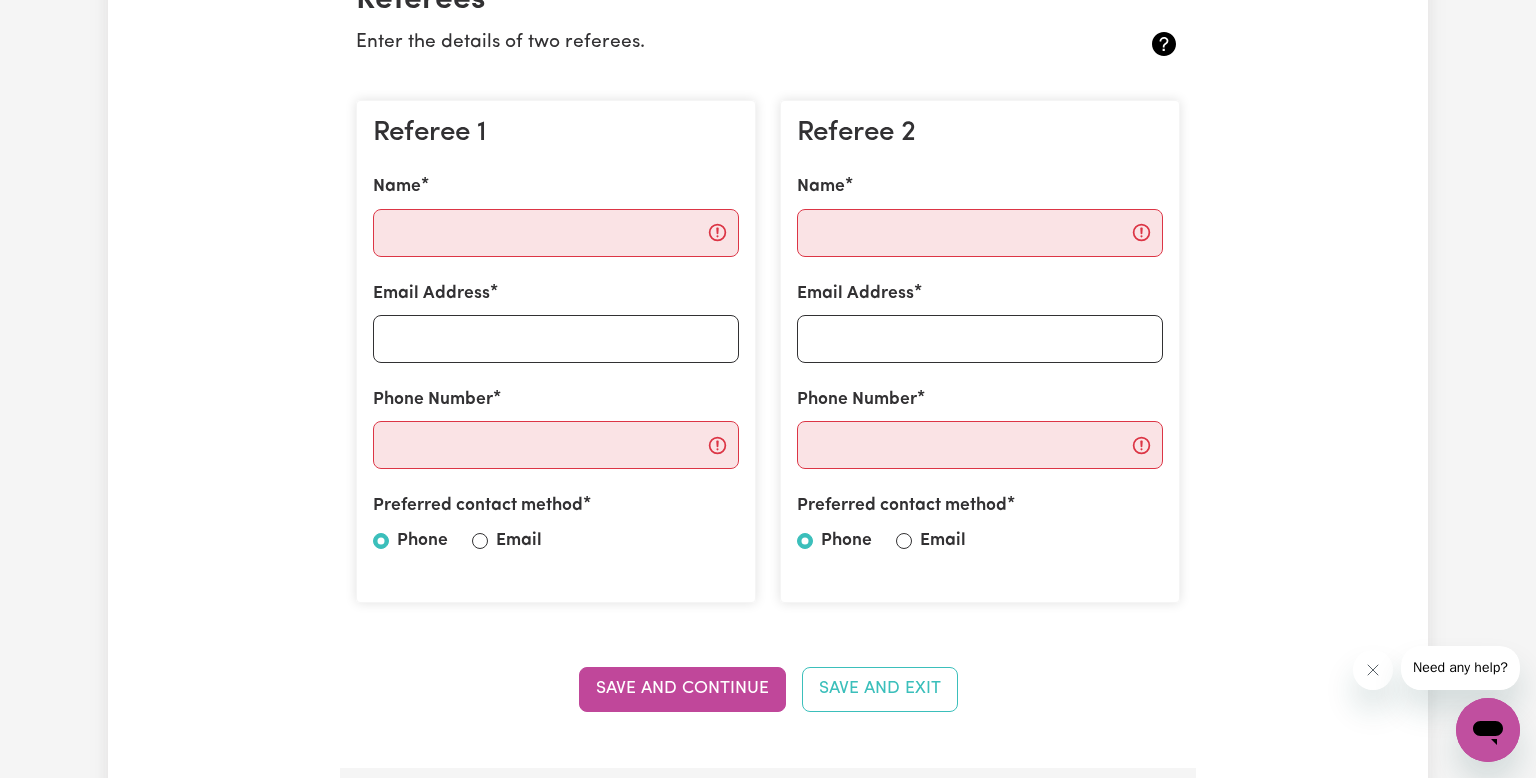 click on "Email Address" at bounding box center [556, 322] 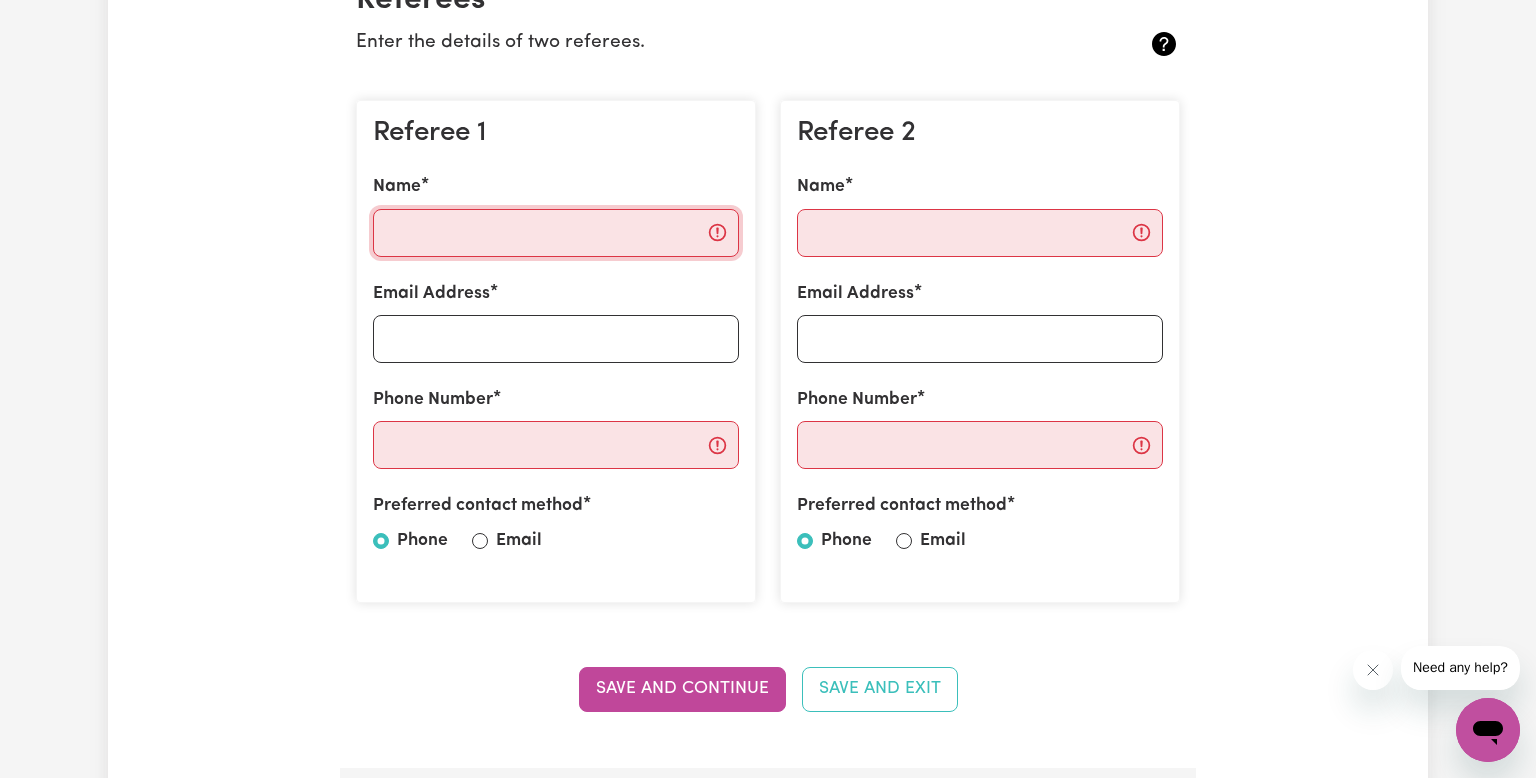 click on "Name" at bounding box center (556, 233) 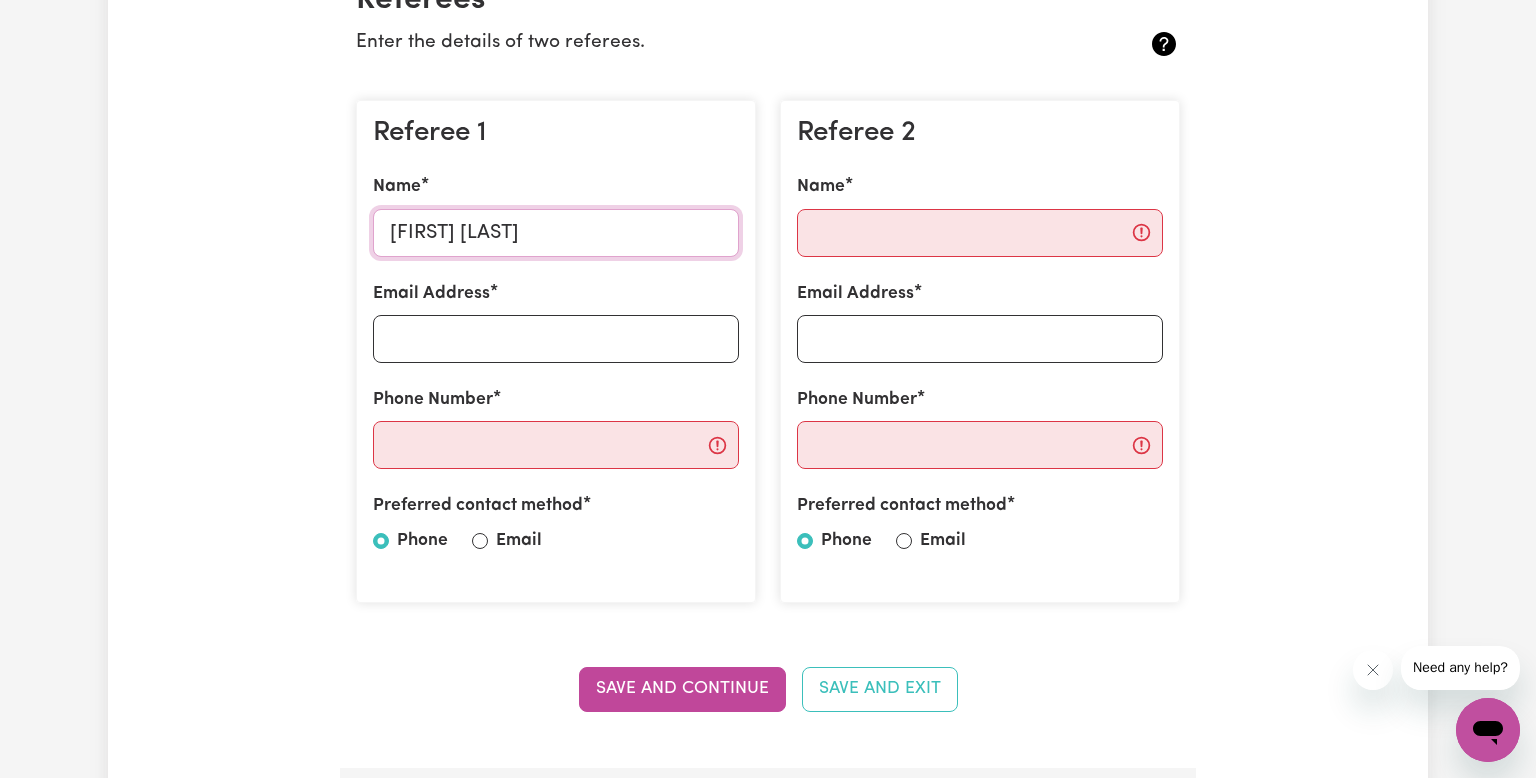 type on "[FIRST] [LAST]" 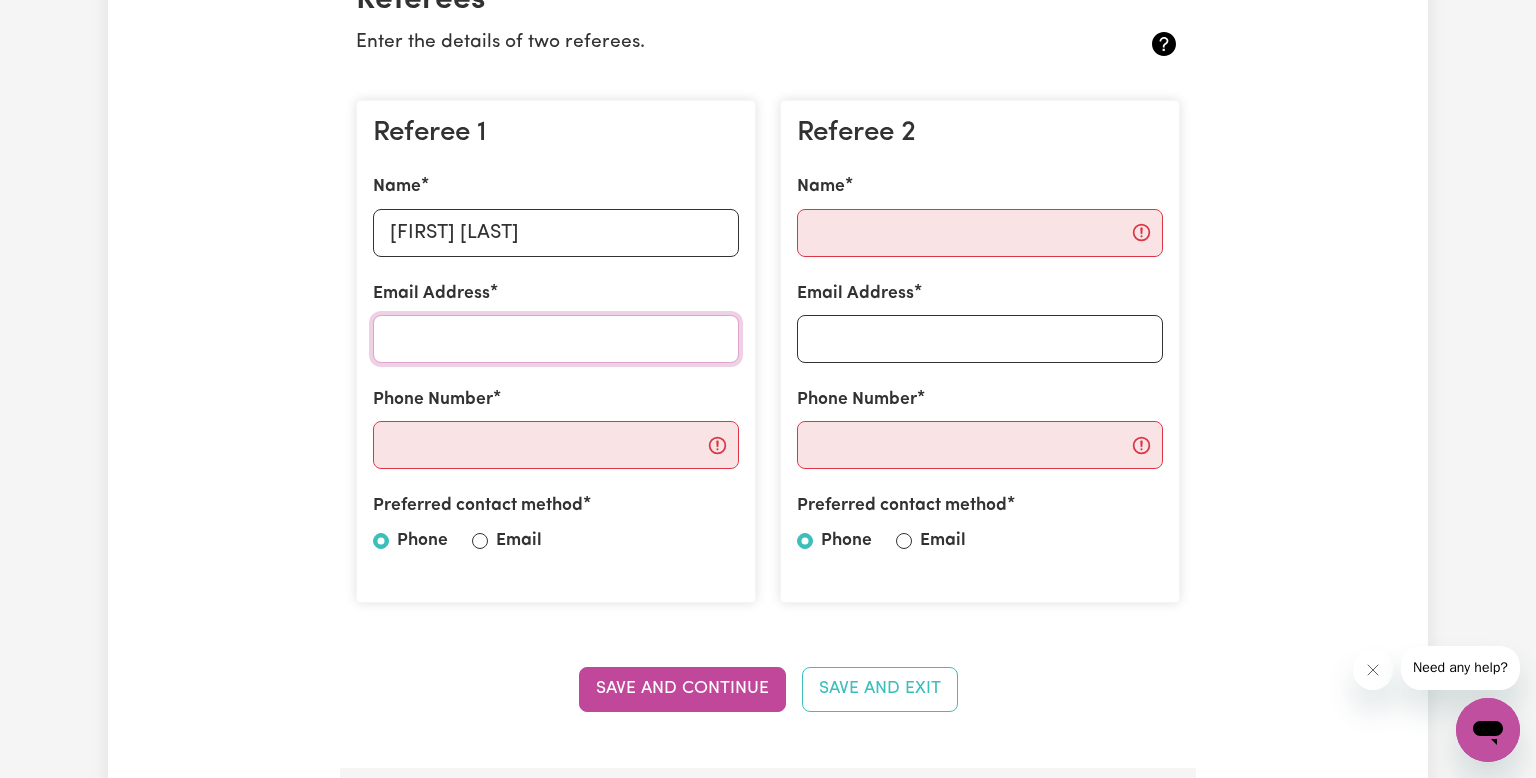 click on "Email Address" at bounding box center [556, 339] 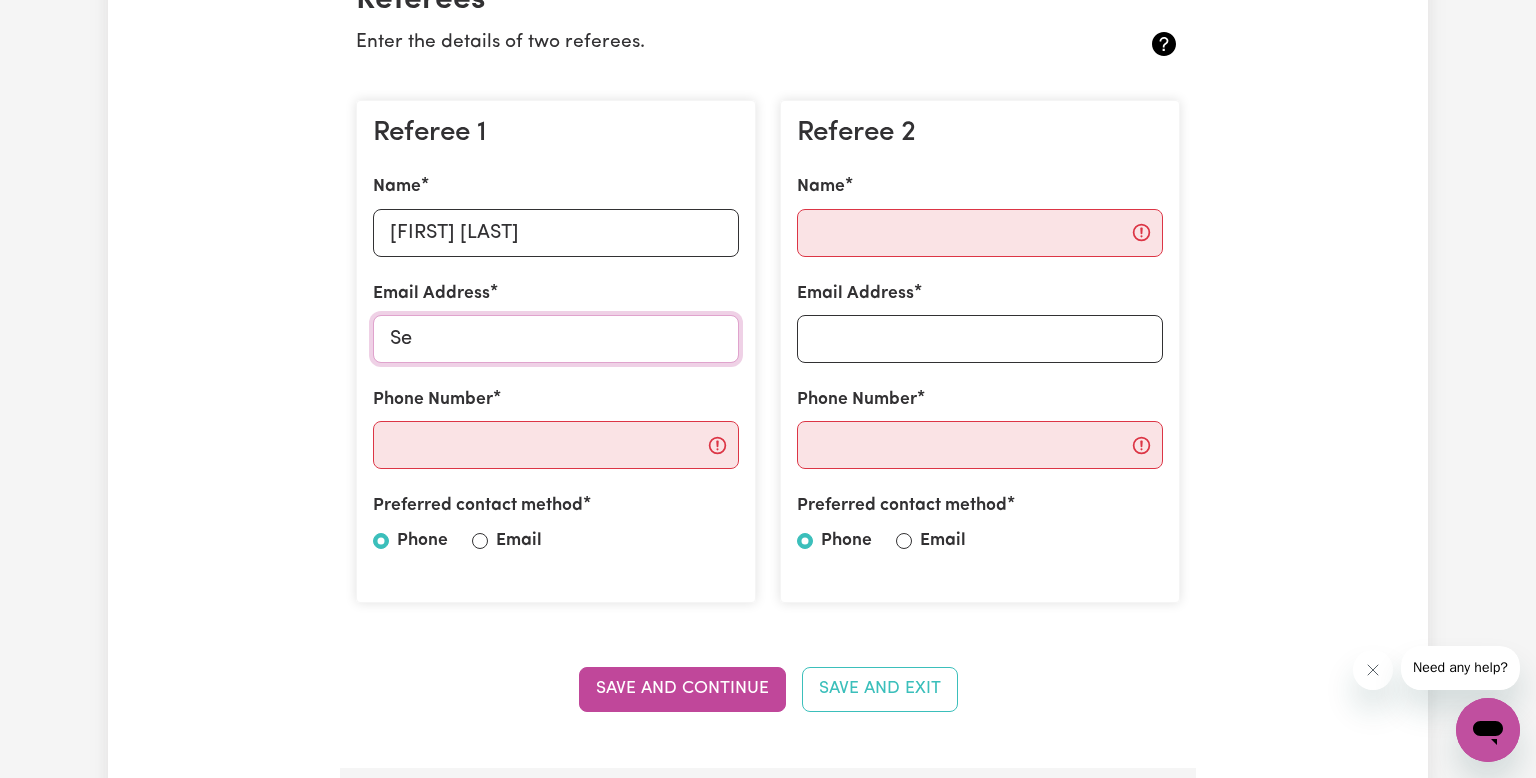 type on "S" 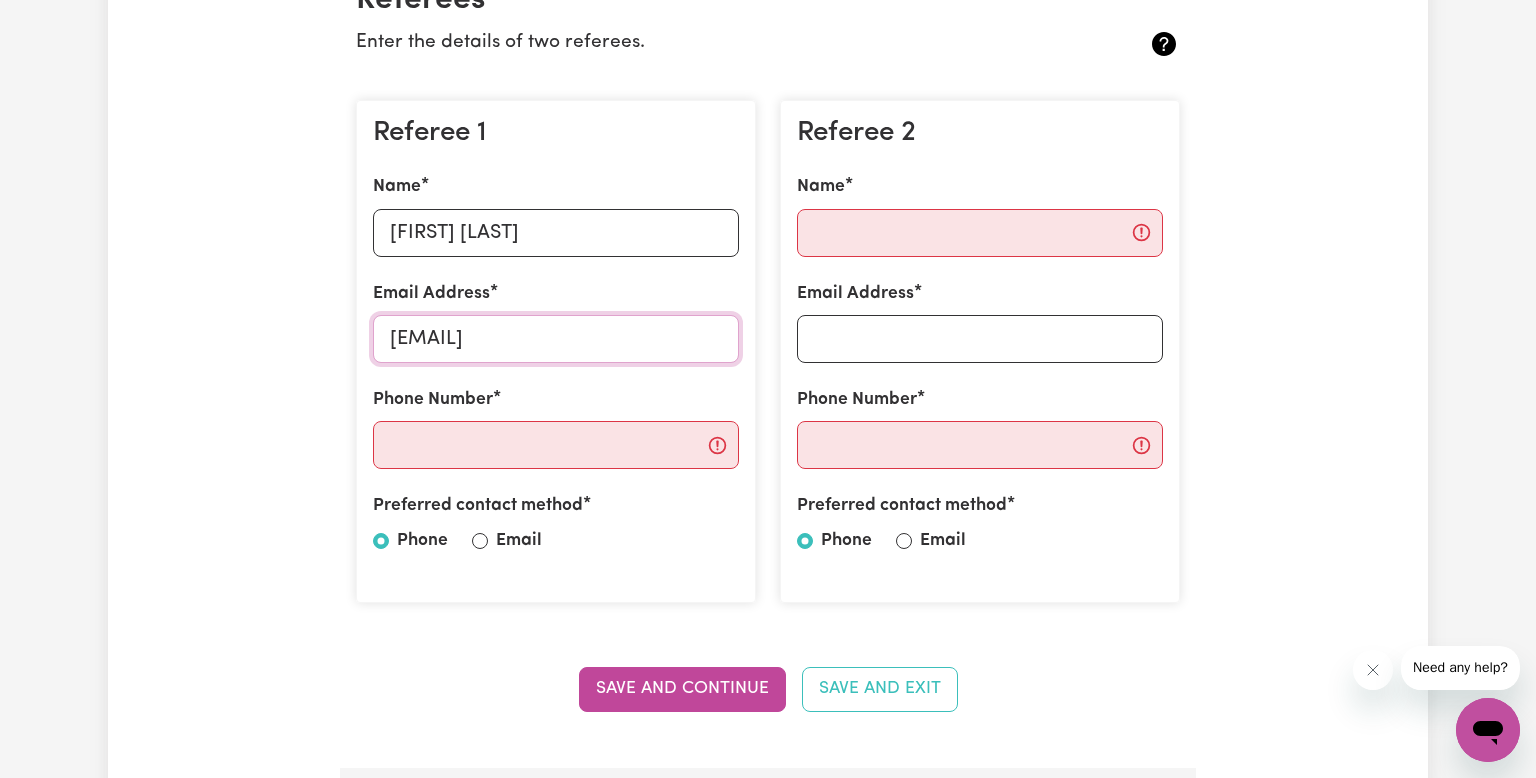 type on "[EMAIL]" 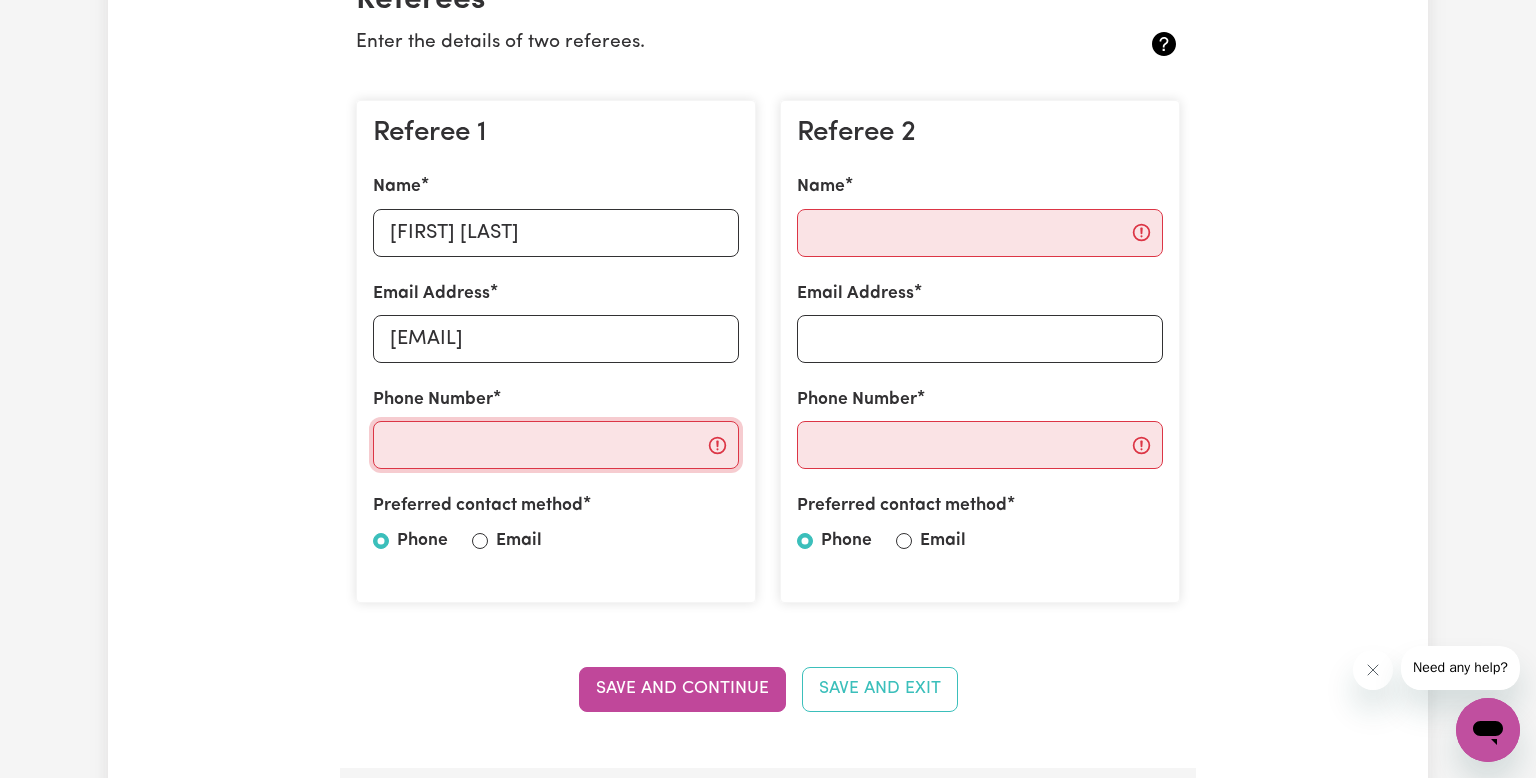 click on "Phone Number" at bounding box center [556, 445] 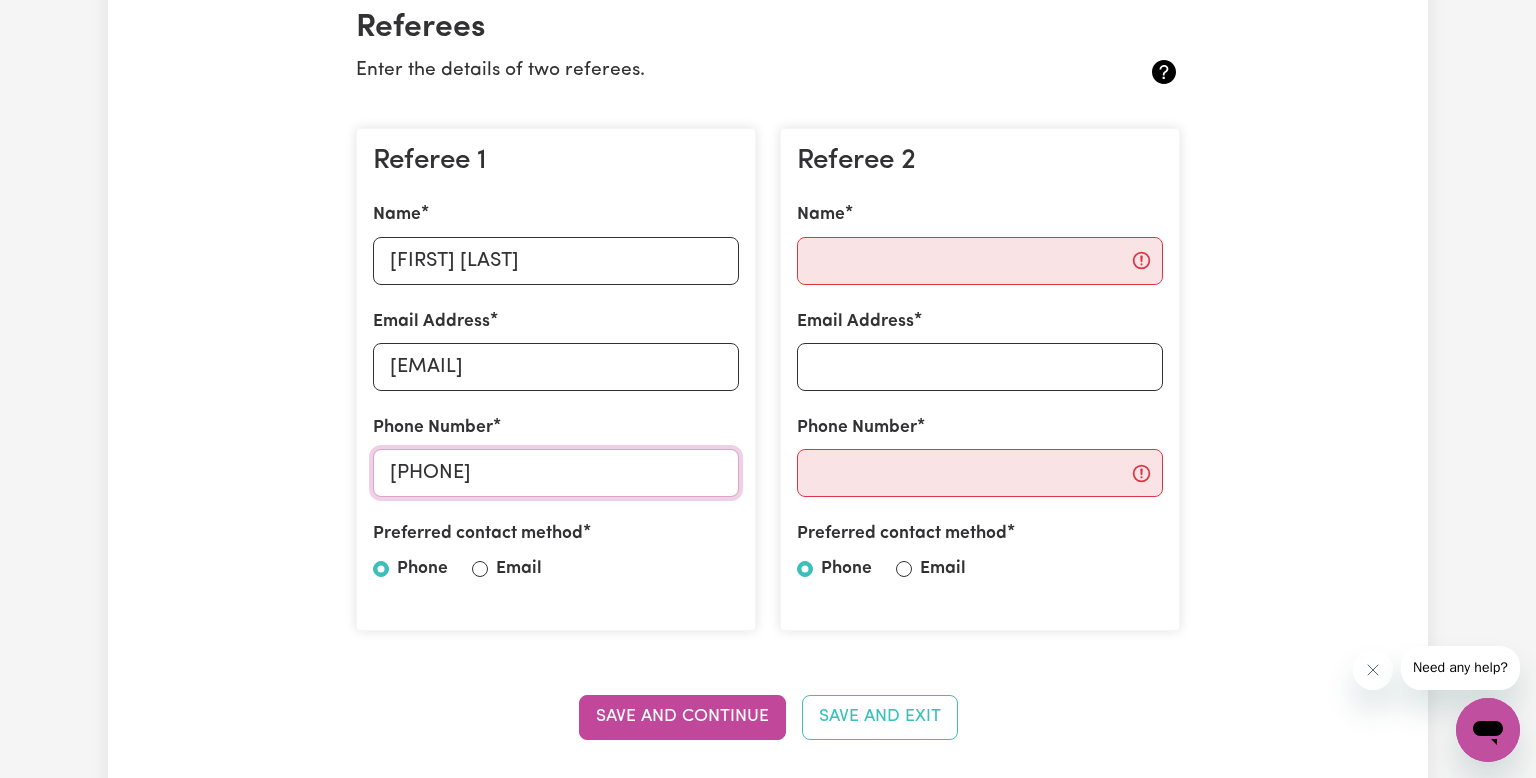 scroll, scrollTop: 487, scrollLeft: 0, axis: vertical 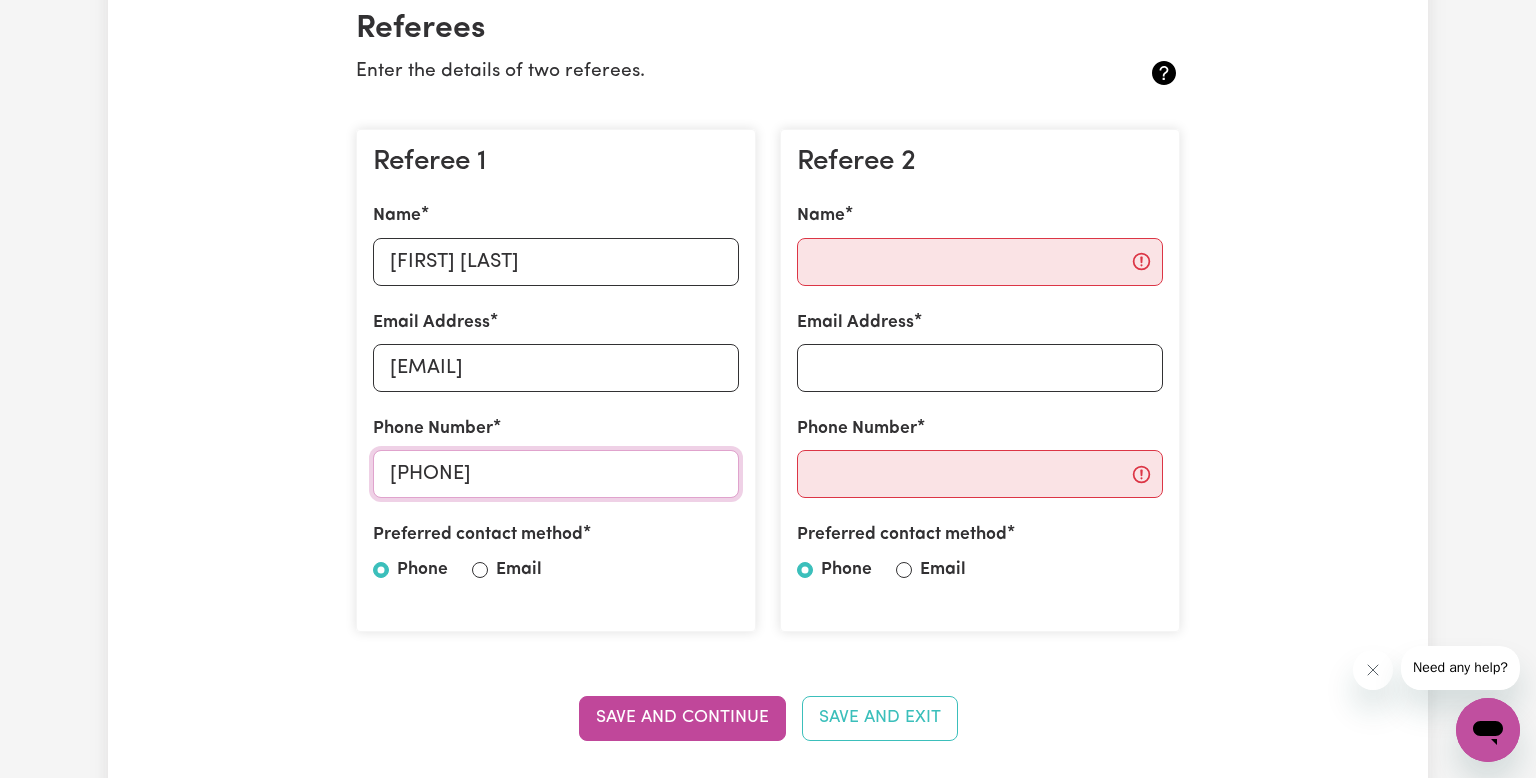 type on "[PHONE]" 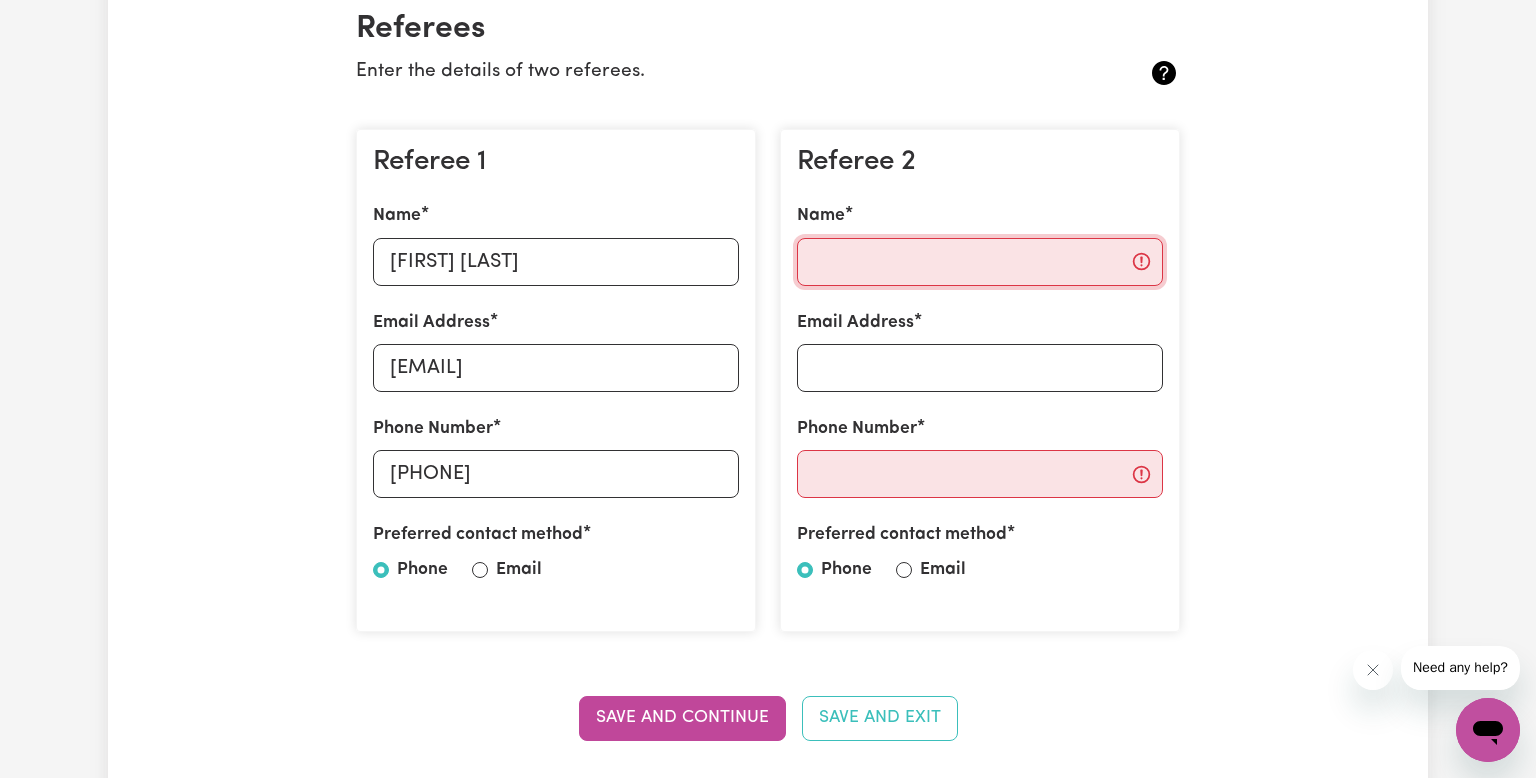 click on "Name" at bounding box center (980, 262) 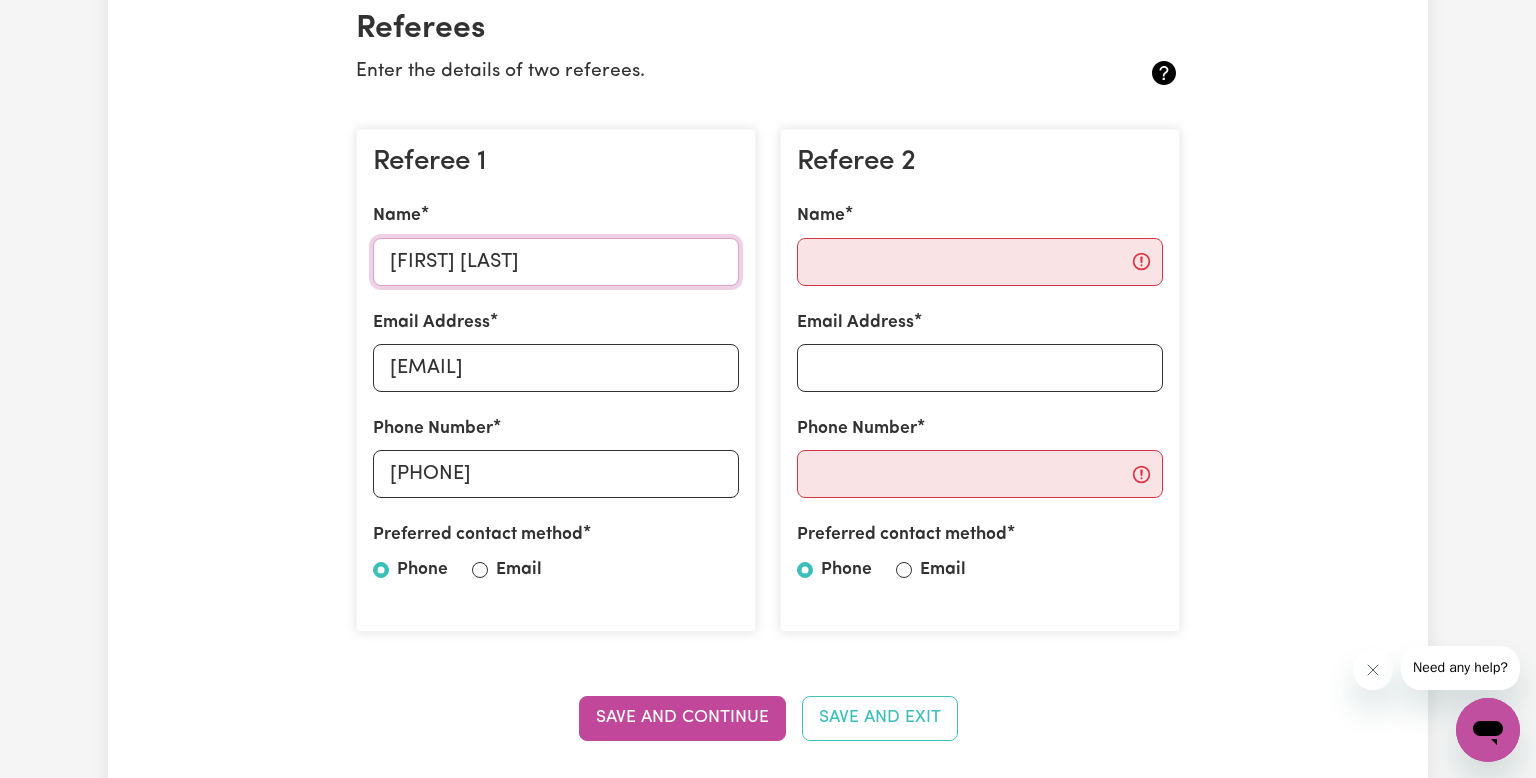 click on "[FIRST] [LAST]" at bounding box center (556, 262) 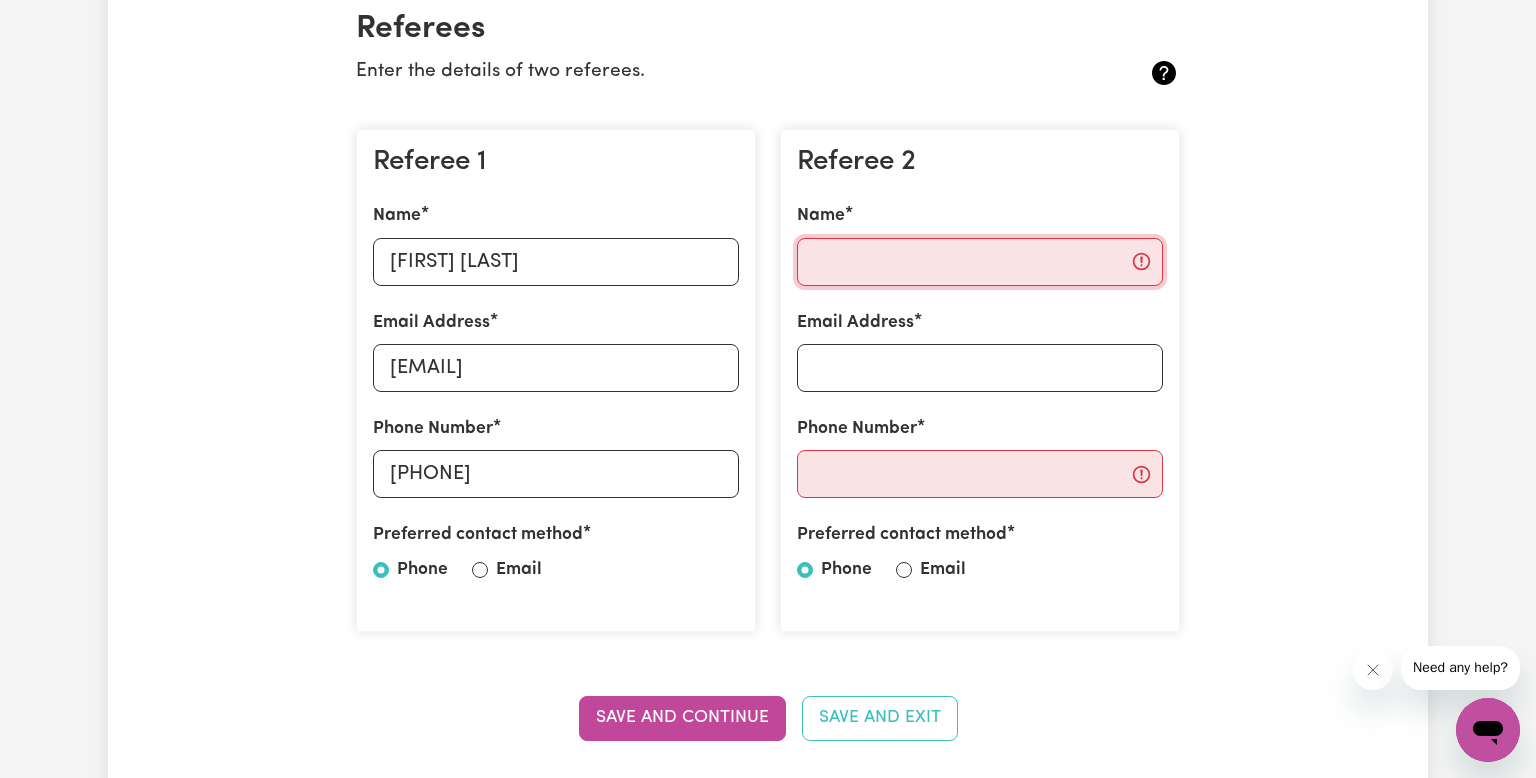 click on "Name" at bounding box center (980, 262) 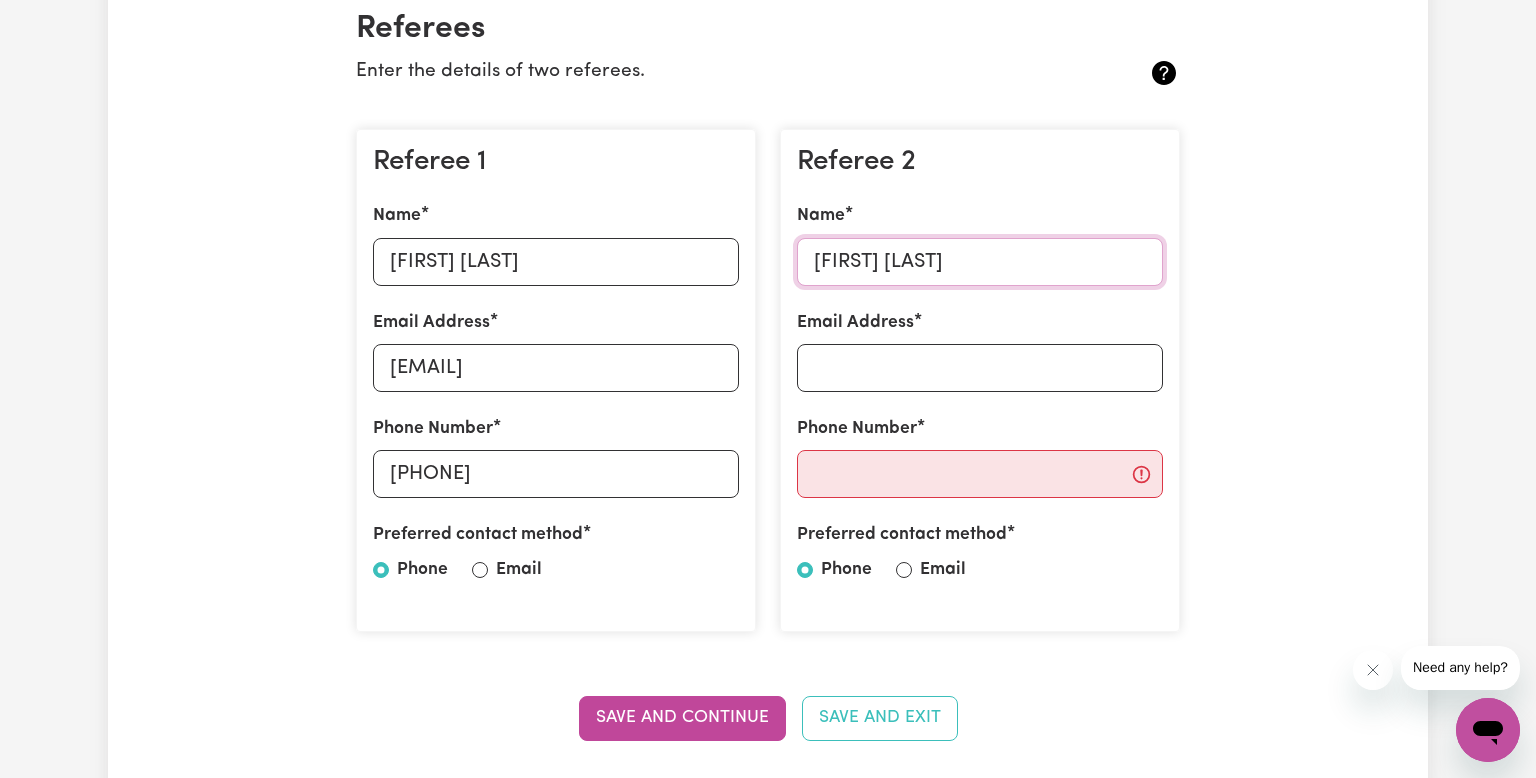 type on "[FIRST] [LAST]" 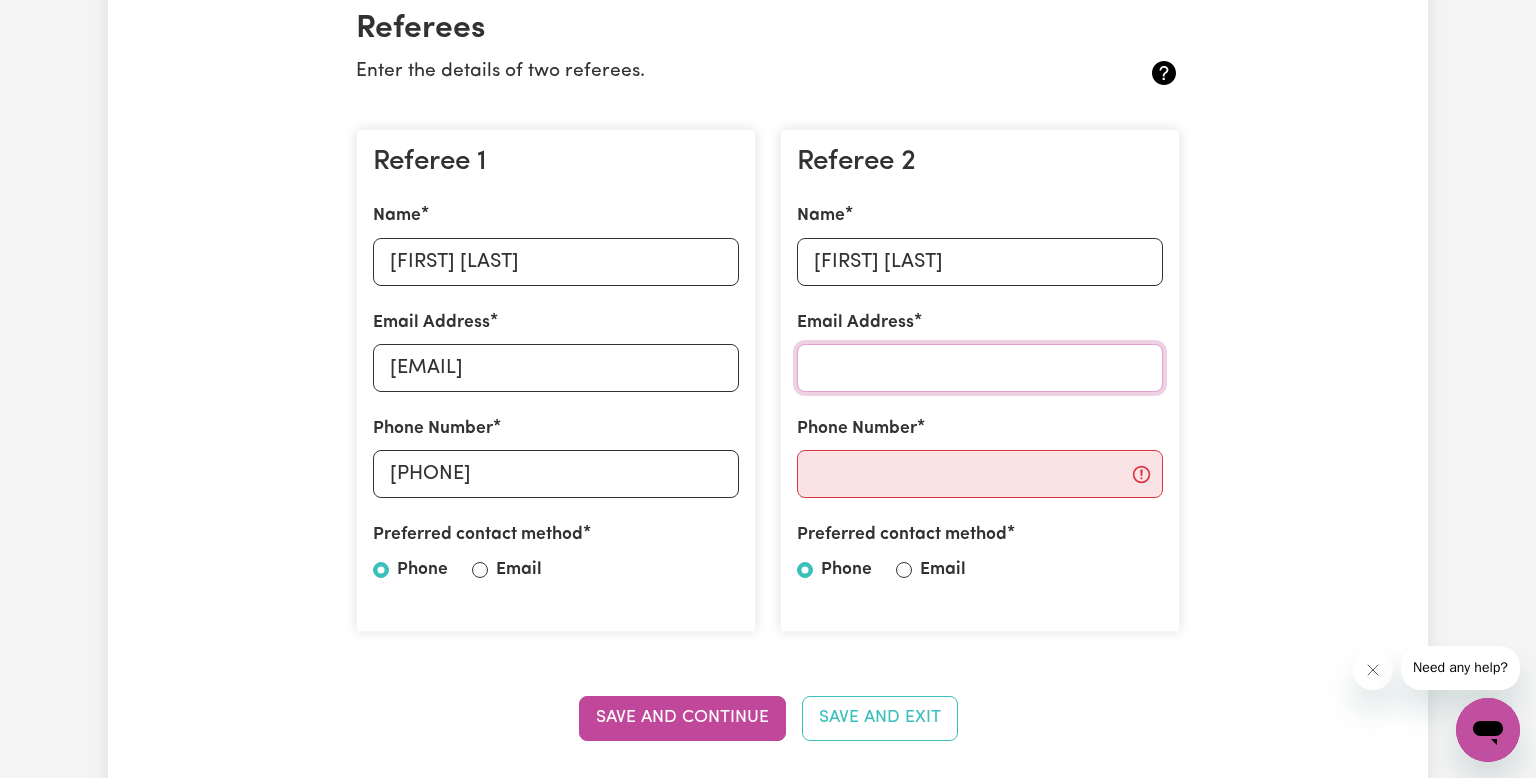 click on "Email Address" at bounding box center (980, 368) 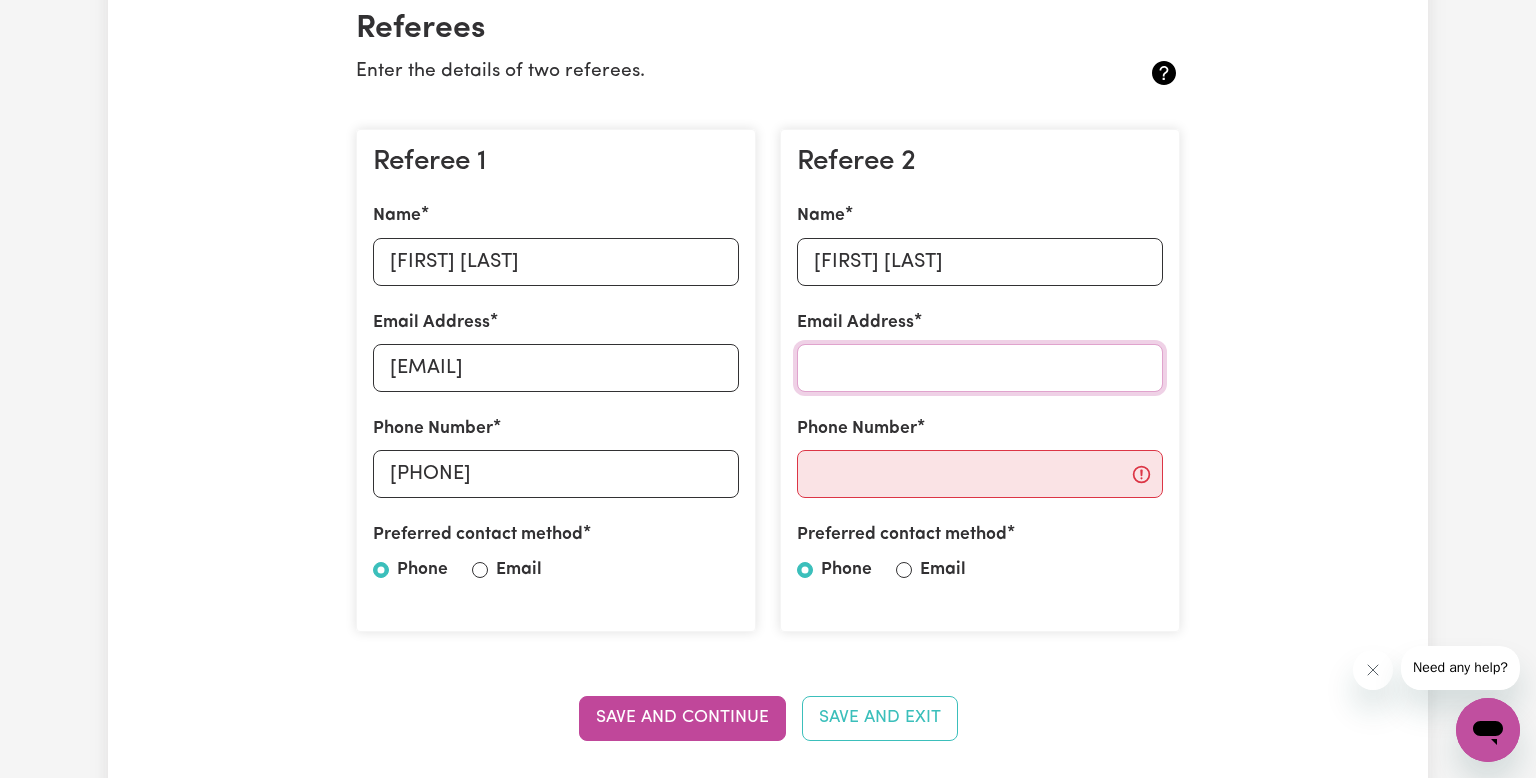 type on "P" 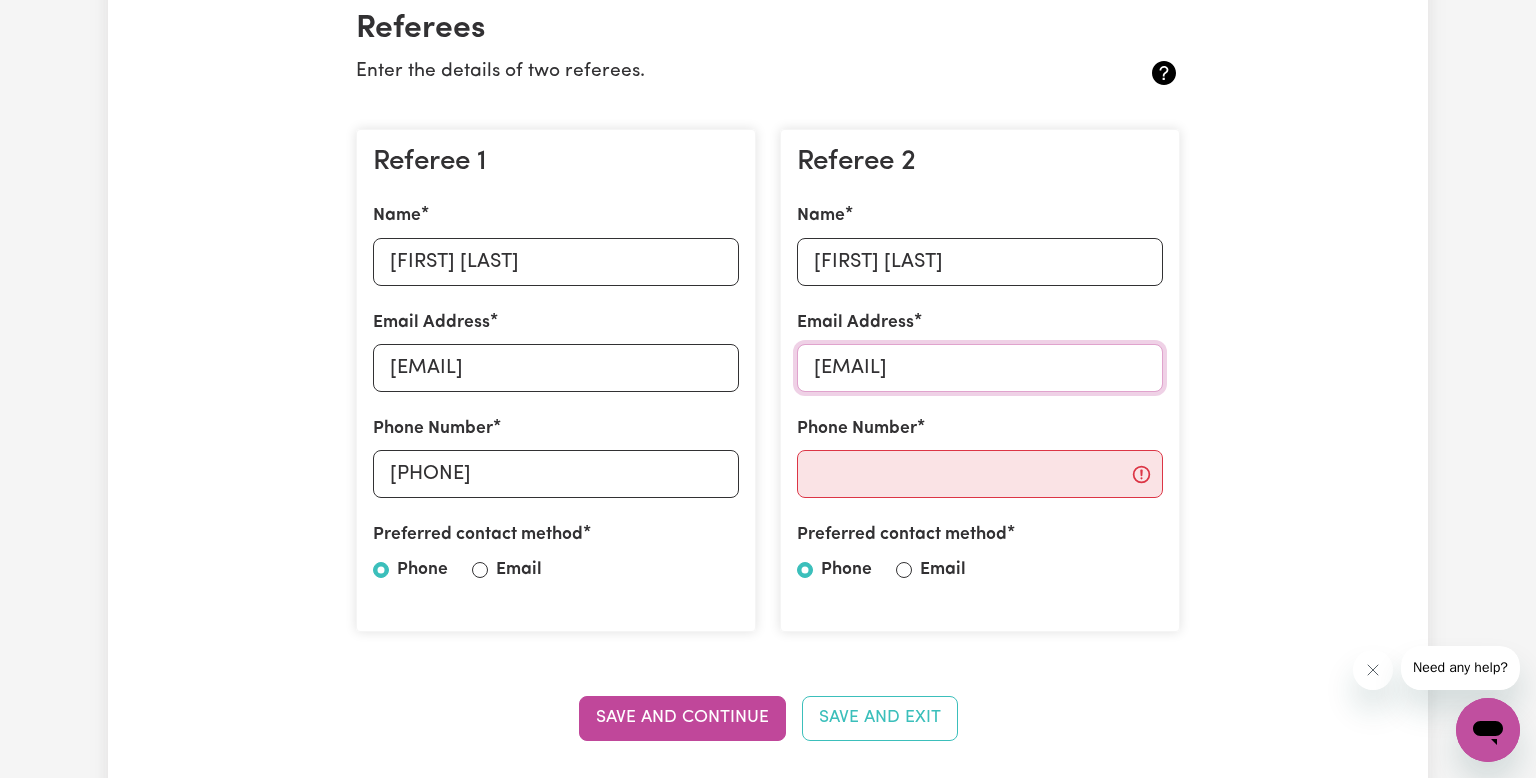 click on "[EMAIL]" at bounding box center [980, 368] 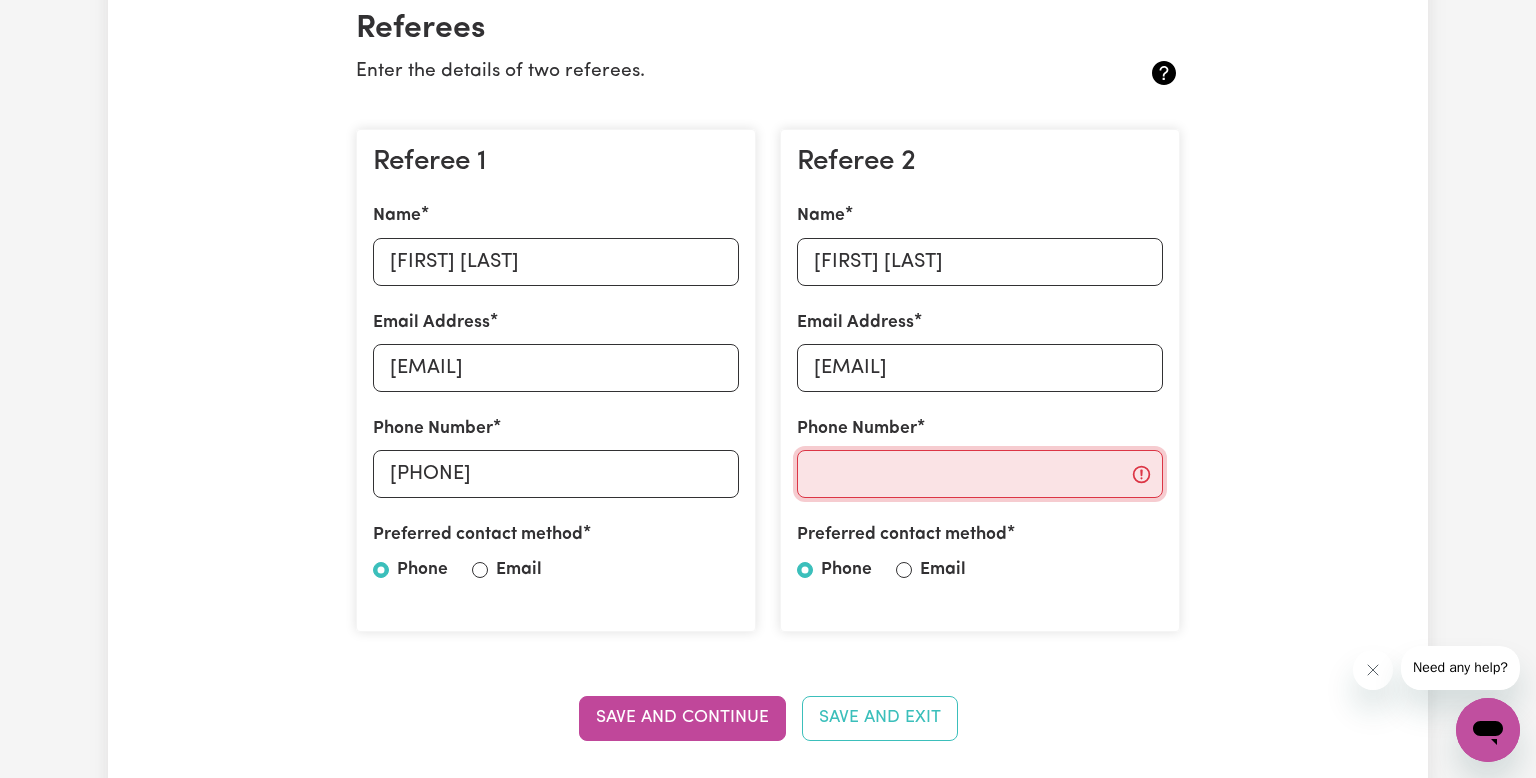 click on "Phone Number" at bounding box center [980, 474] 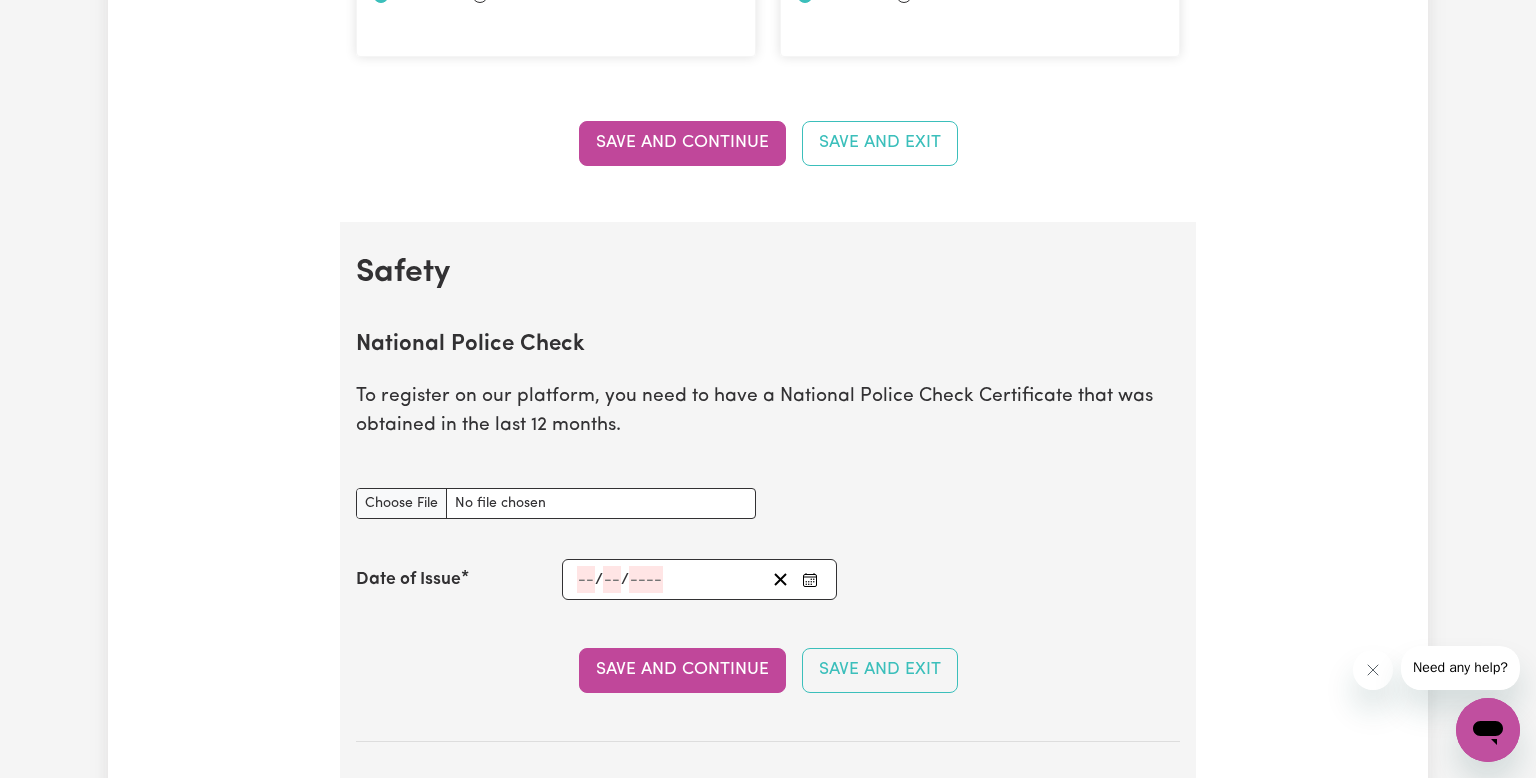 scroll, scrollTop: 1066, scrollLeft: 0, axis: vertical 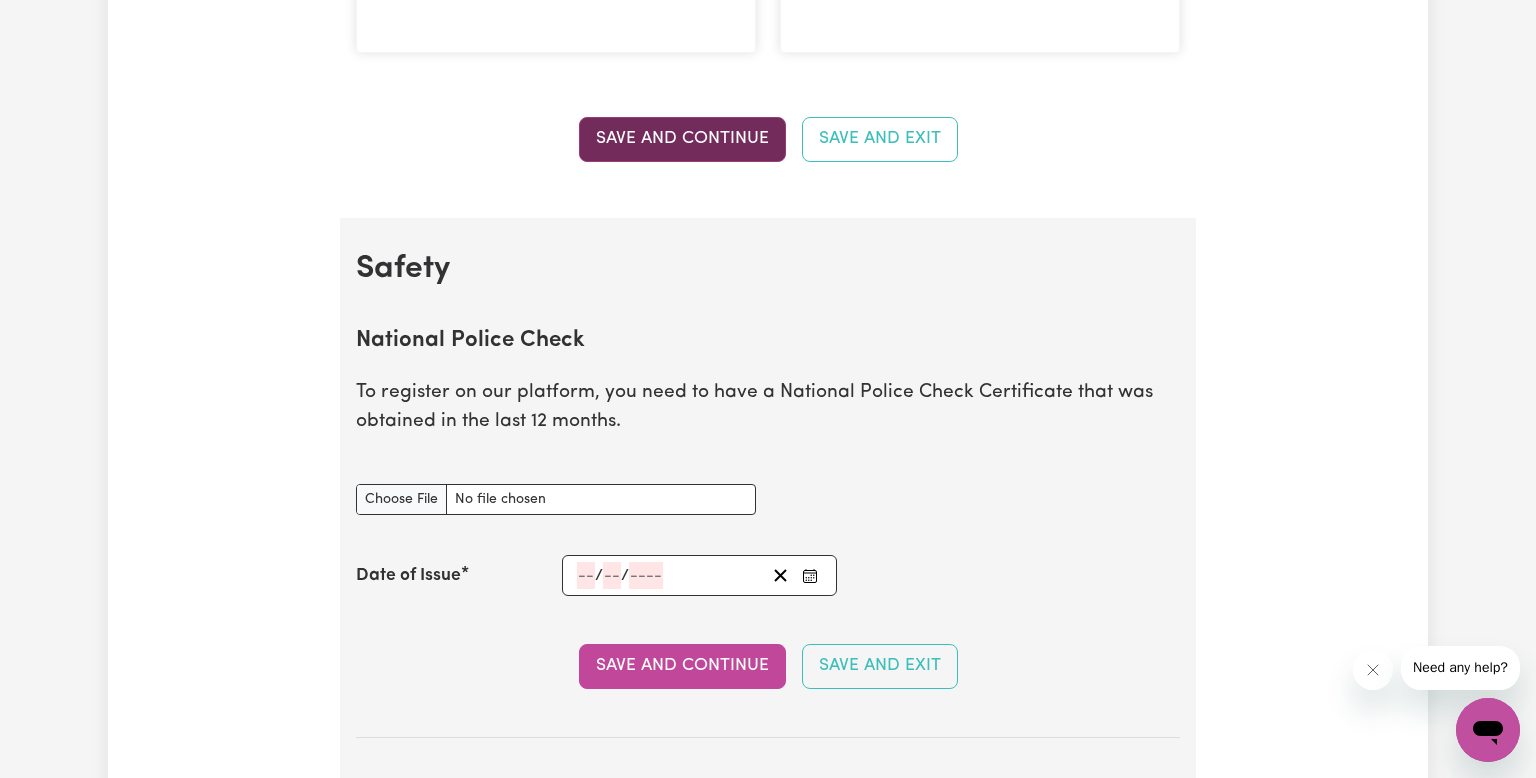 type on "[PHONE]" 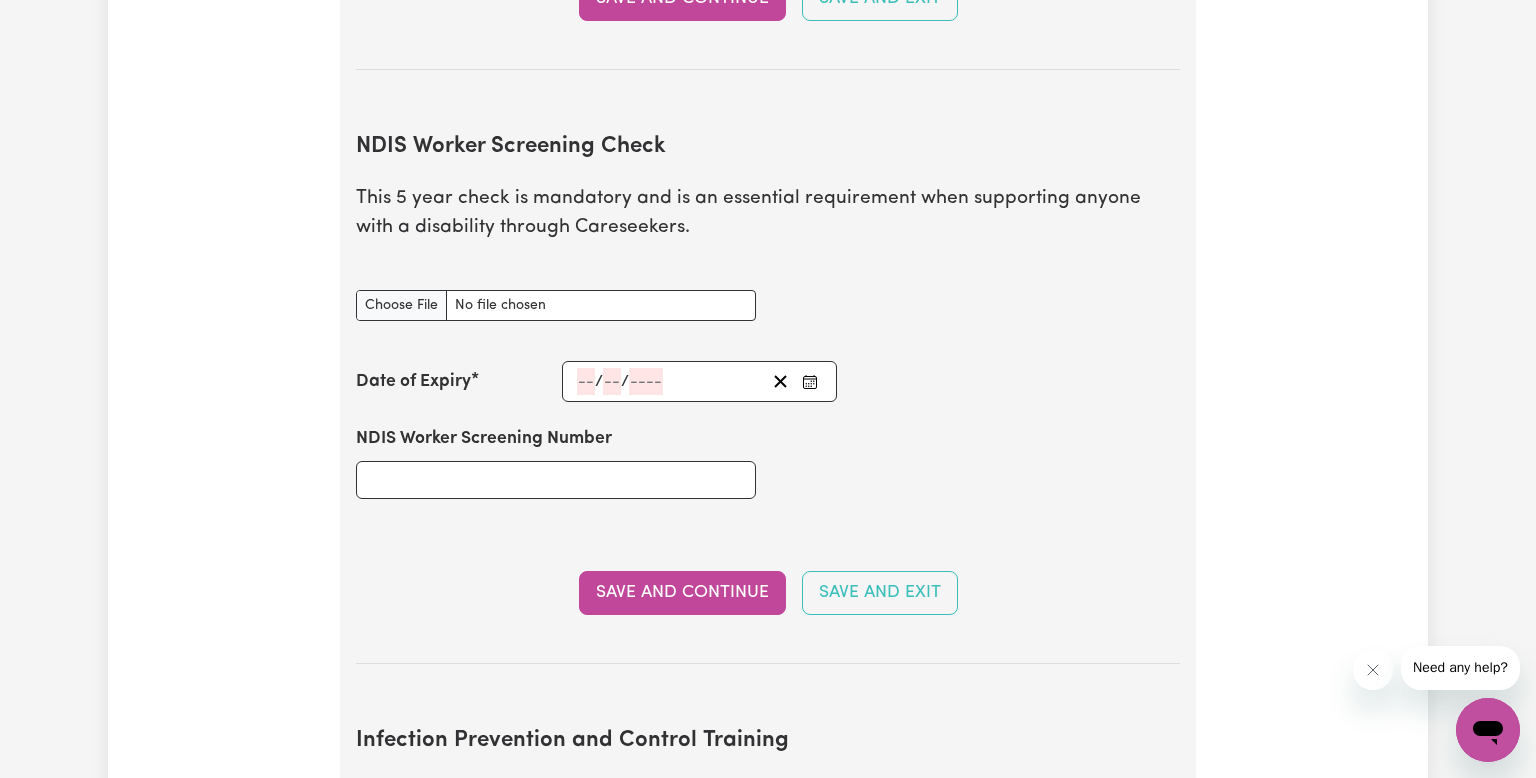 scroll, scrollTop: 2324, scrollLeft: 0, axis: vertical 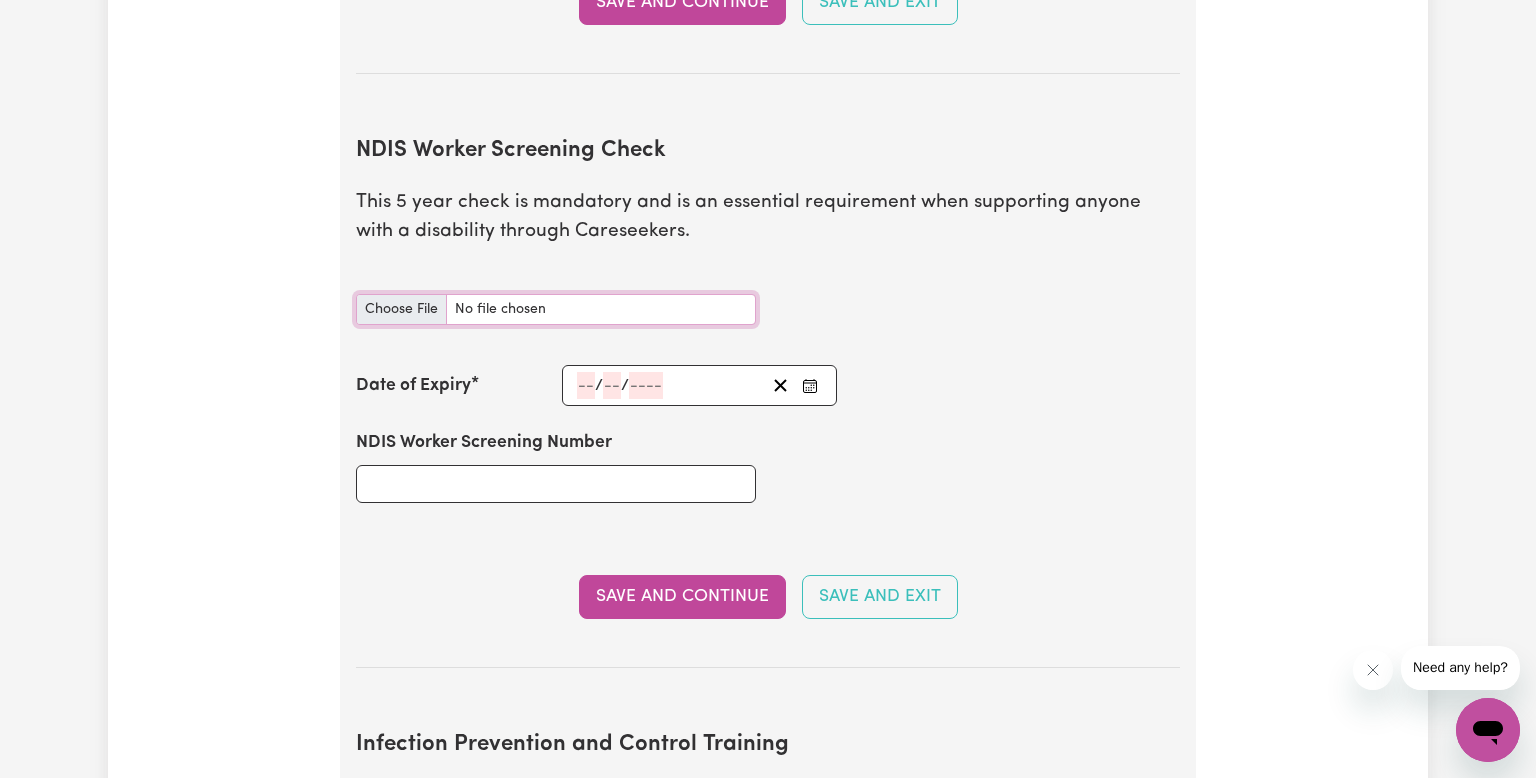 click on "NDIS Worker Screening Check  document" at bounding box center (556, 309) 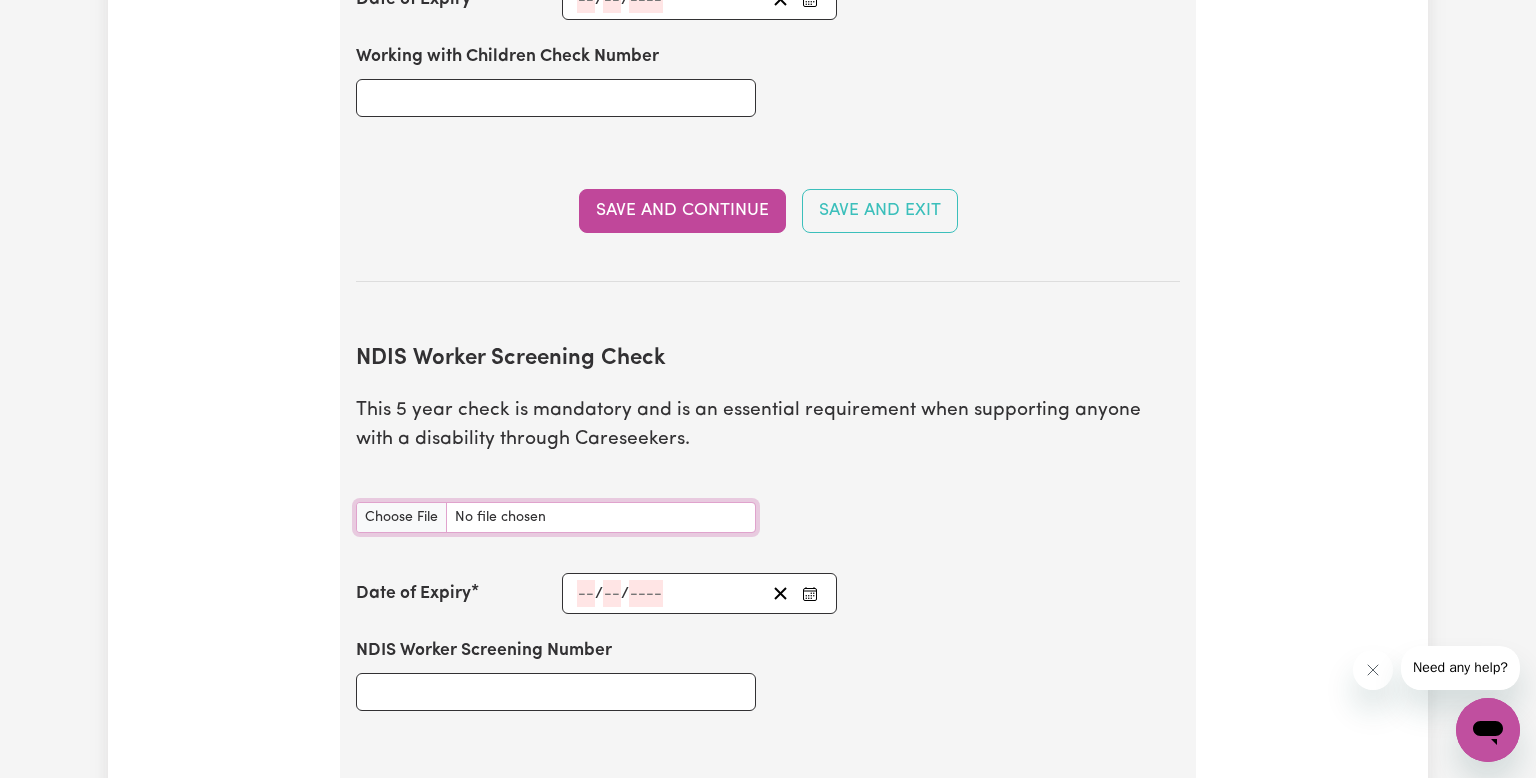 scroll, scrollTop: 2120, scrollLeft: 0, axis: vertical 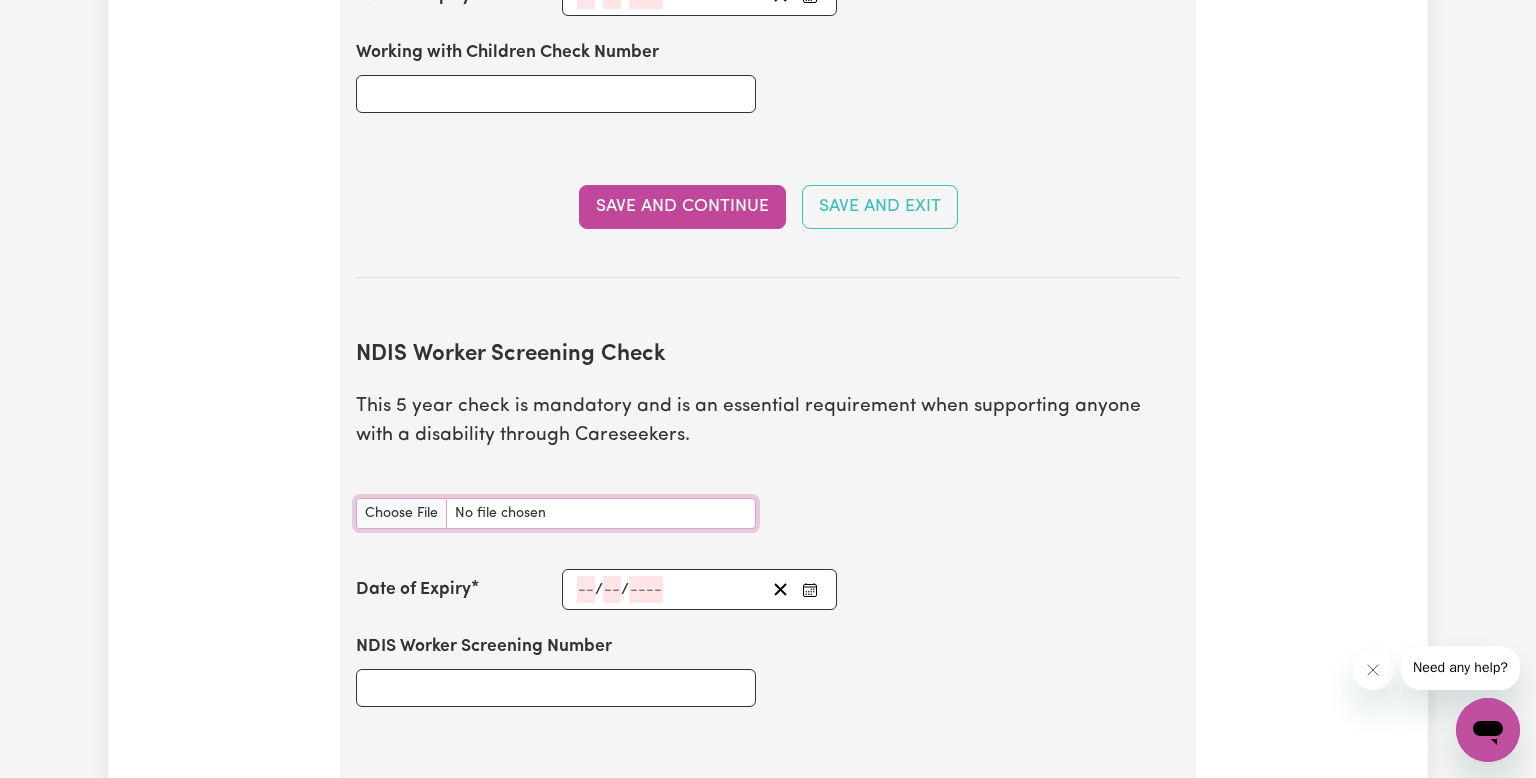 click on "NDIS Worker Screening Check  document" at bounding box center [556, 513] 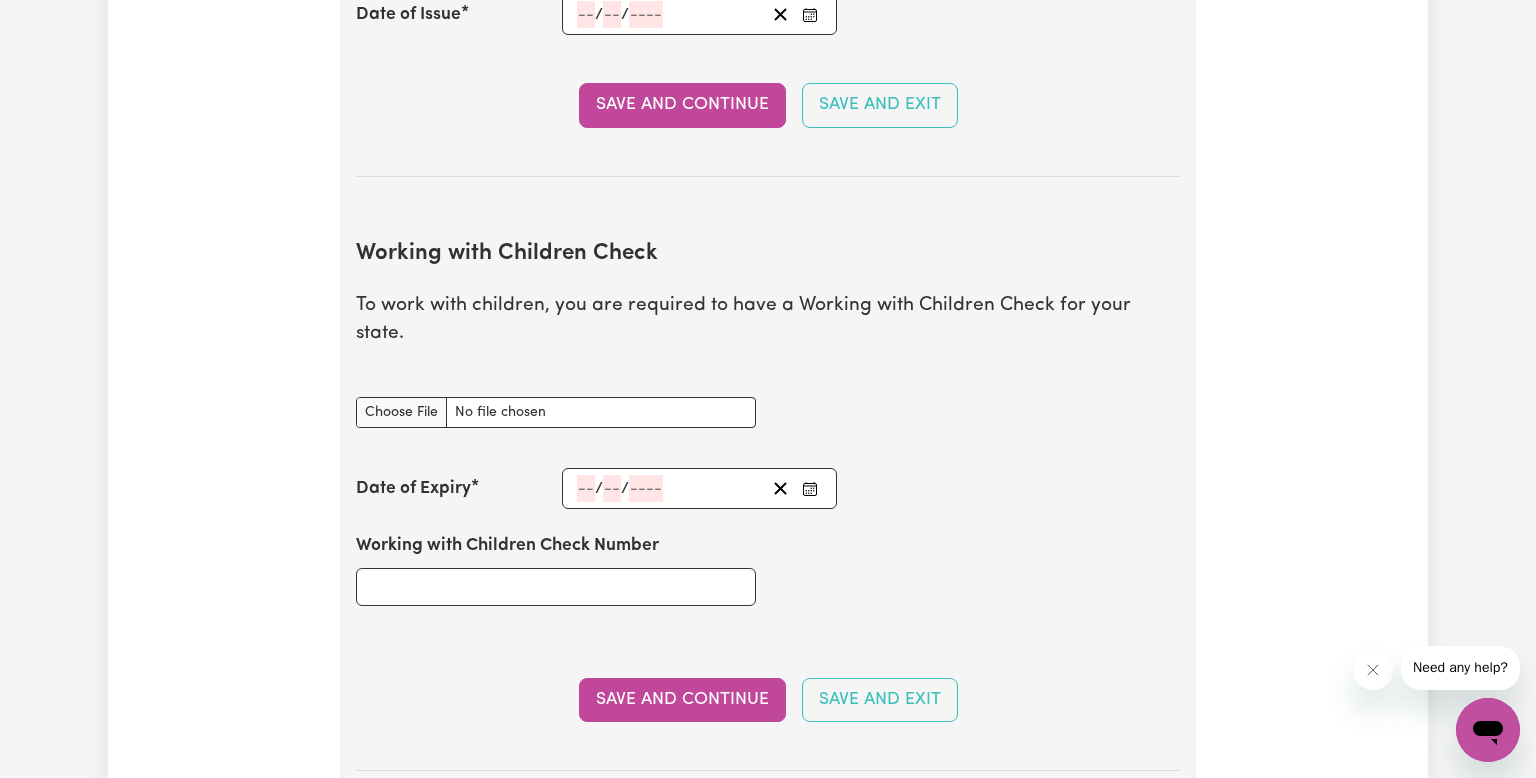 scroll, scrollTop: 1646, scrollLeft: 0, axis: vertical 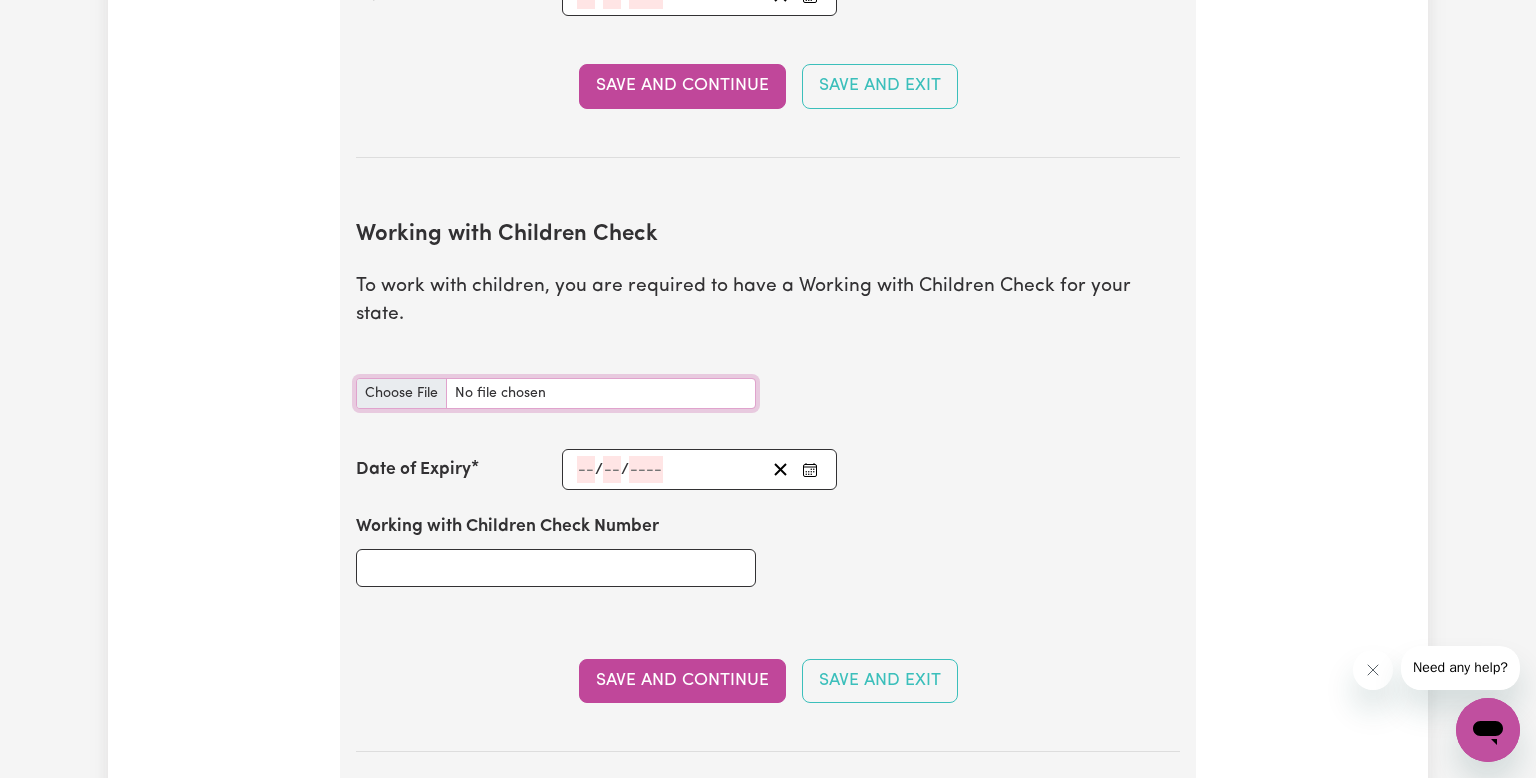 click on "Working with Children Check  document" at bounding box center [556, 393] 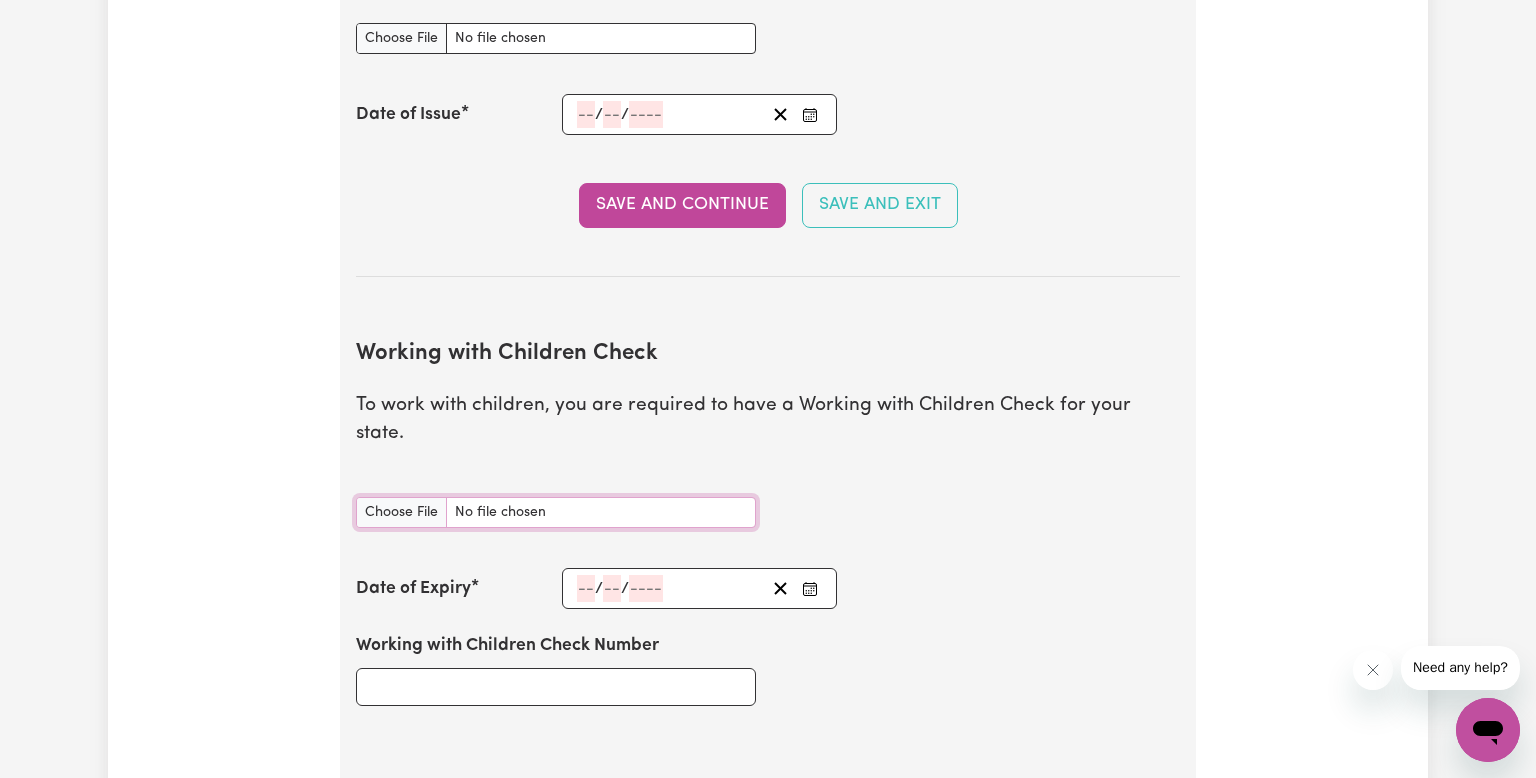 scroll, scrollTop: 1520, scrollLeft: 0, axis: vertical 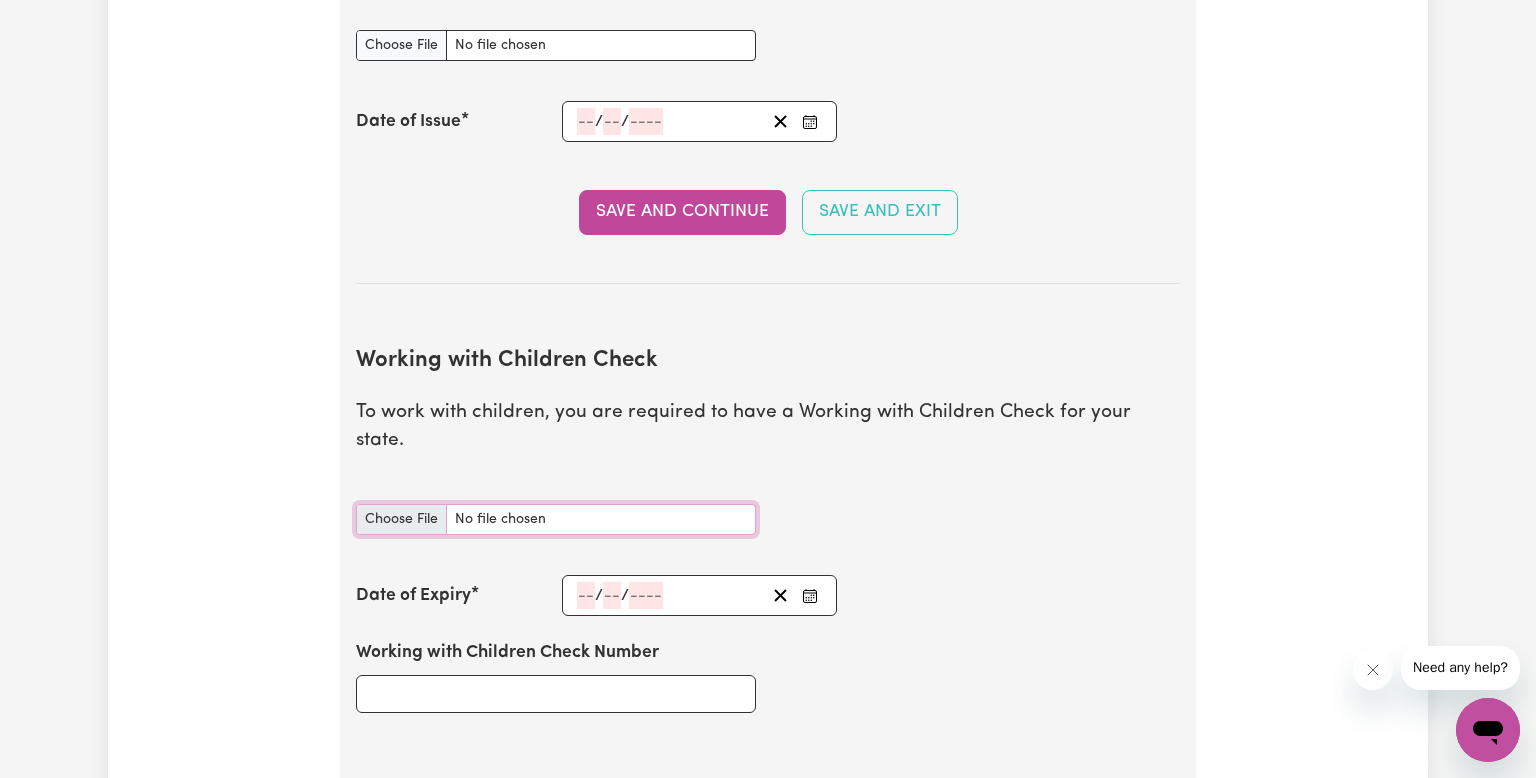 click on "Working with Children Check  document" at bounding box center [556, 519] 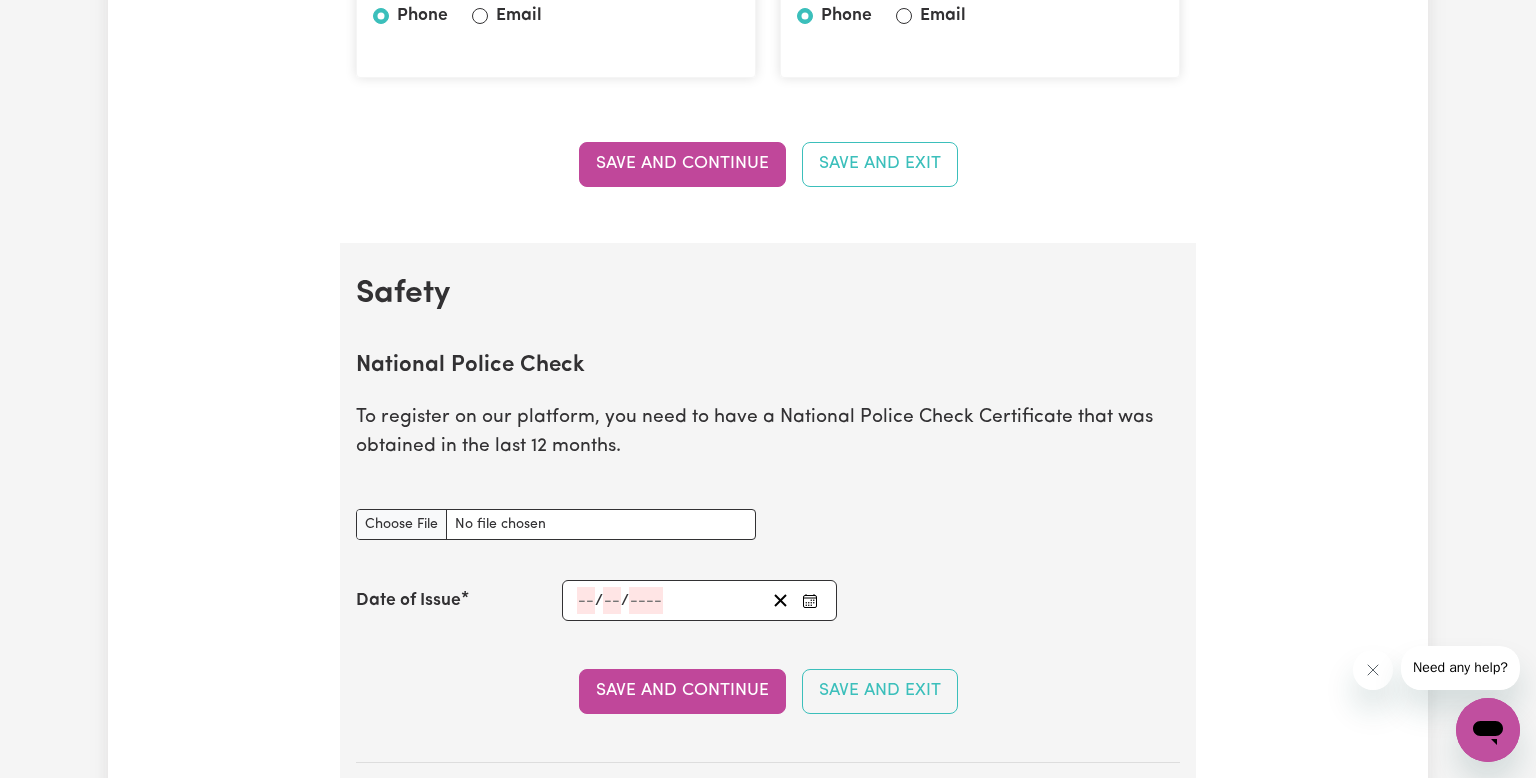 scroll, scrollTop: 1040, scrollLeft: 0, axis: vertical 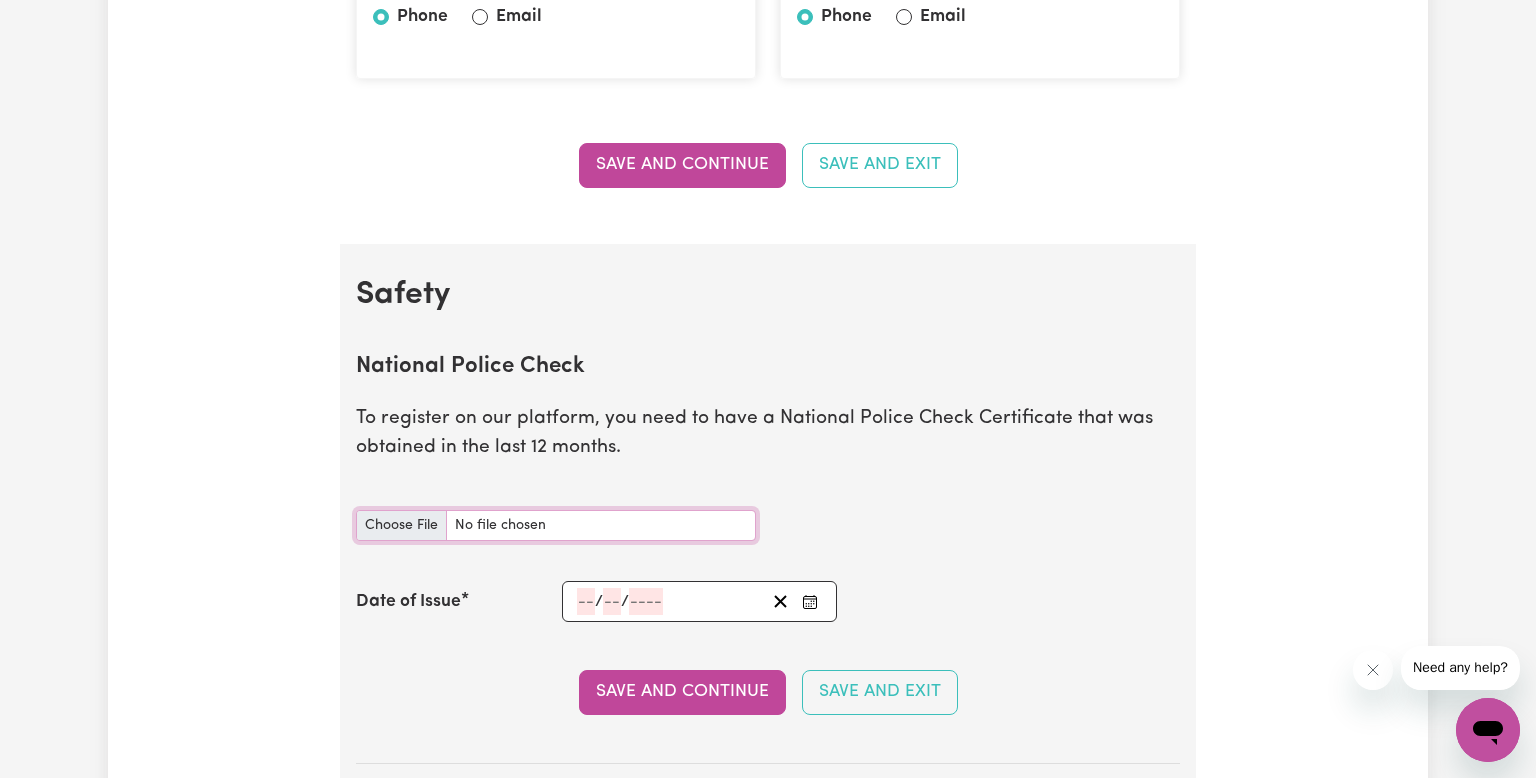 click on "National Police Check  document" at bounding box center [556, 525] 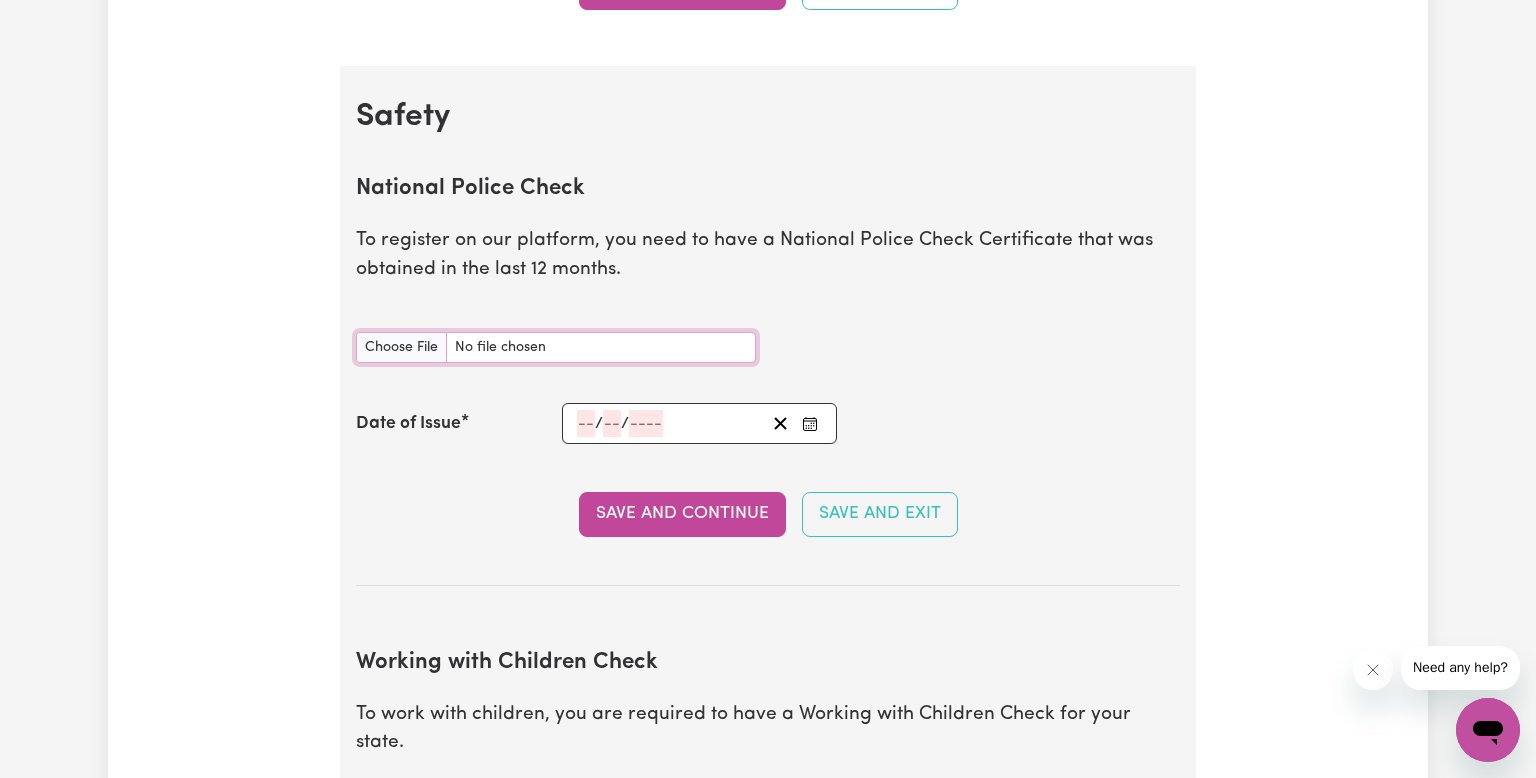scroll, scrollTop: 1224, scrollLeft: 0, axis: vertical 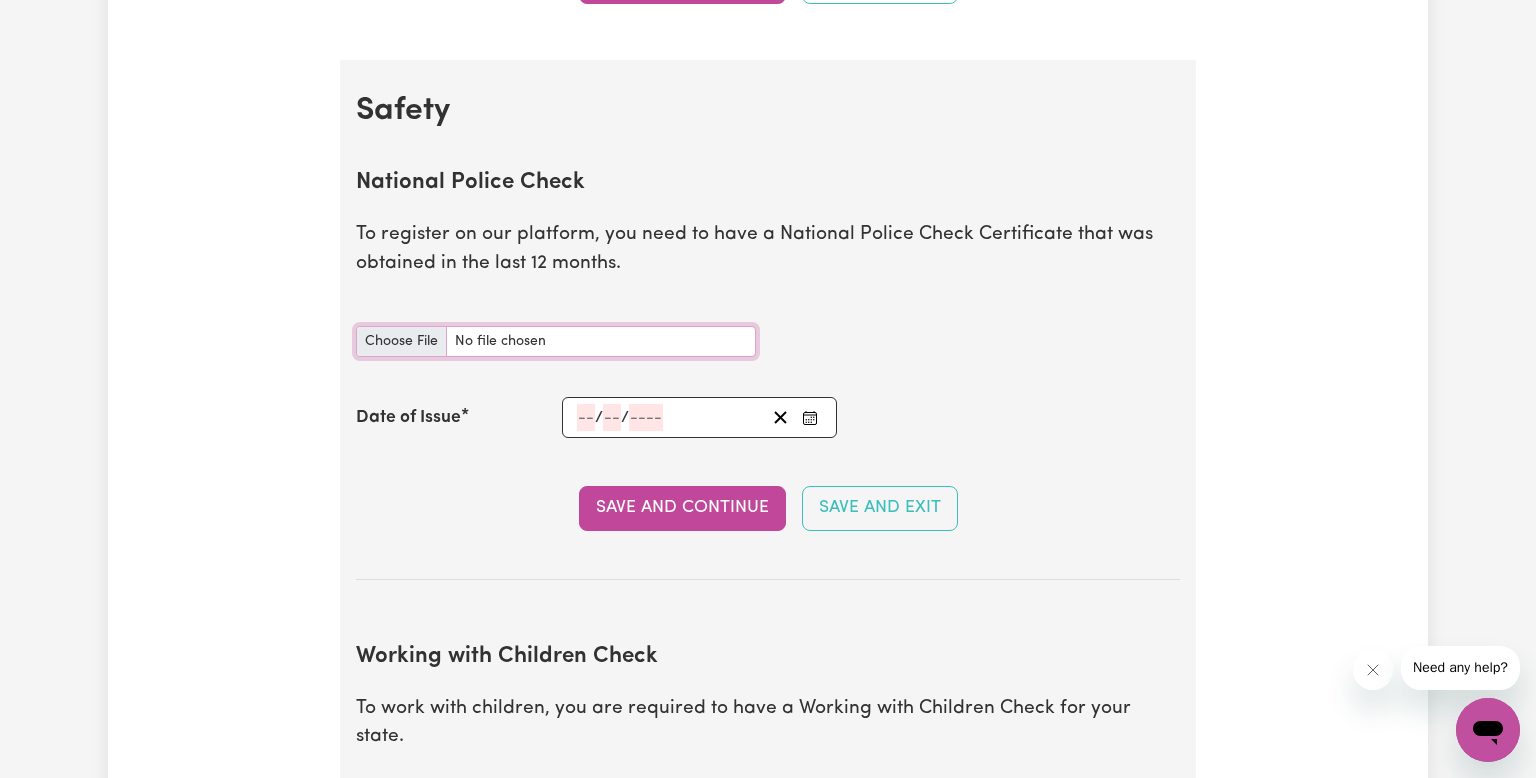 click on "National Police Check  document" at bounding box center (556, 341) 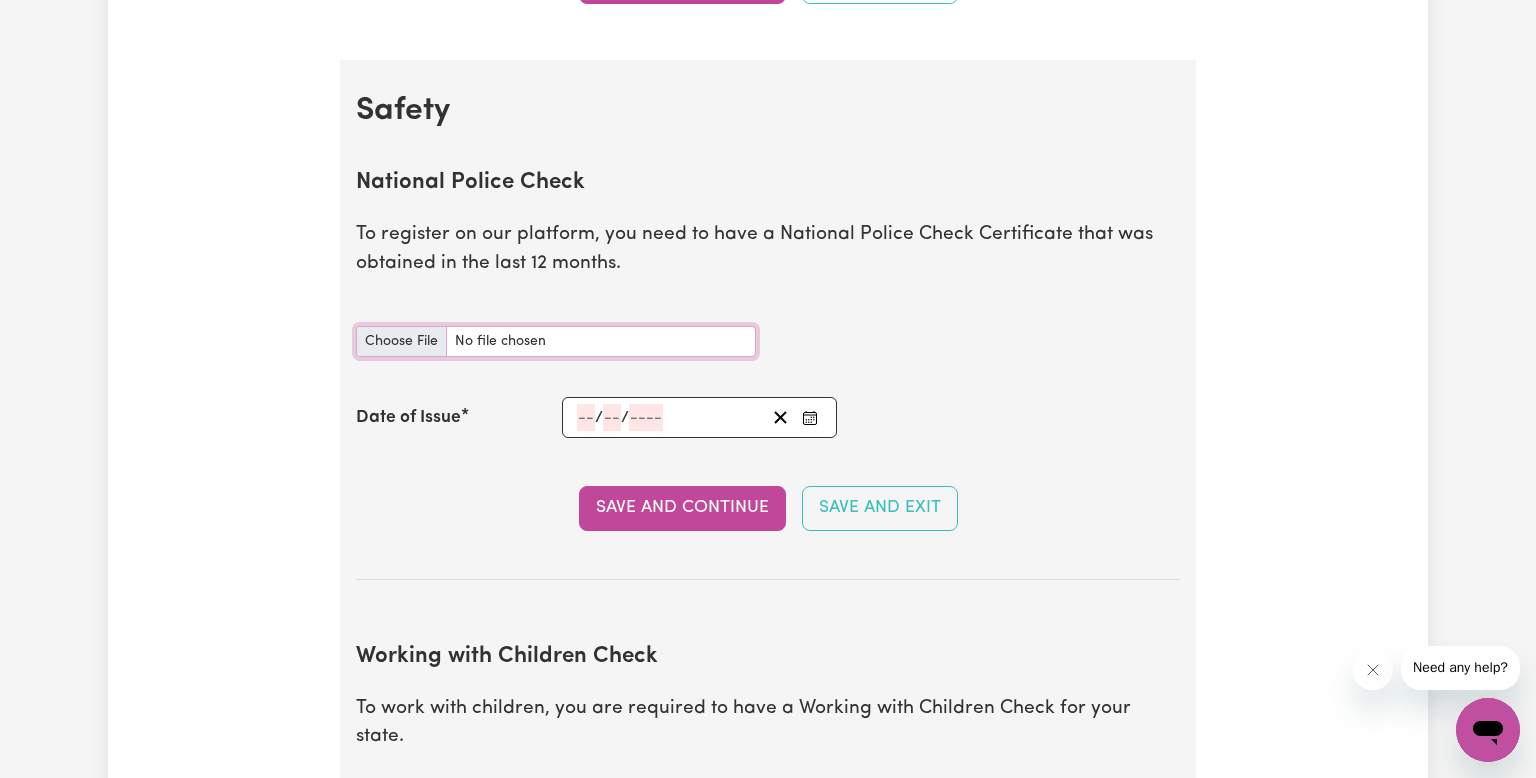 click on "National Police Check  document" at bounding box center (556, 341) 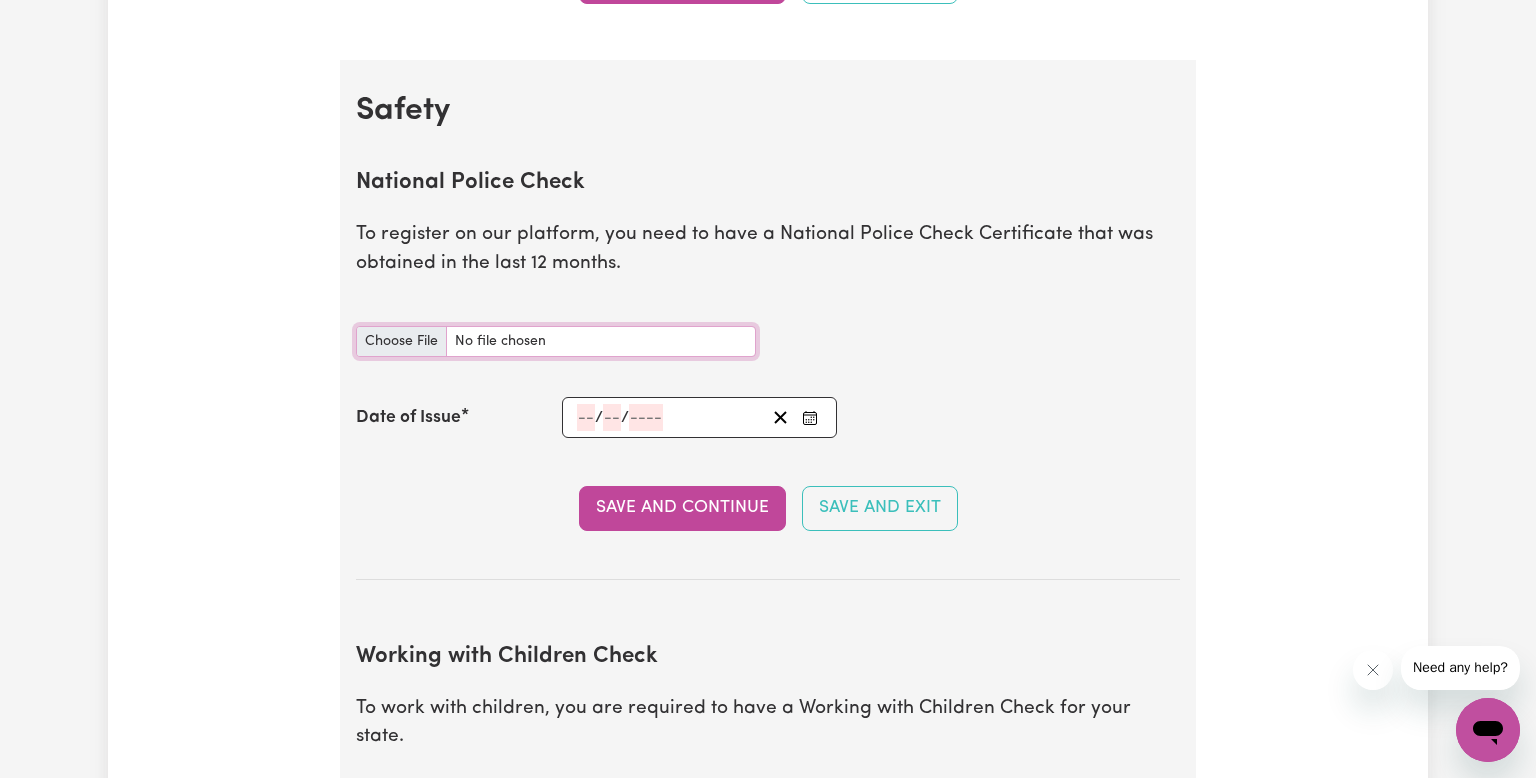 type on "C:\fakepath\[FILENAME].jpg" 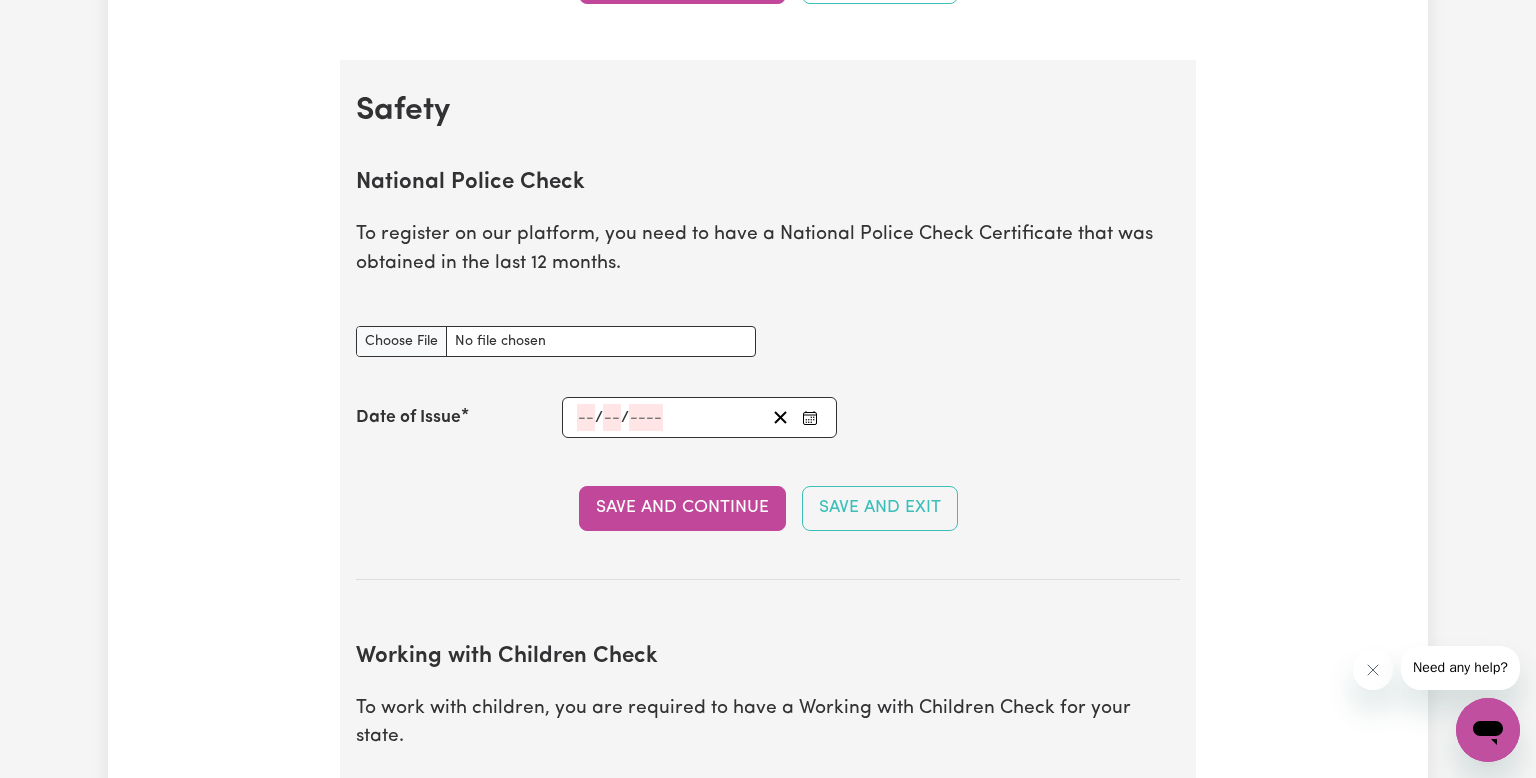 click 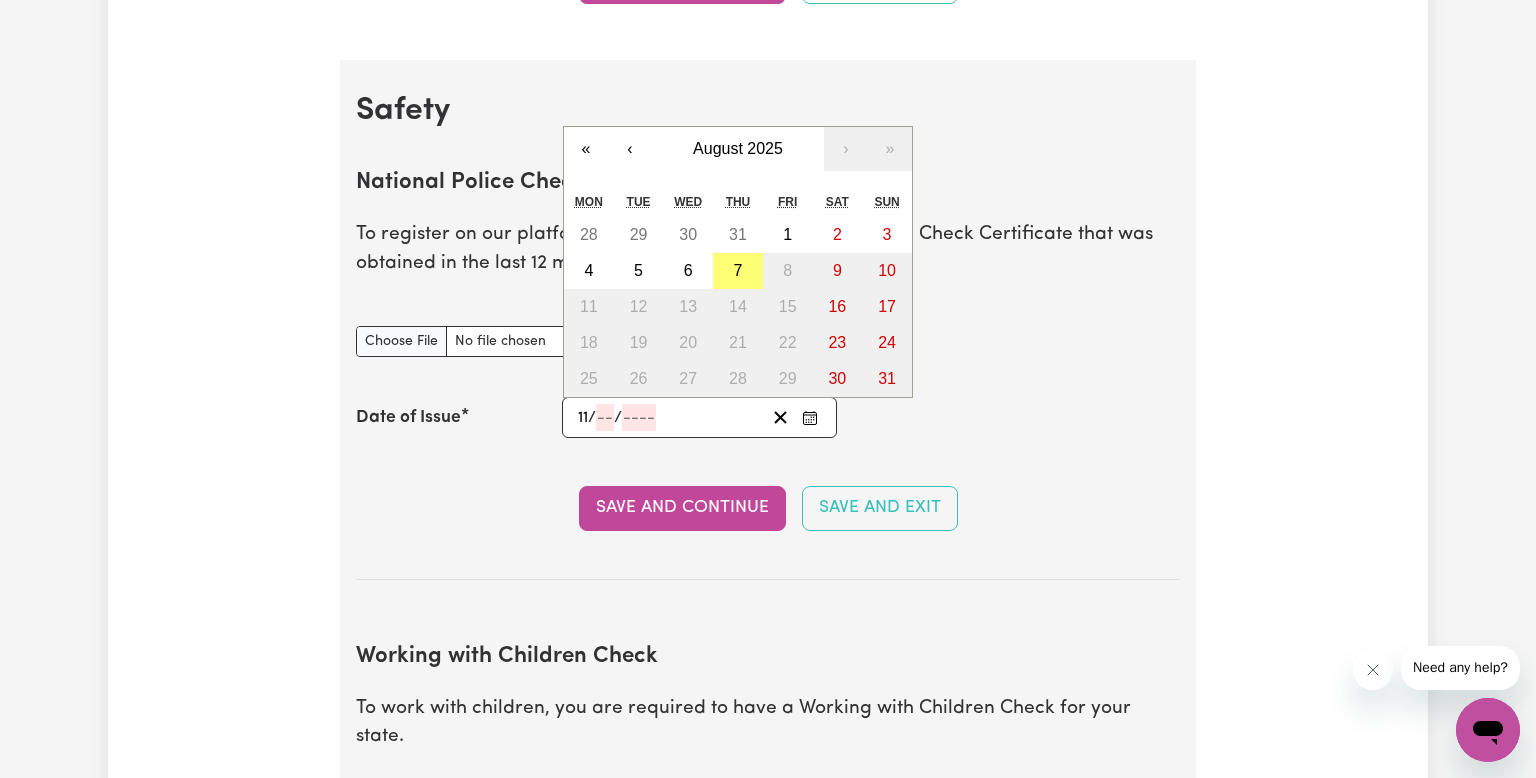 type on "11" 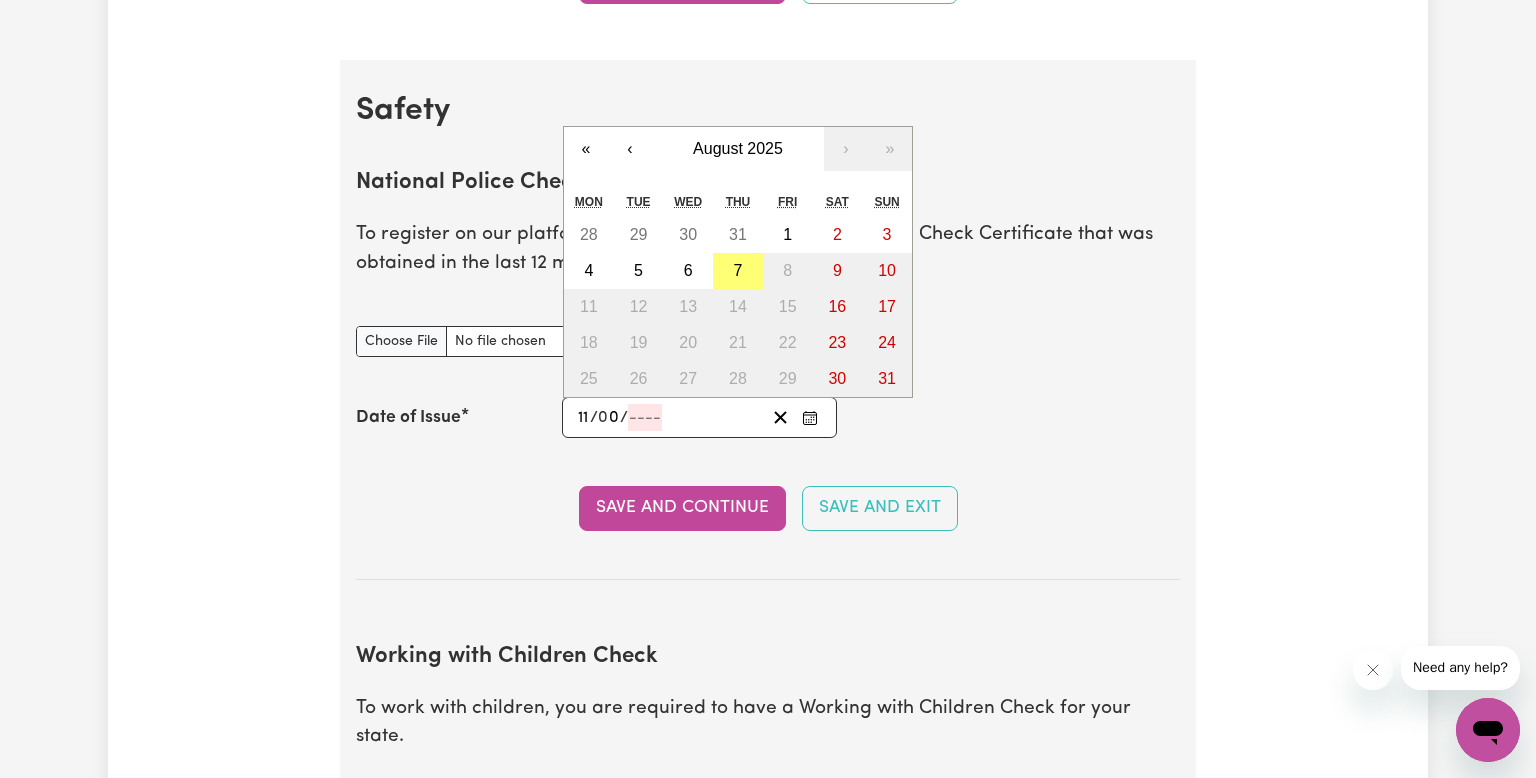 type on "07" 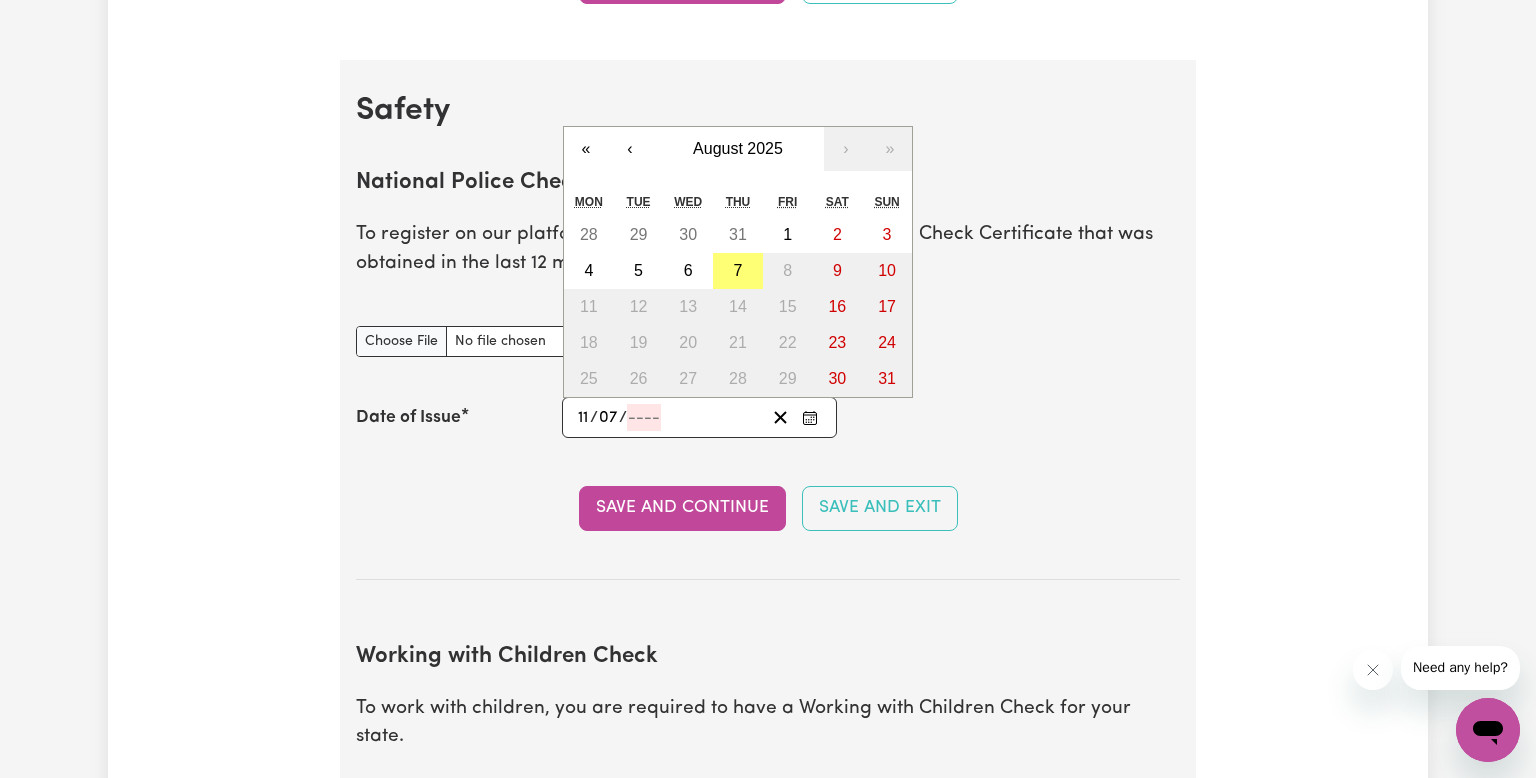 type on "2" 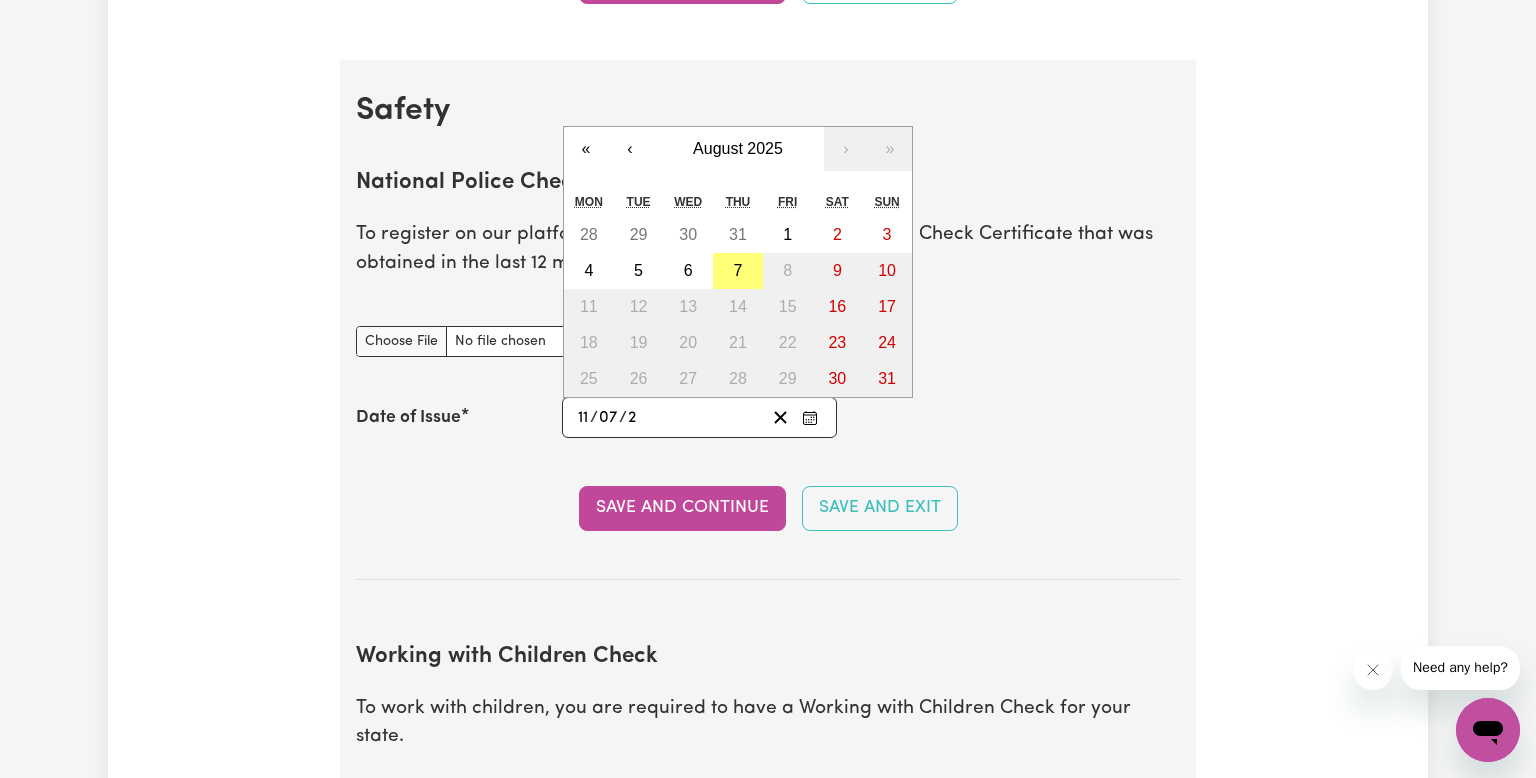 type on "[DATE]" 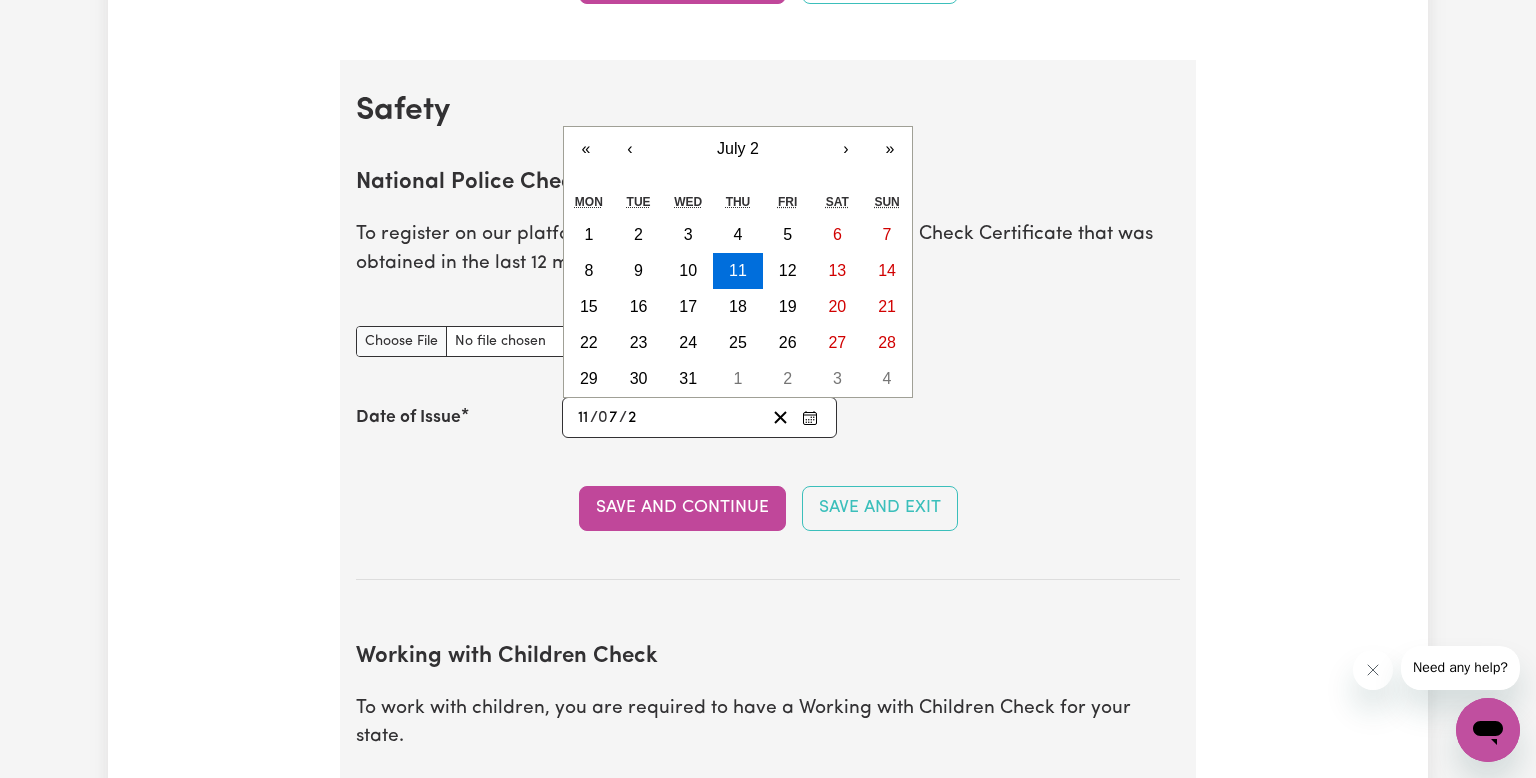 type on "[DATE]" 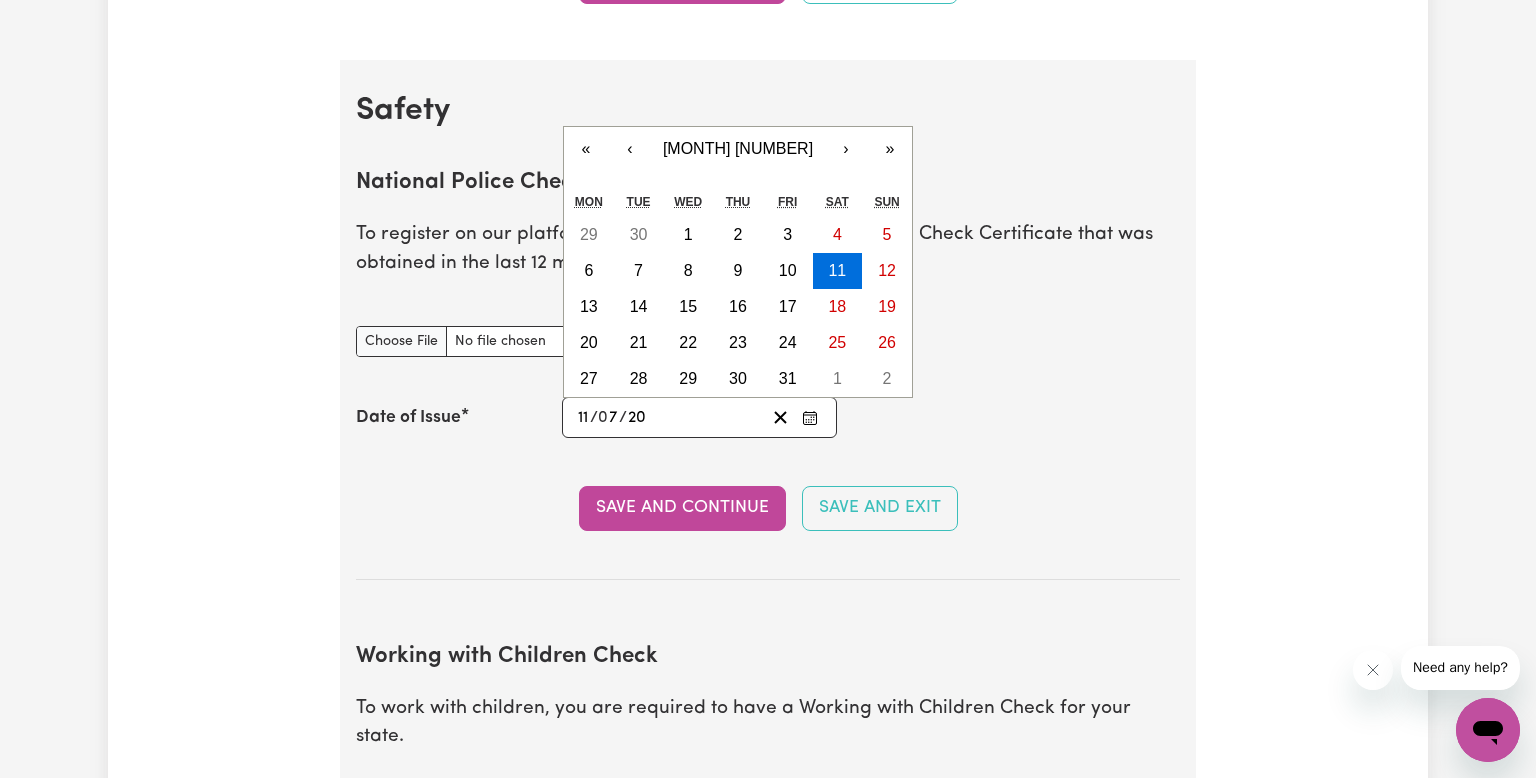 type on "[DATE]" 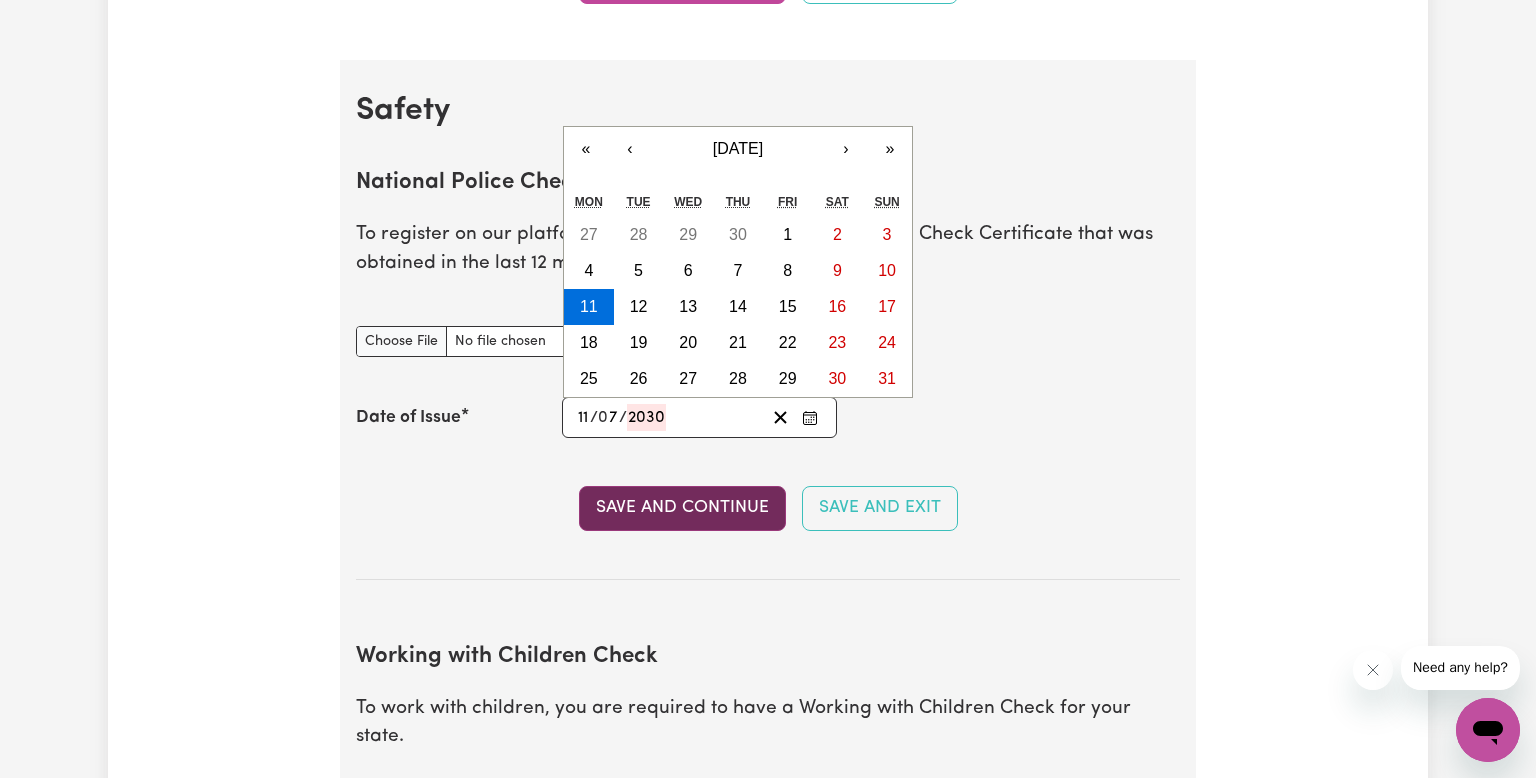 type on "2030" 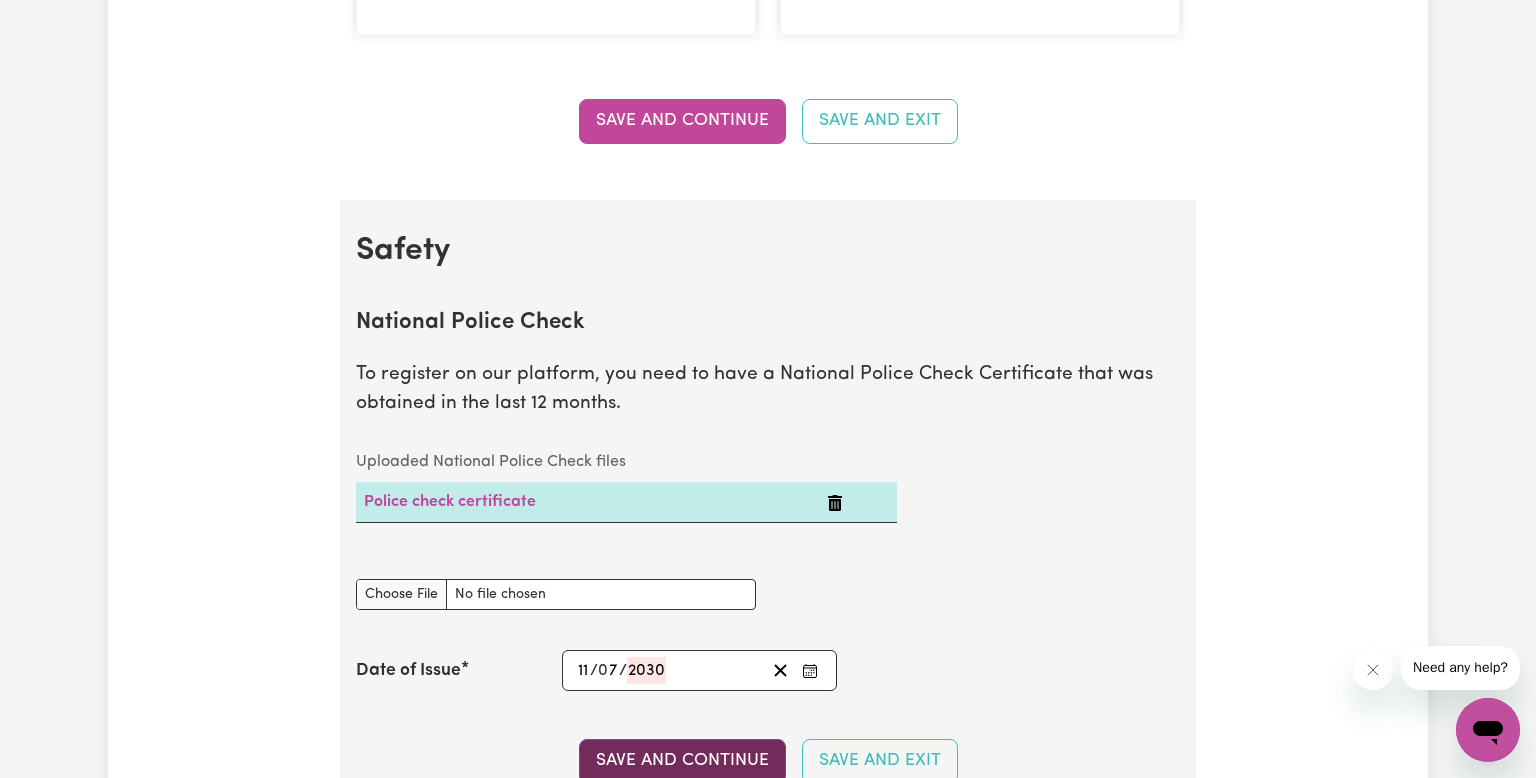scroll, scrollTop: 1080, scrollLeft: 0, axis: vertical 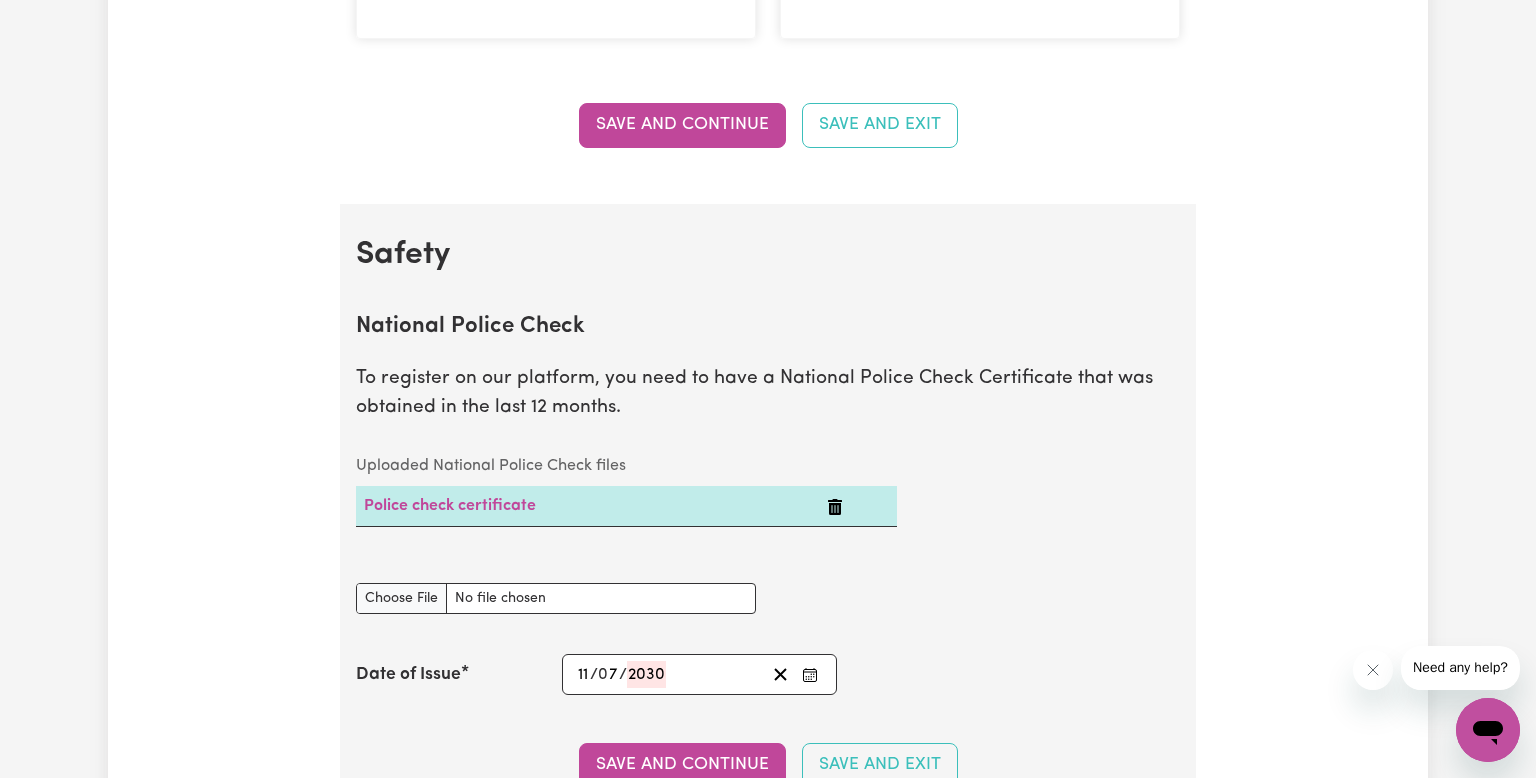 click 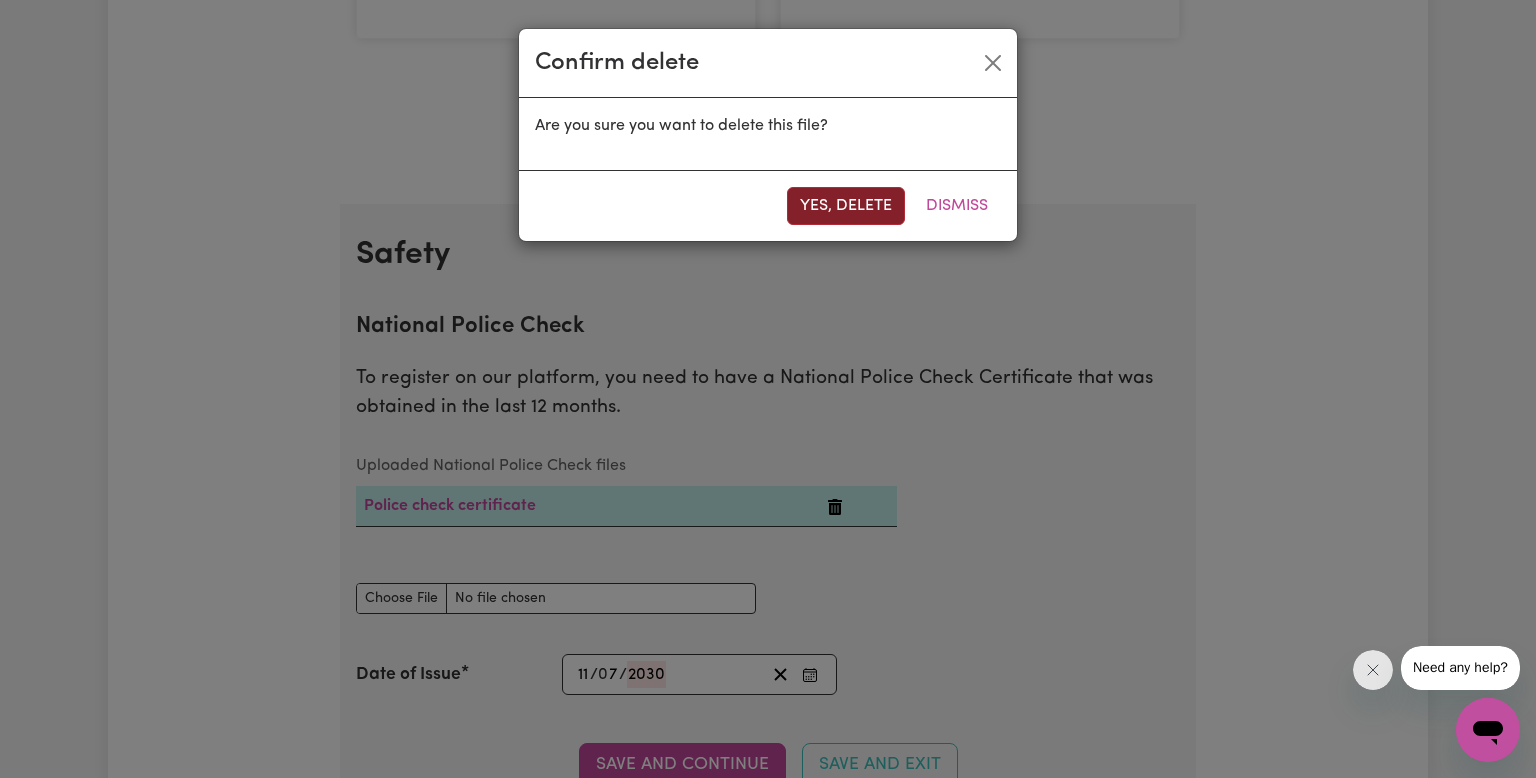 click on "Yes, delete" at bounding box center (846, 206) 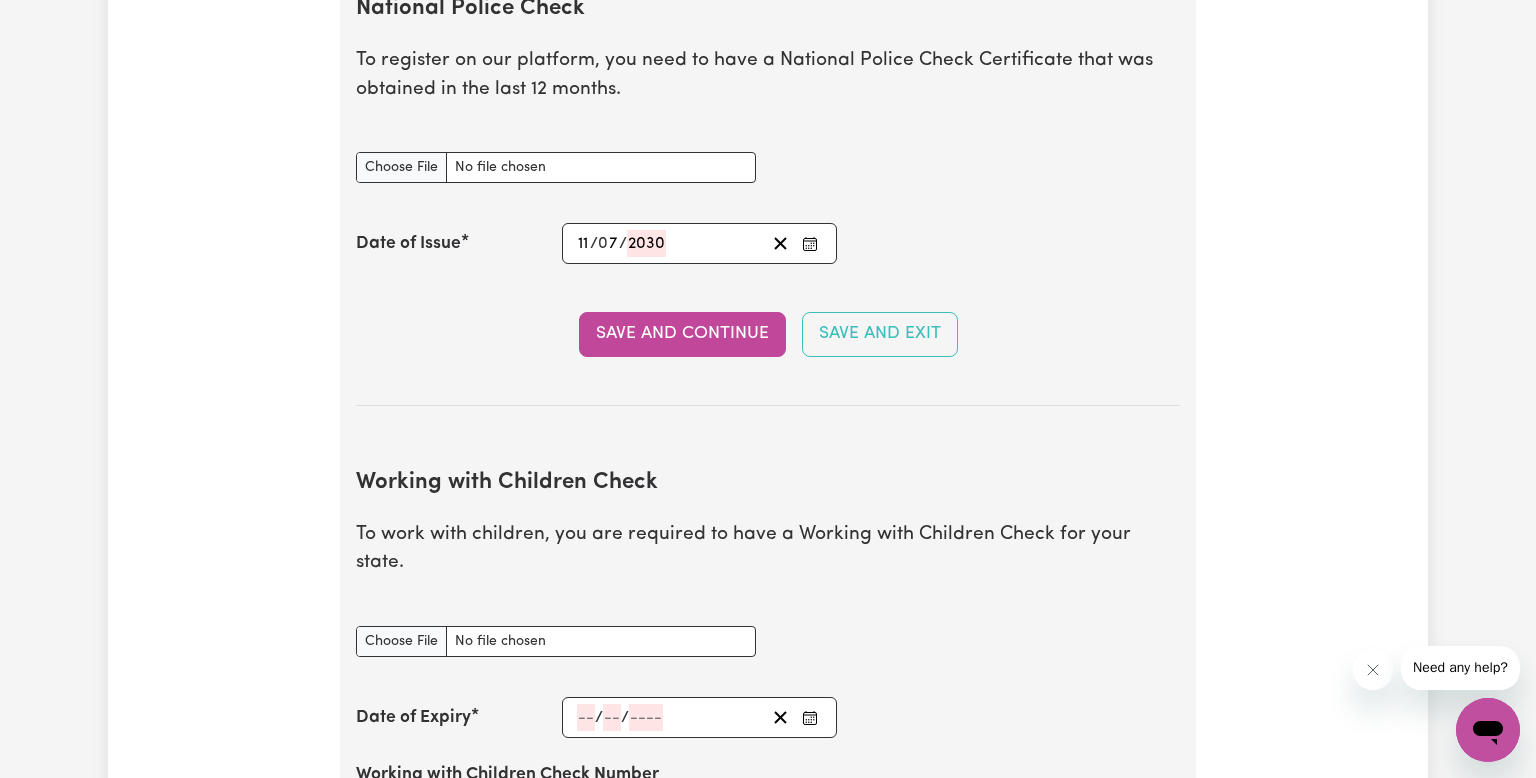 scroll, scrollTop: 1399, scrollLeft: 0, axis: vertical 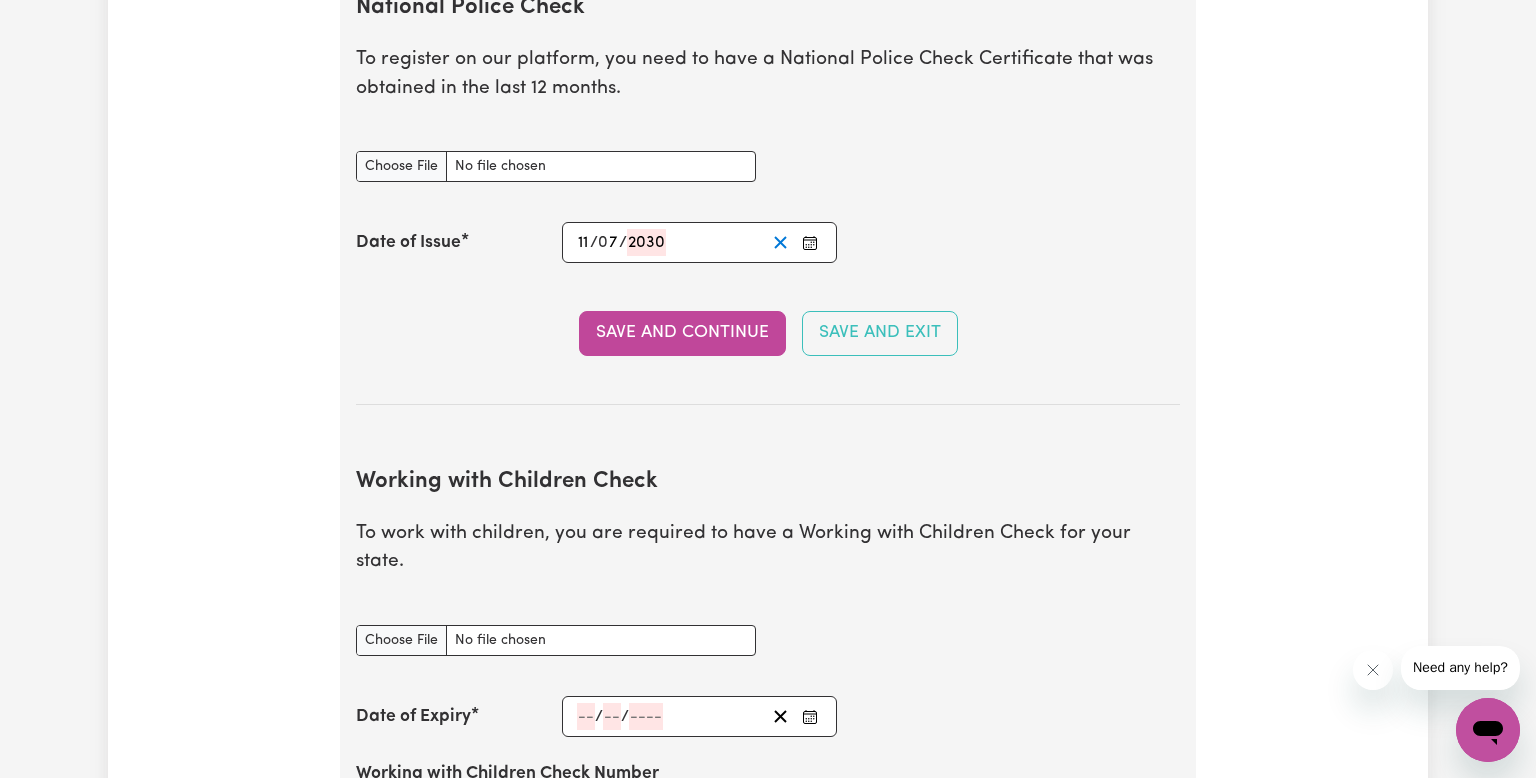 click 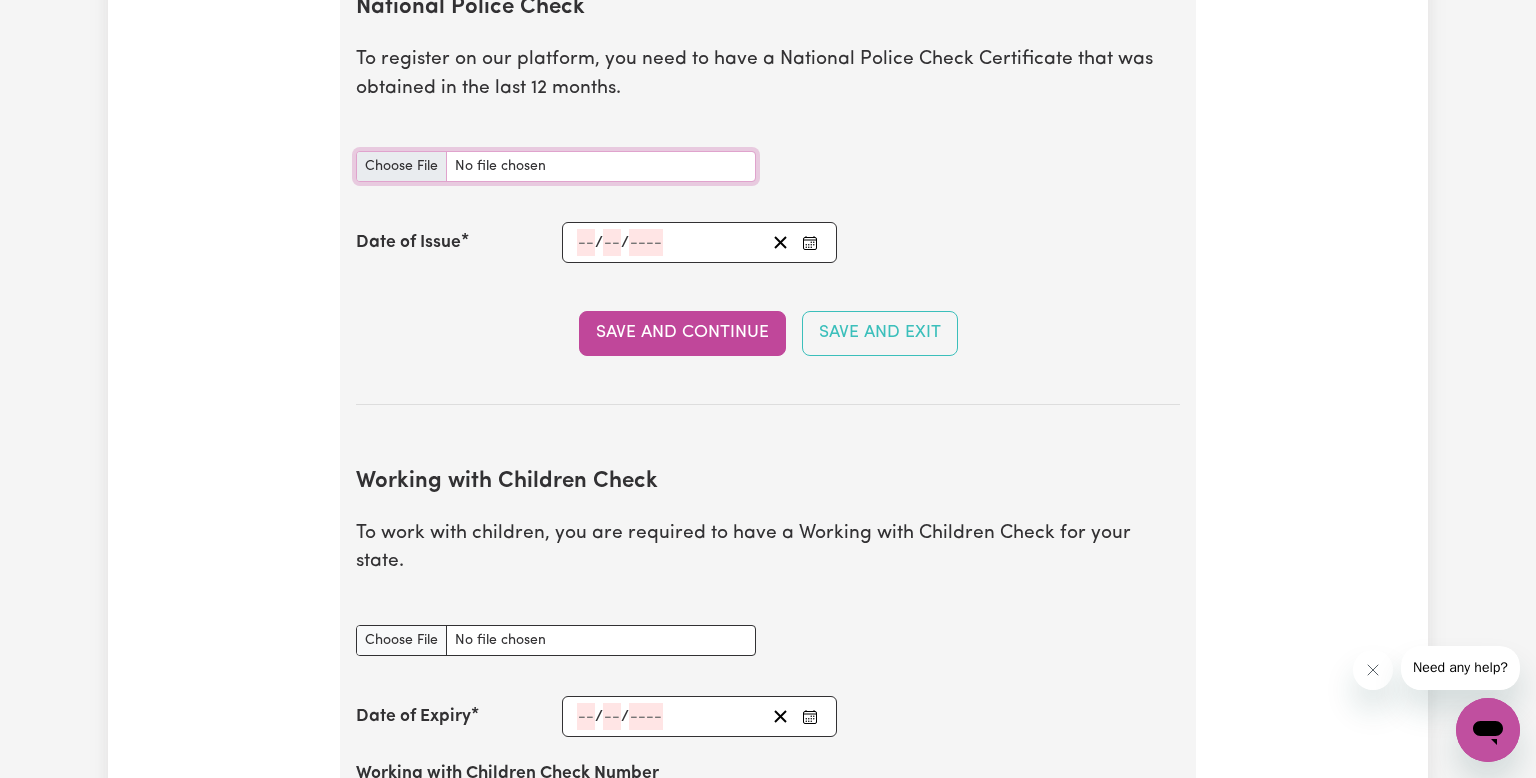 click on "National Police Check  document" at bounding box center [556, 166] 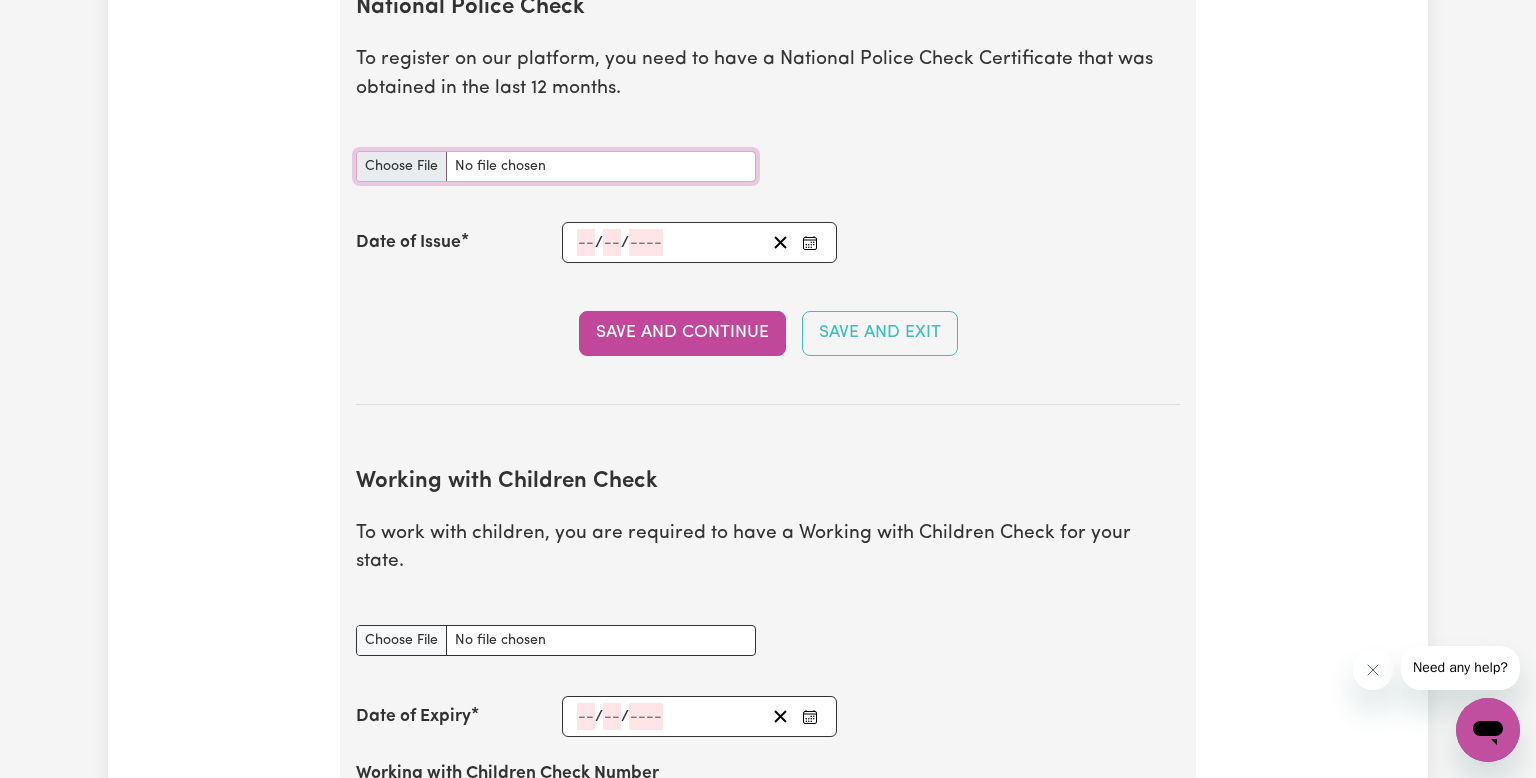 type on "C:\fakepath\[LAST]_[NUMBER].pdf" 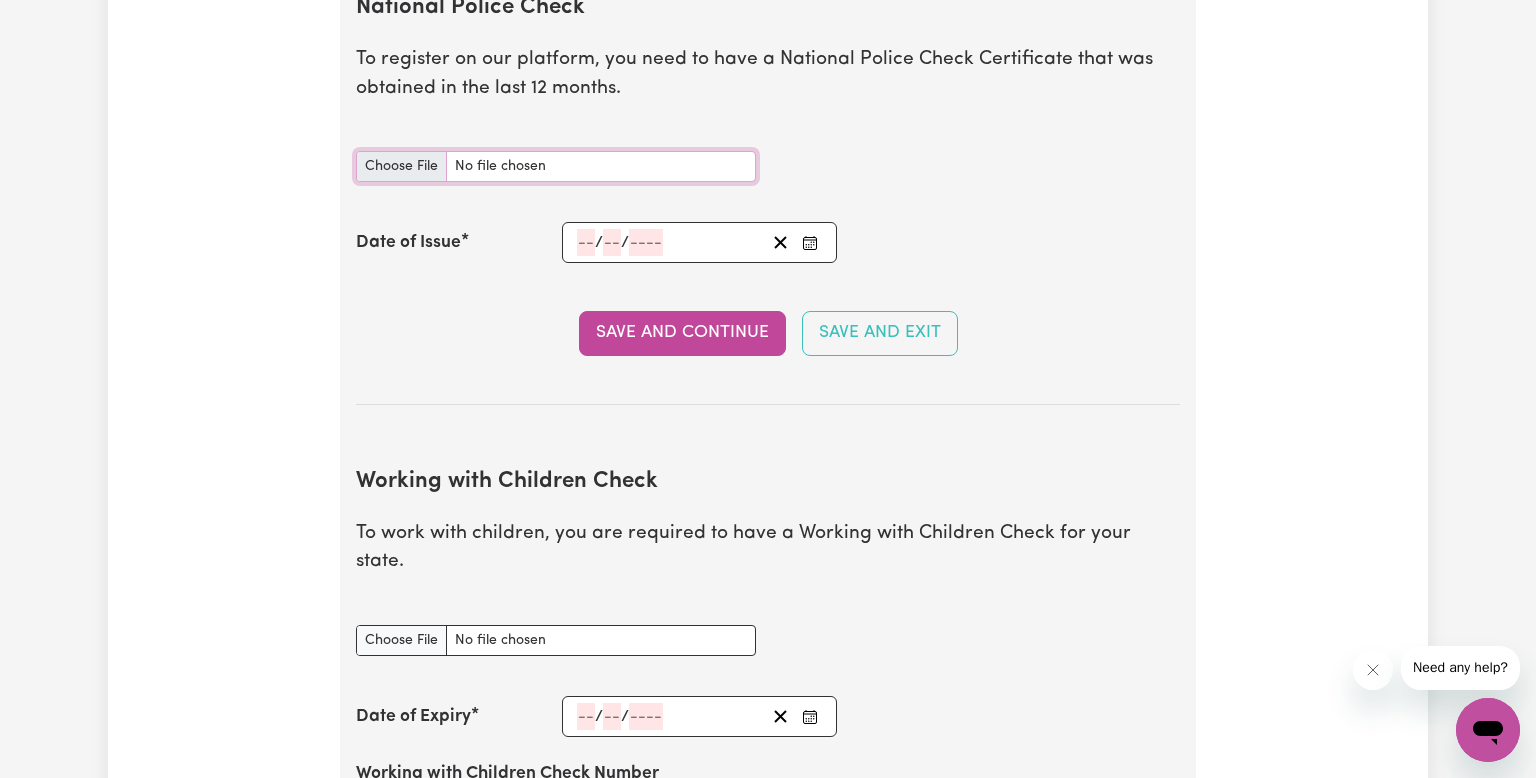 click on "National Police Check  document" at bounding box center (556, 166) 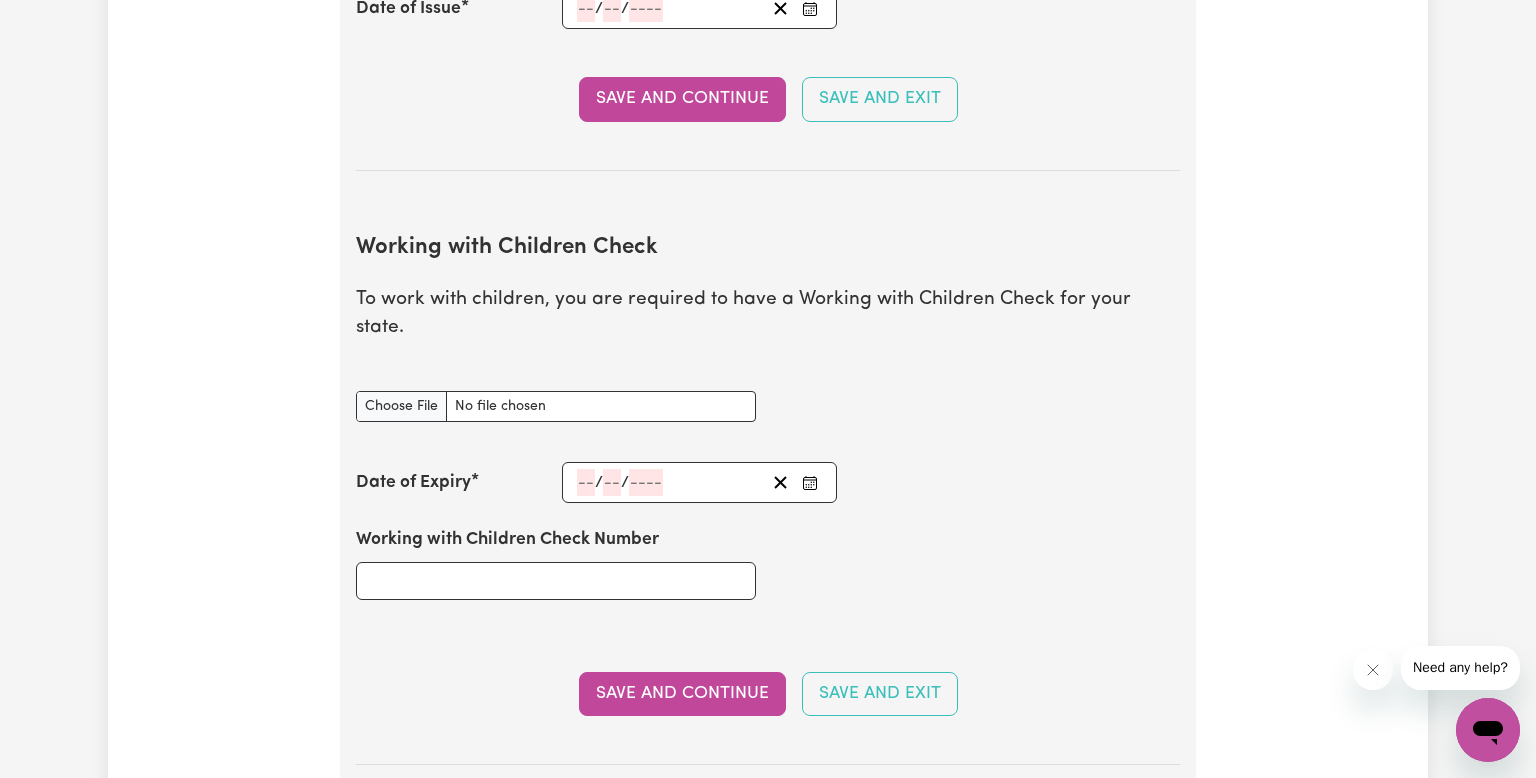scroll, scrollTop: 1636, scrollLeft: 0, axis: vertical 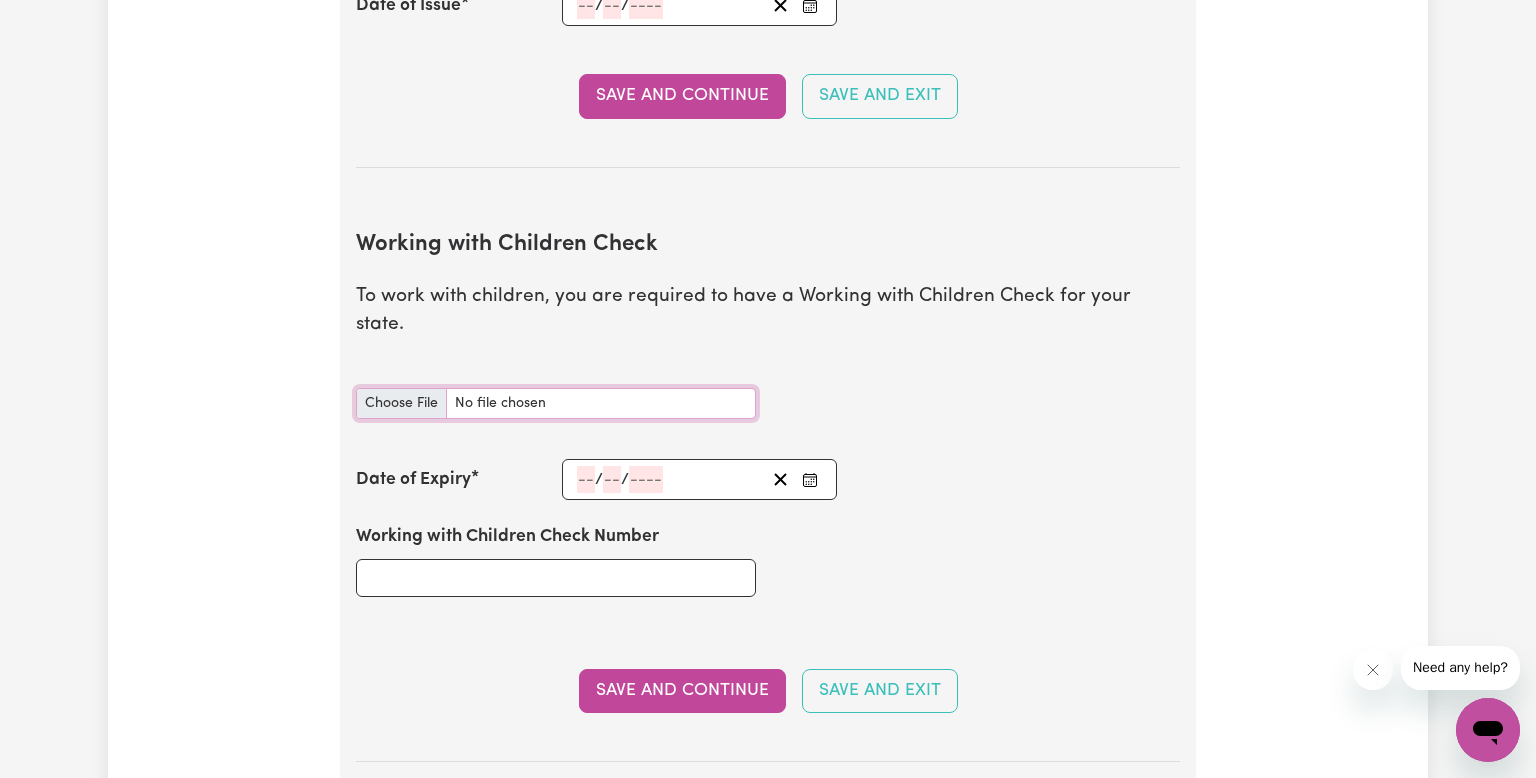 click on "Working with Children Check  document" at bounding box center [556, 403] 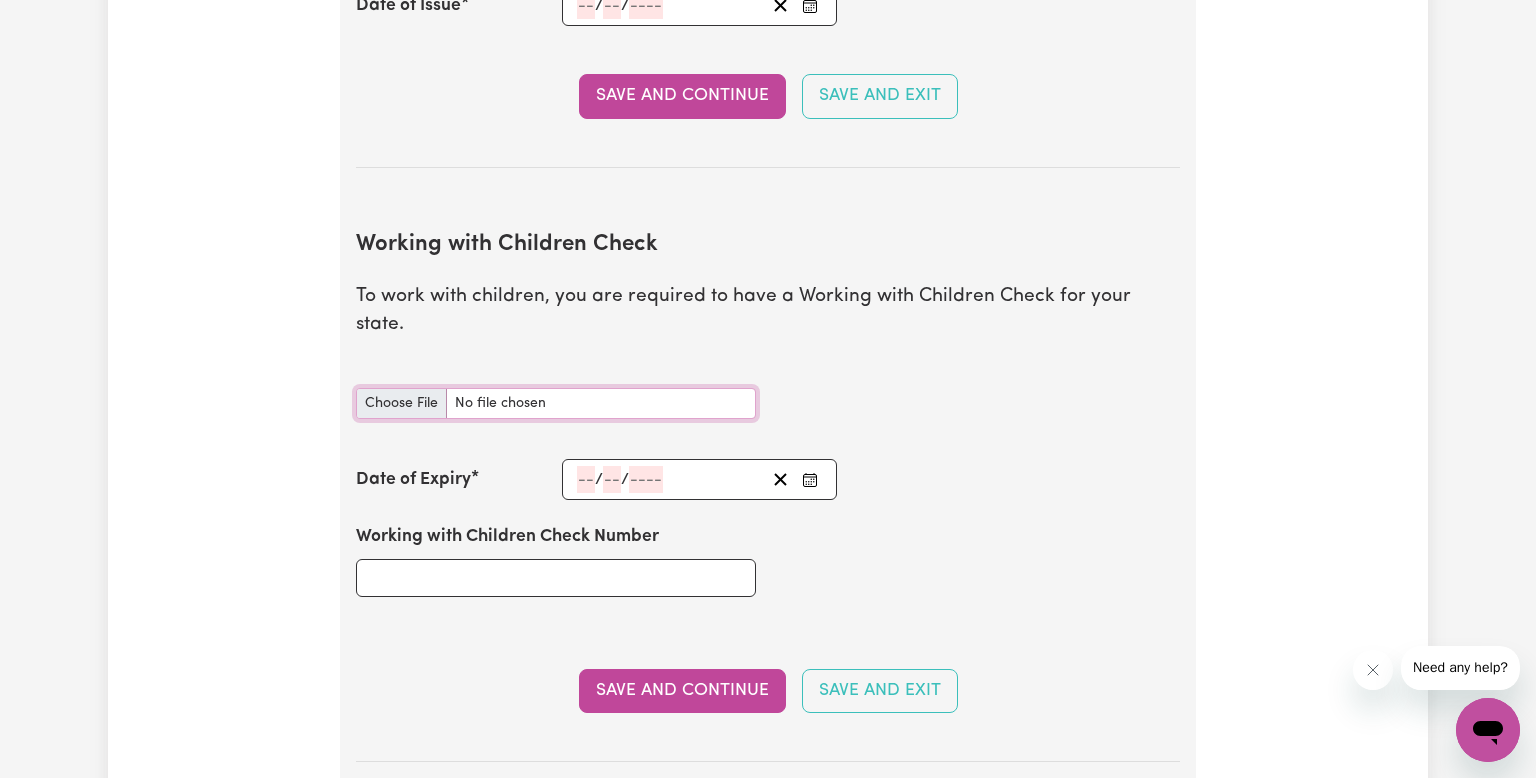 type on "C:\fakepath\[FILENAME].jpg" 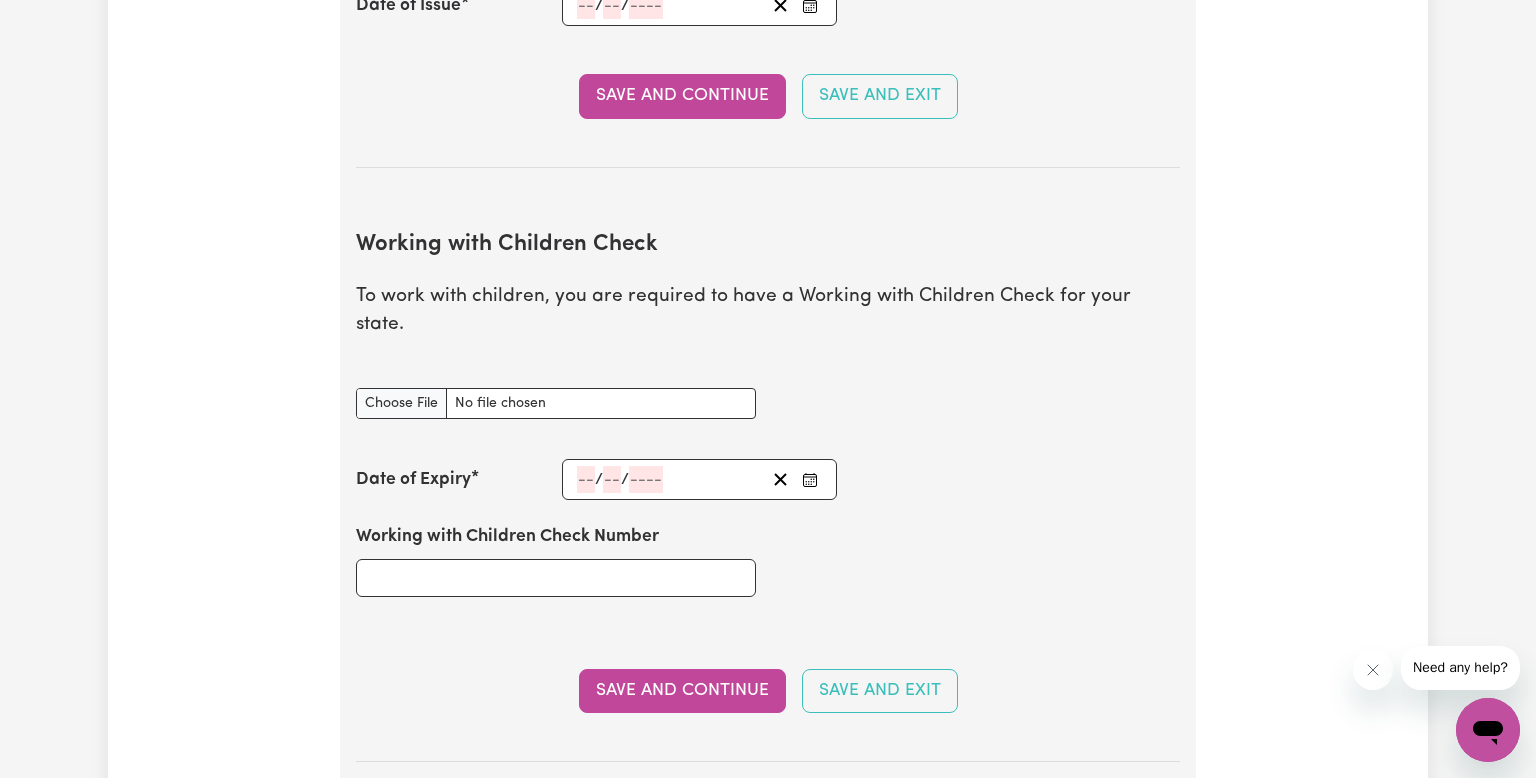 click 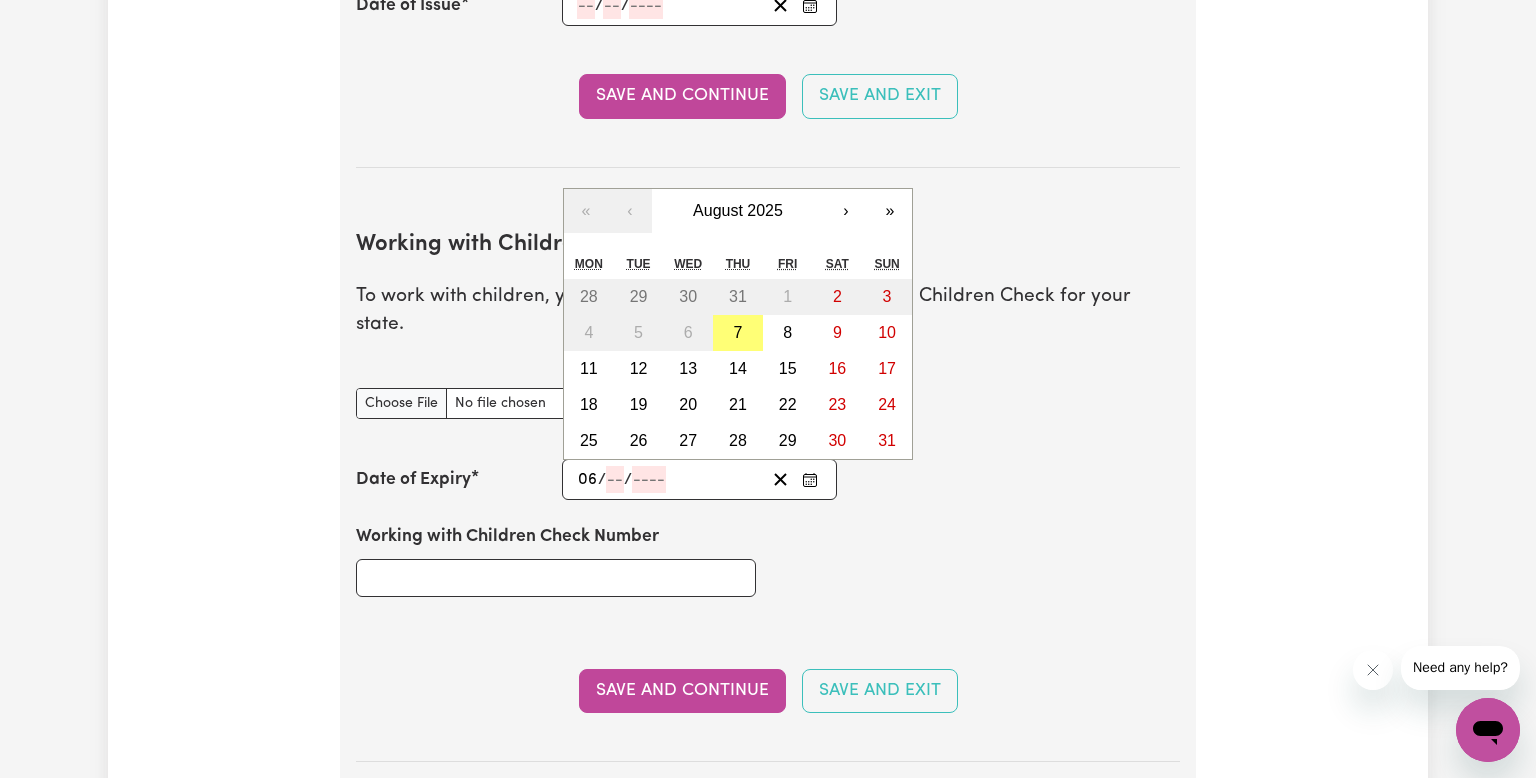 type on "06" 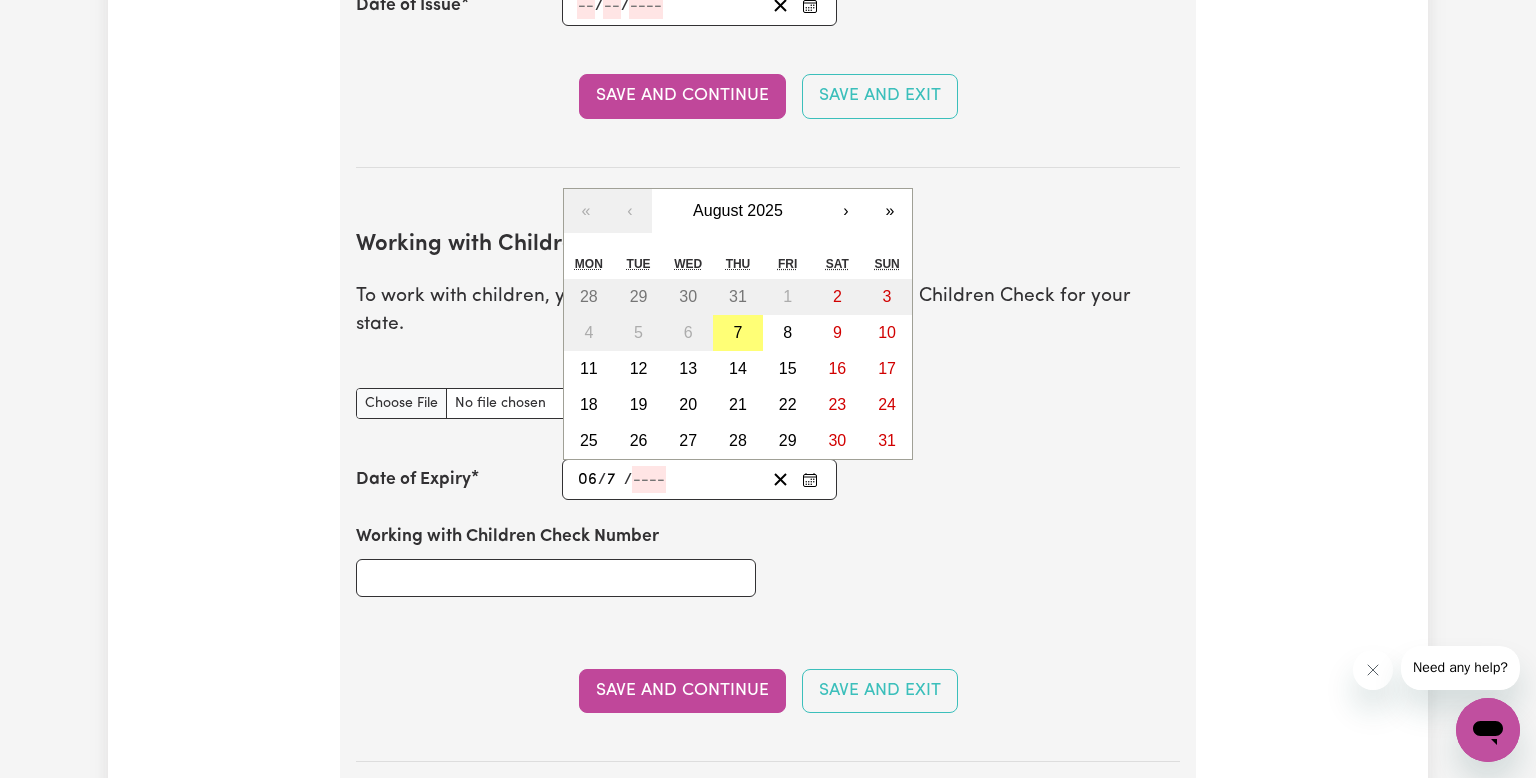type on "7" 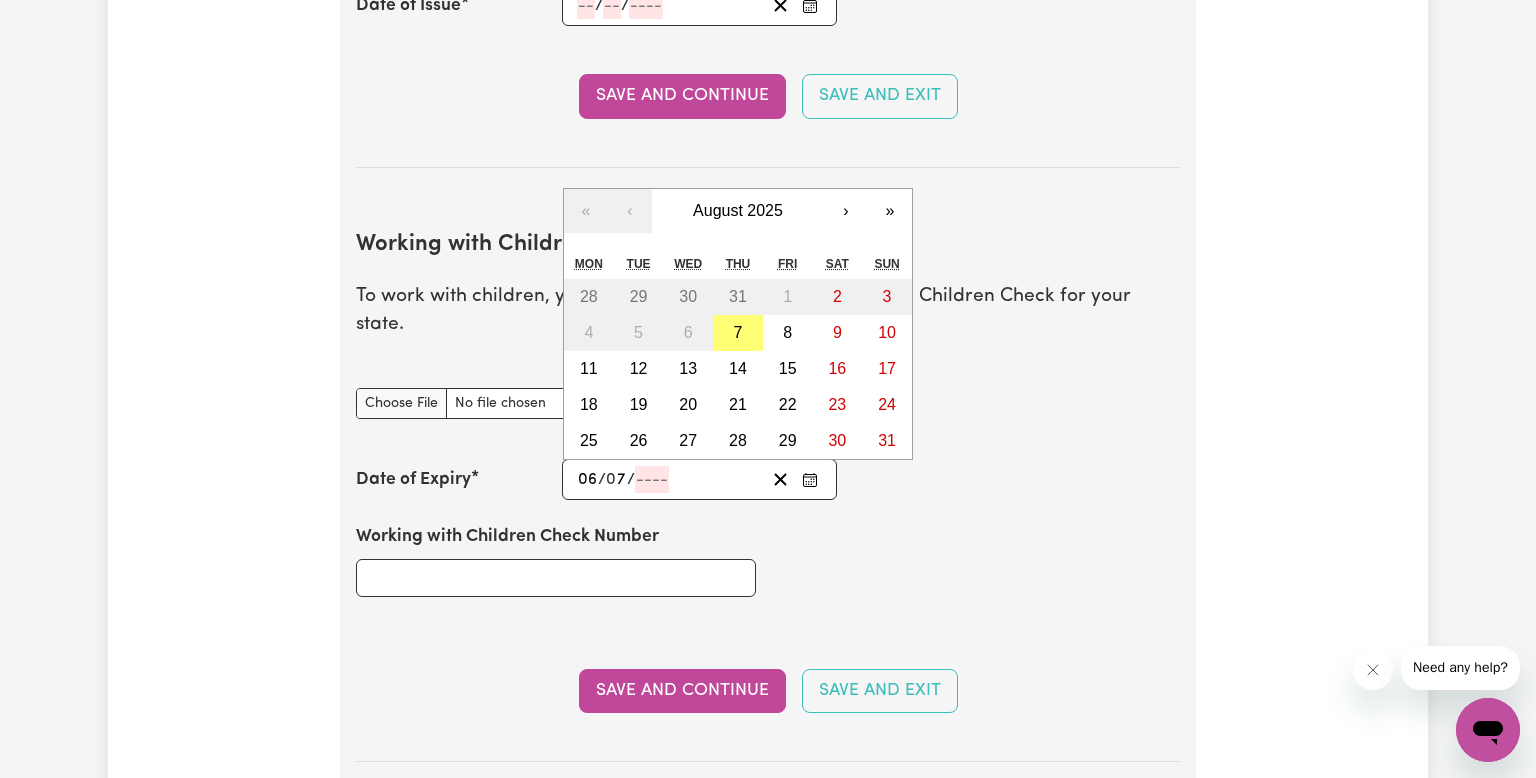 click on "/" 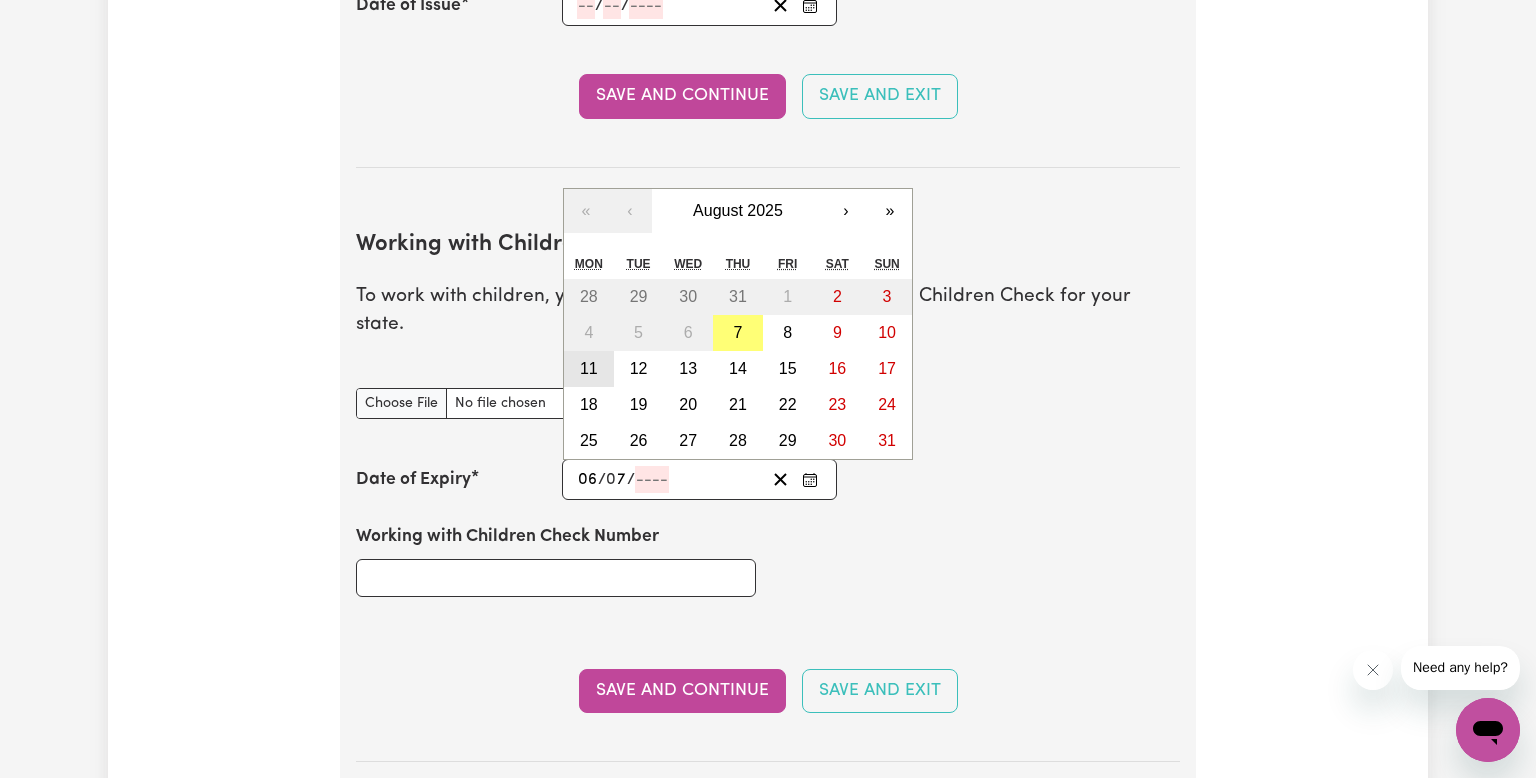 click on "11" at bounding box center [589, 368] 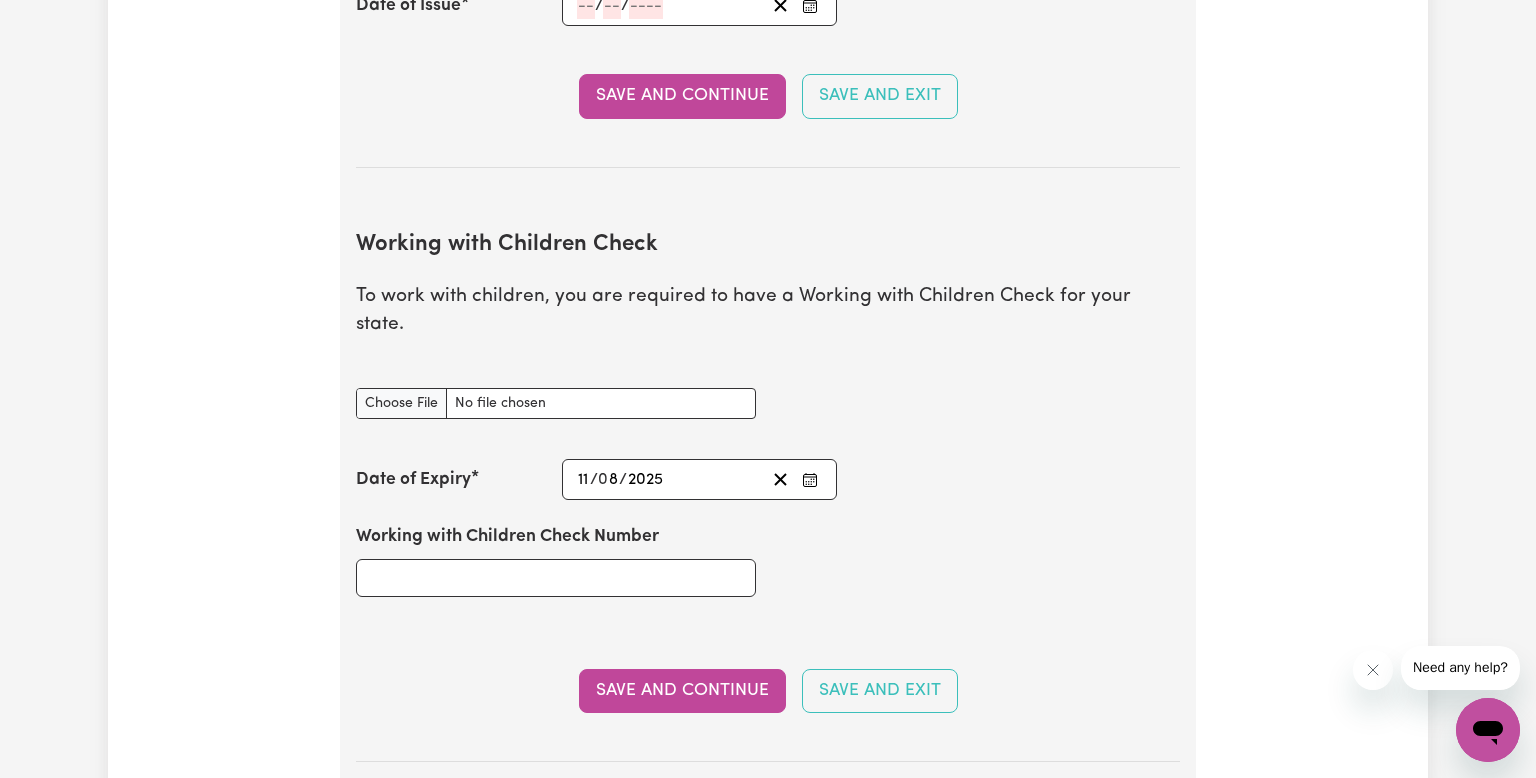 click on "[DATE] [DAY] / [MONTH] / [YEAR]" at bounding box center (670, 479) 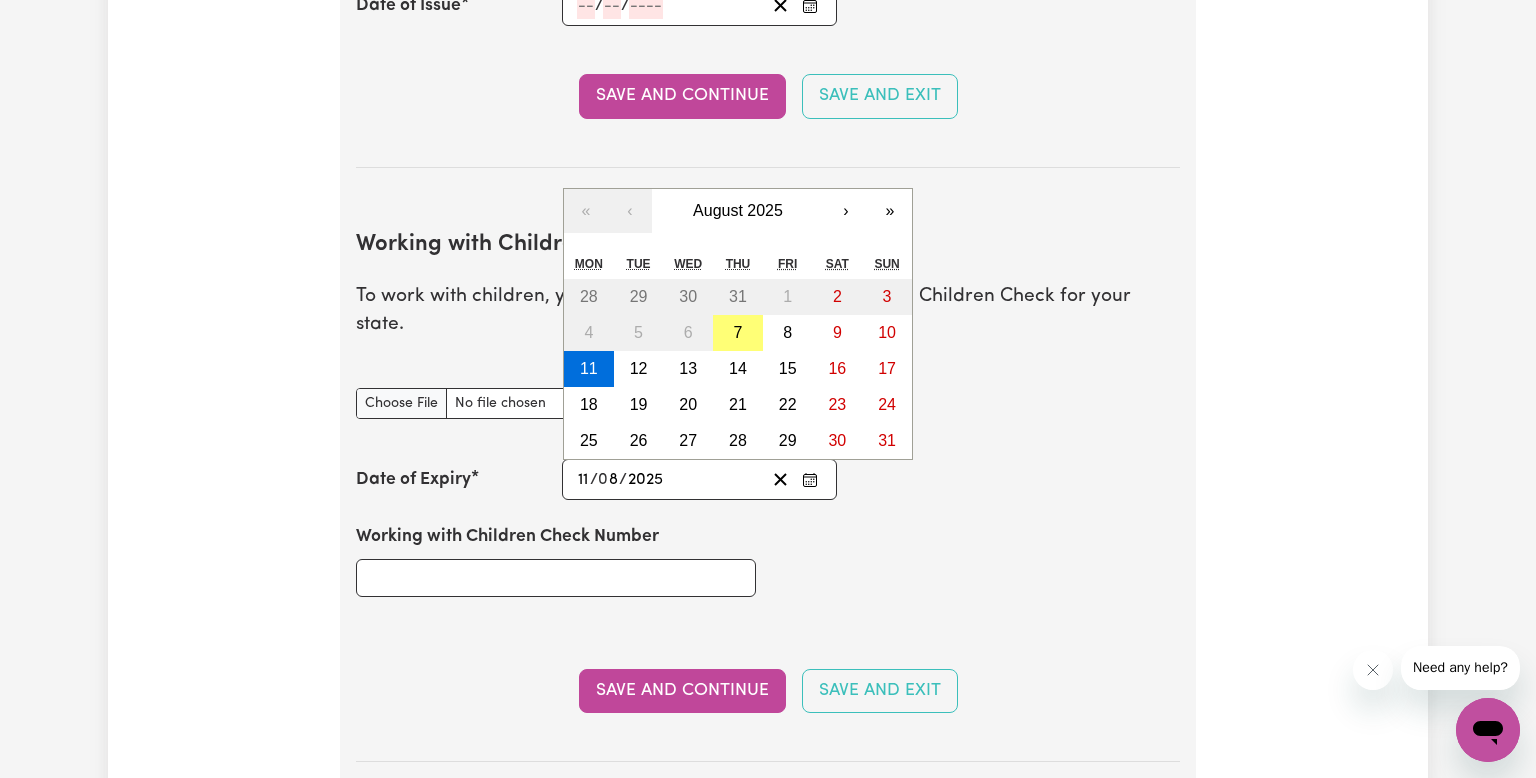 click on "/" 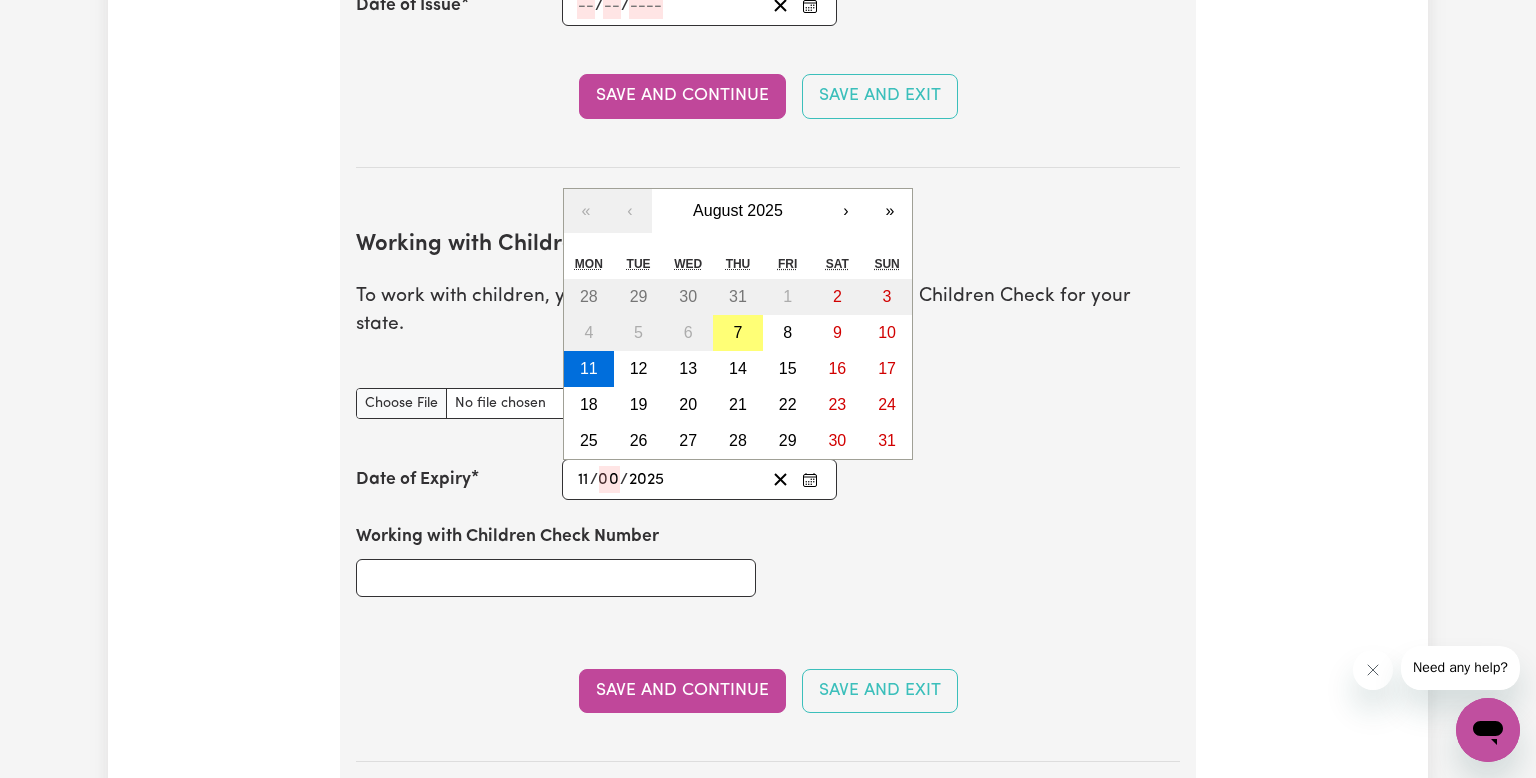 type on "07" 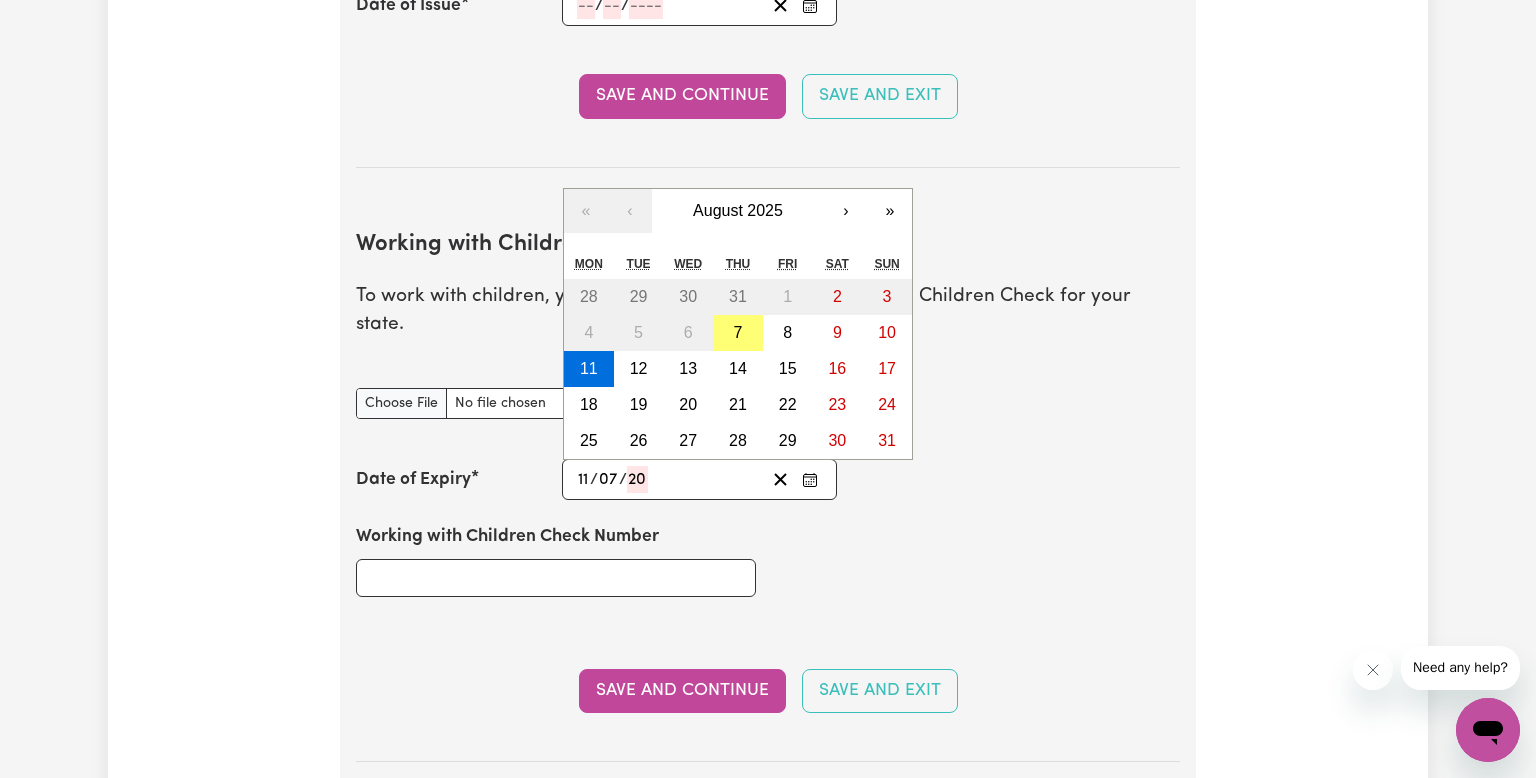 type on "203" 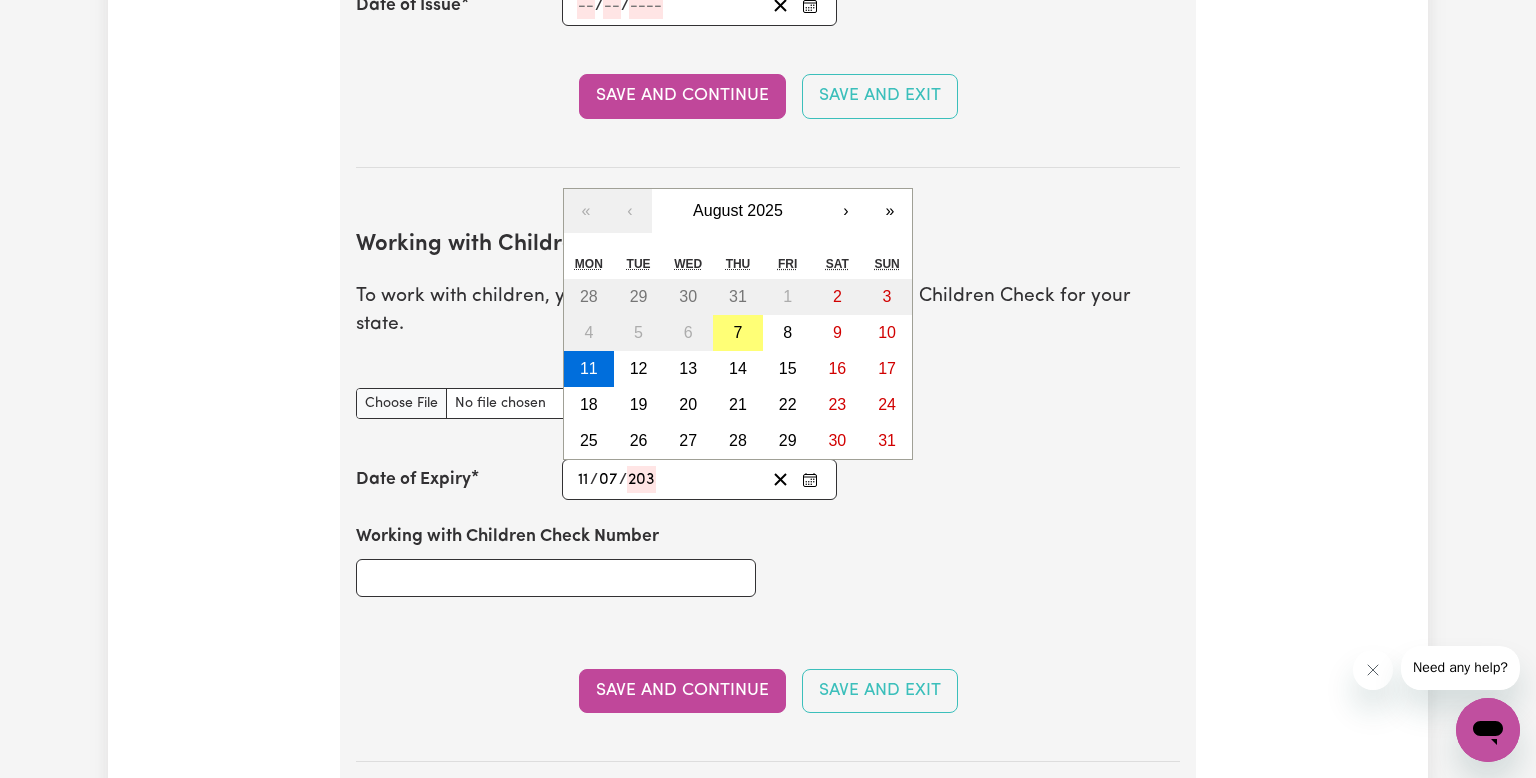 type on "[DATE]" 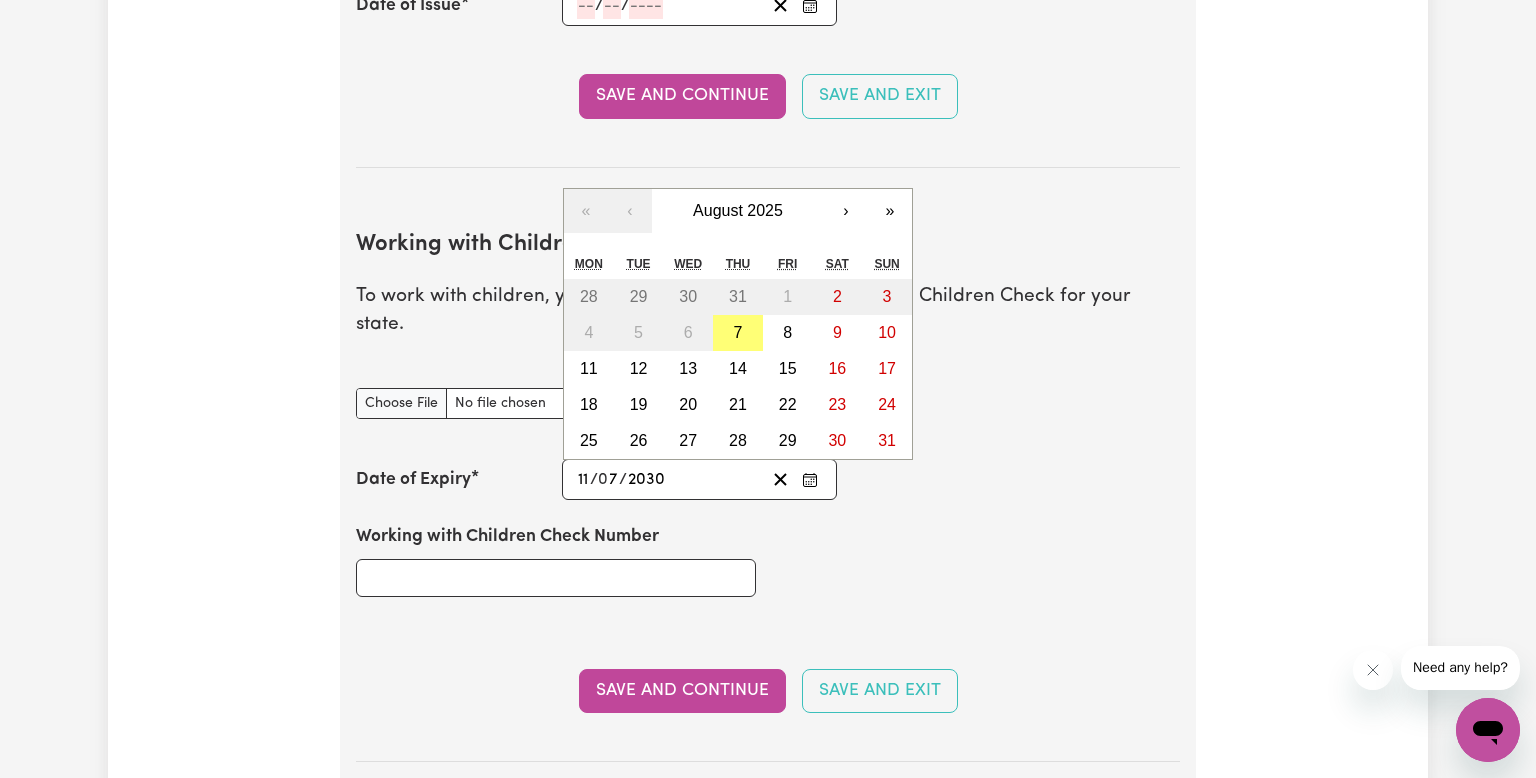 type on "2030" 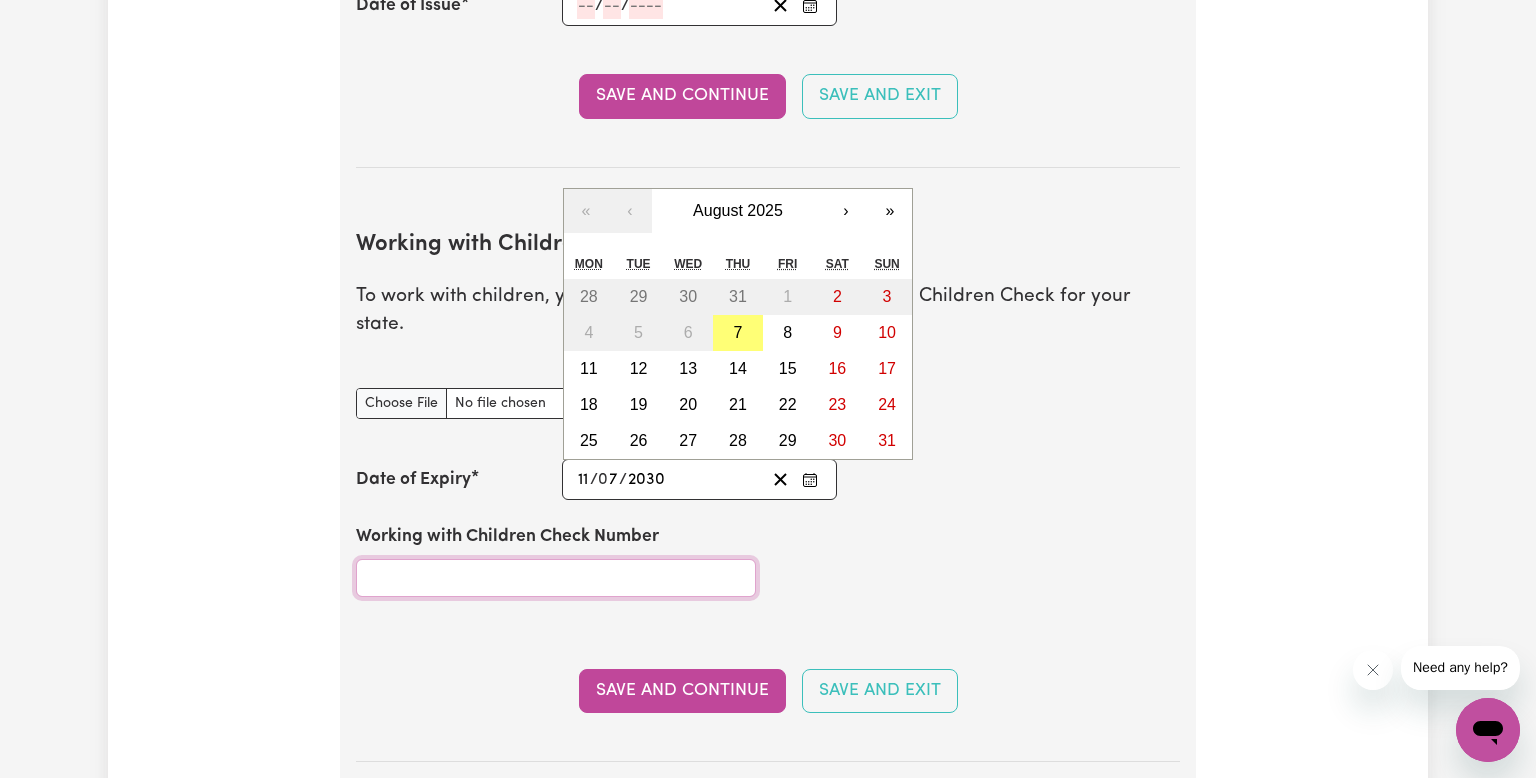 click on "Working with Children Check Number" at bounding box center (556, 578) 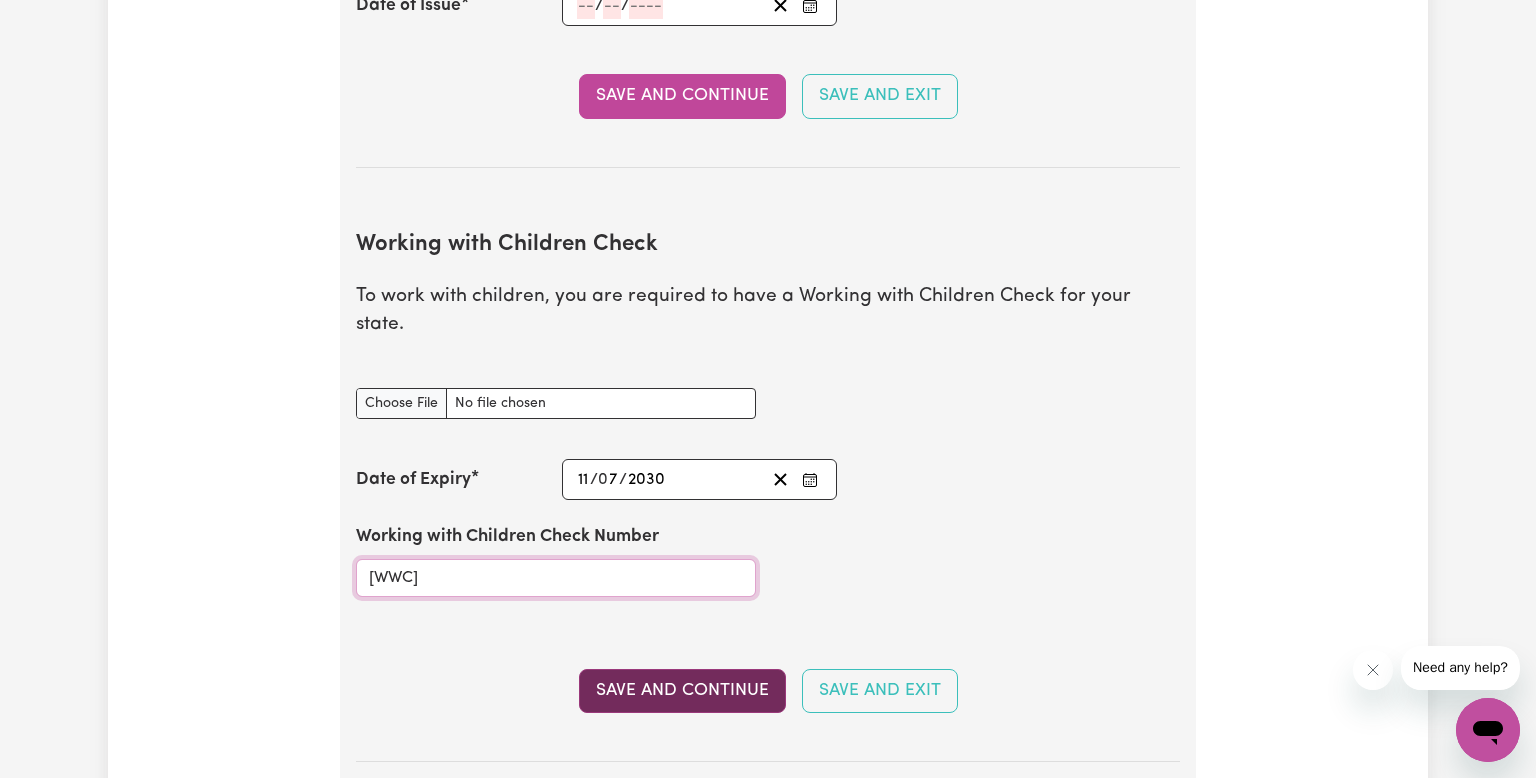 type on "[WWC]" 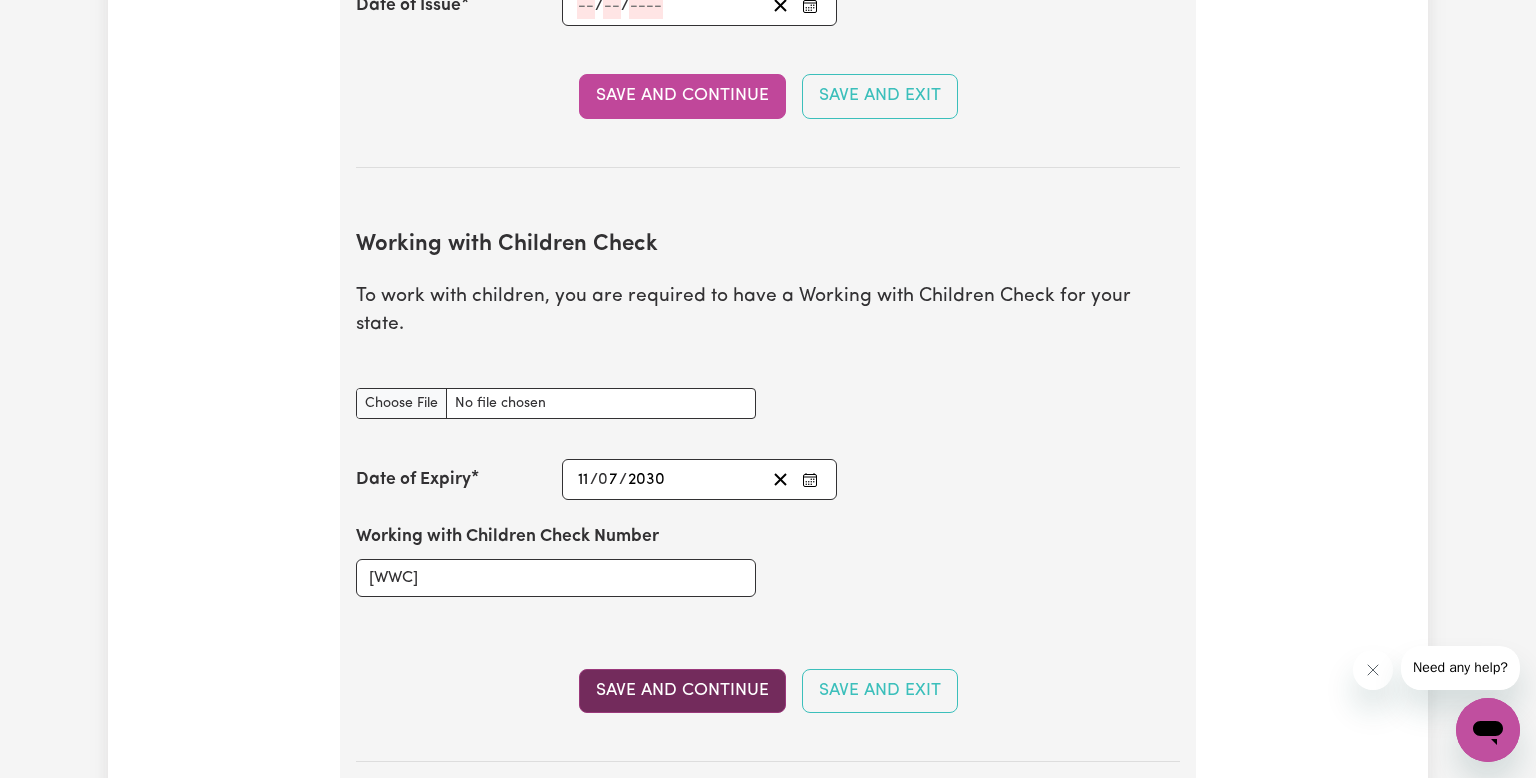 click on "Save and Continue" at bounding box center (682, 691) 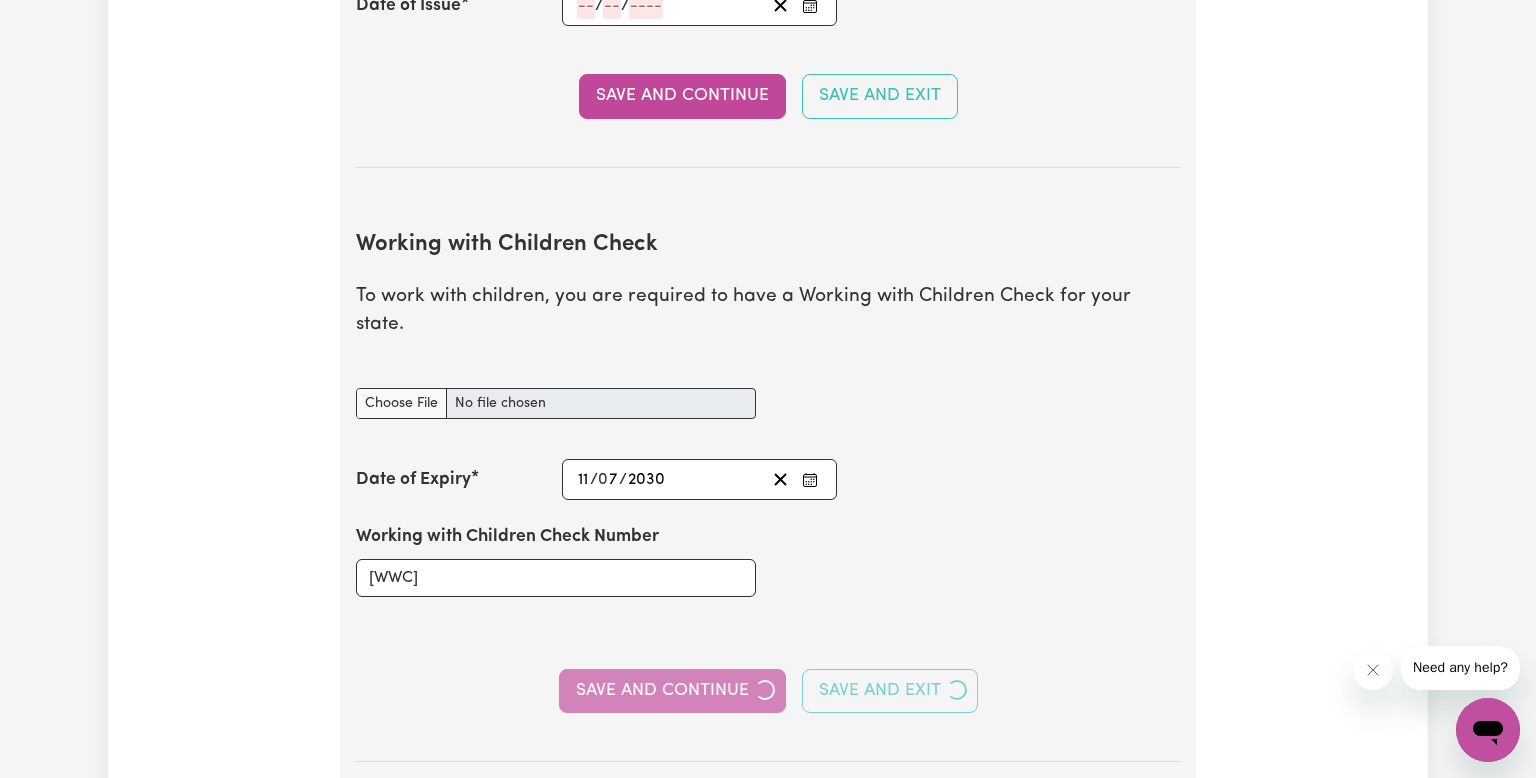 type on "[DATE]" 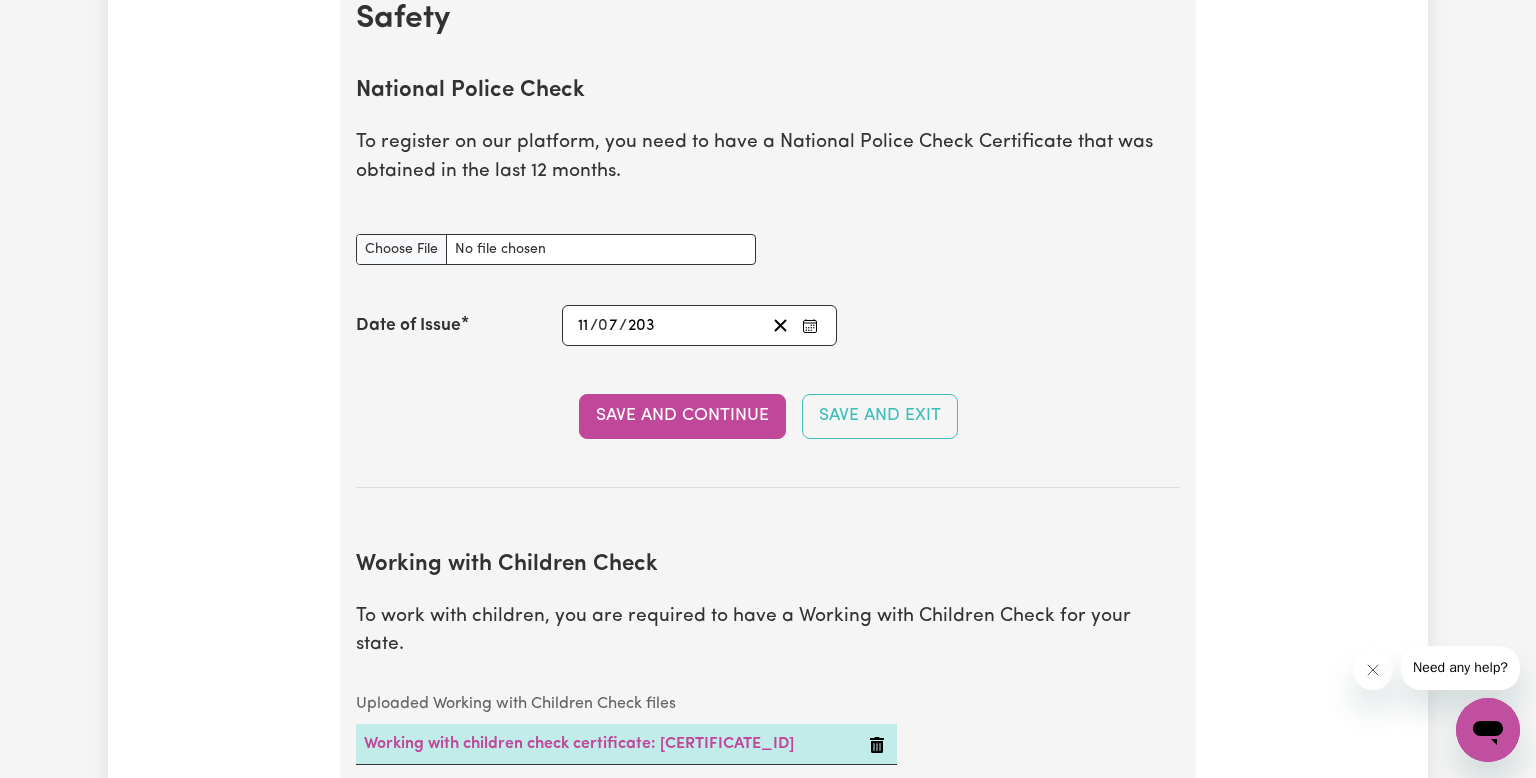 scroll, scrollTop: 1317, scrollLeft: 0, axis: vertical 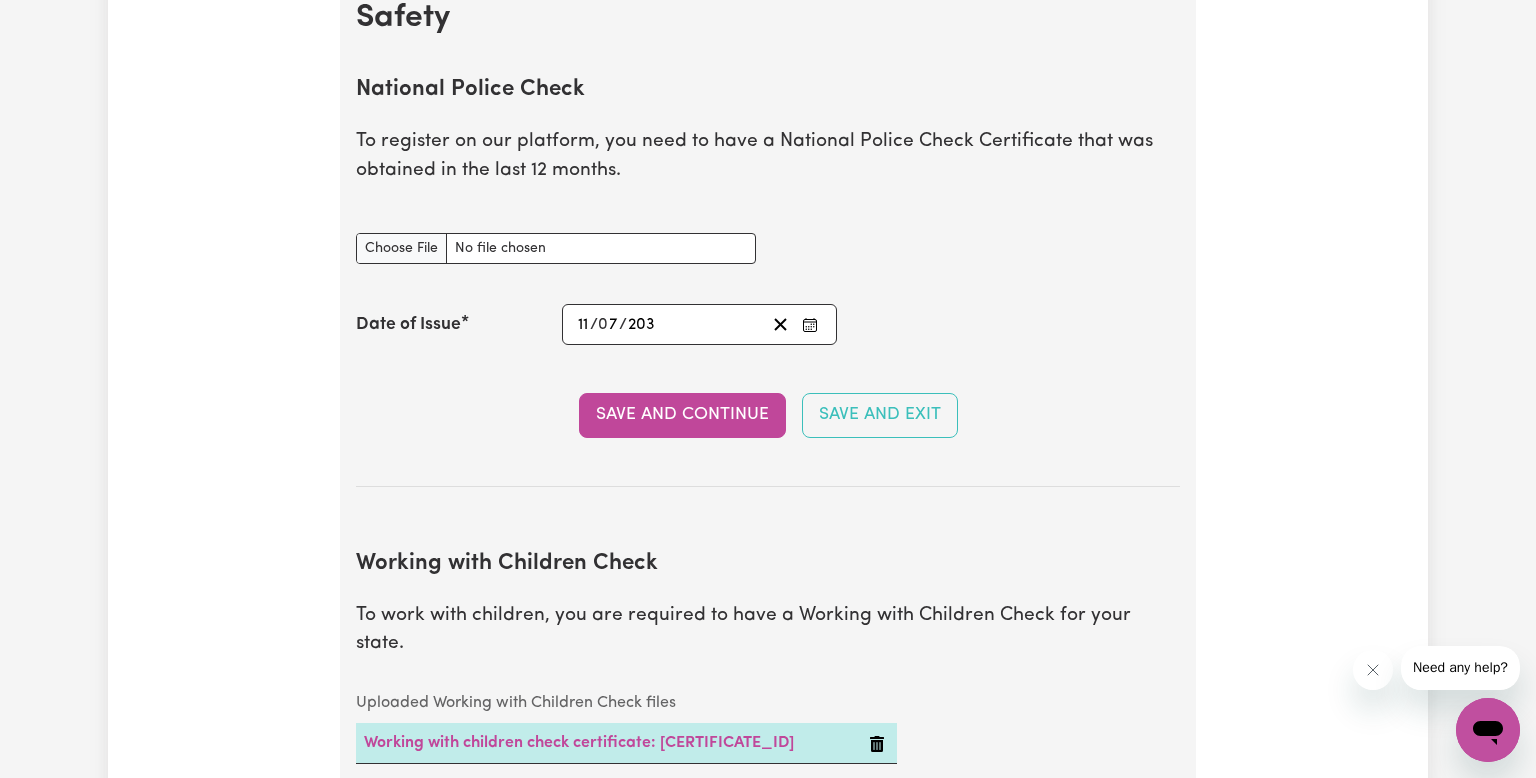 click on "[DATE] [DATE]" at bounding box center [670, 324] 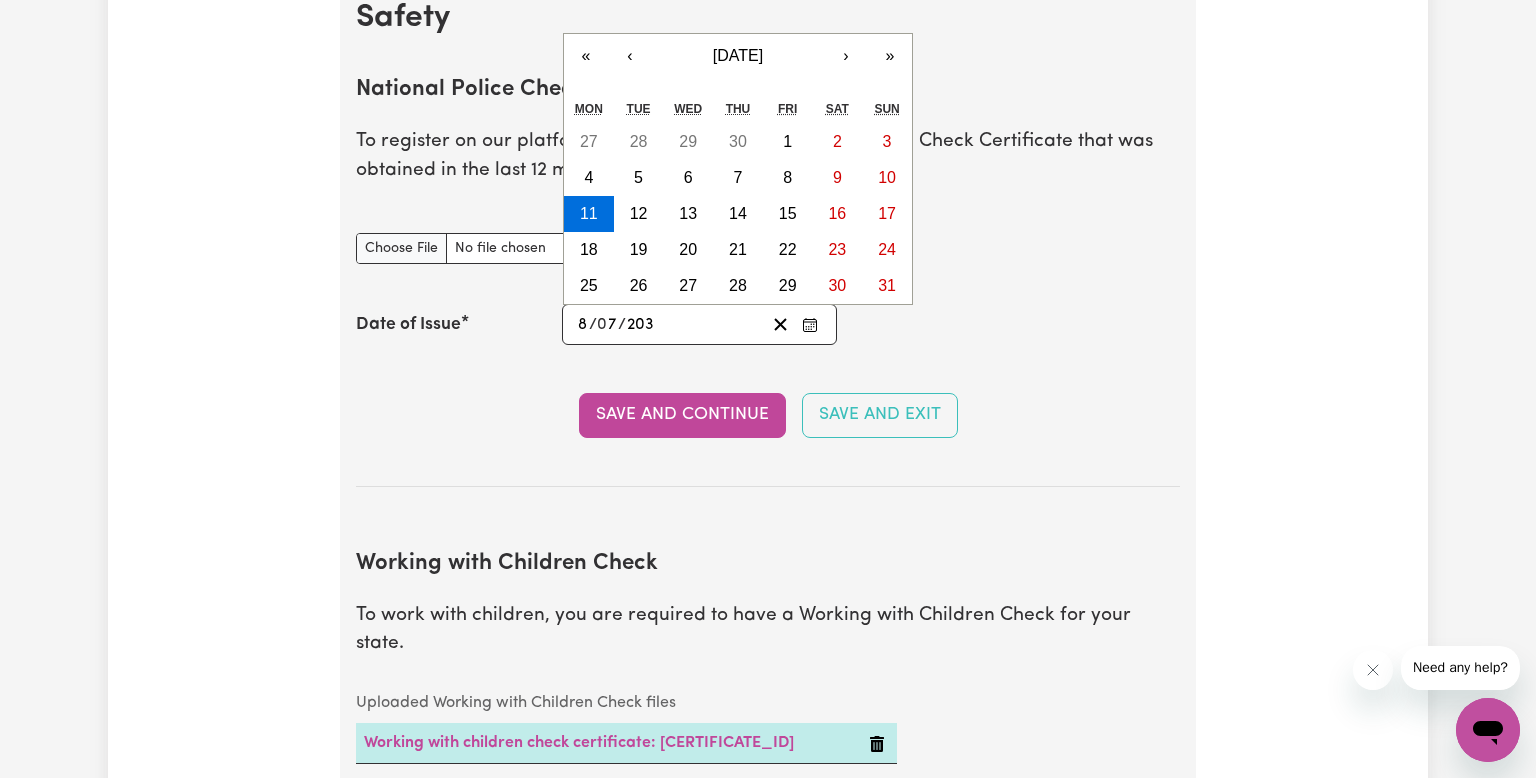type on "8" 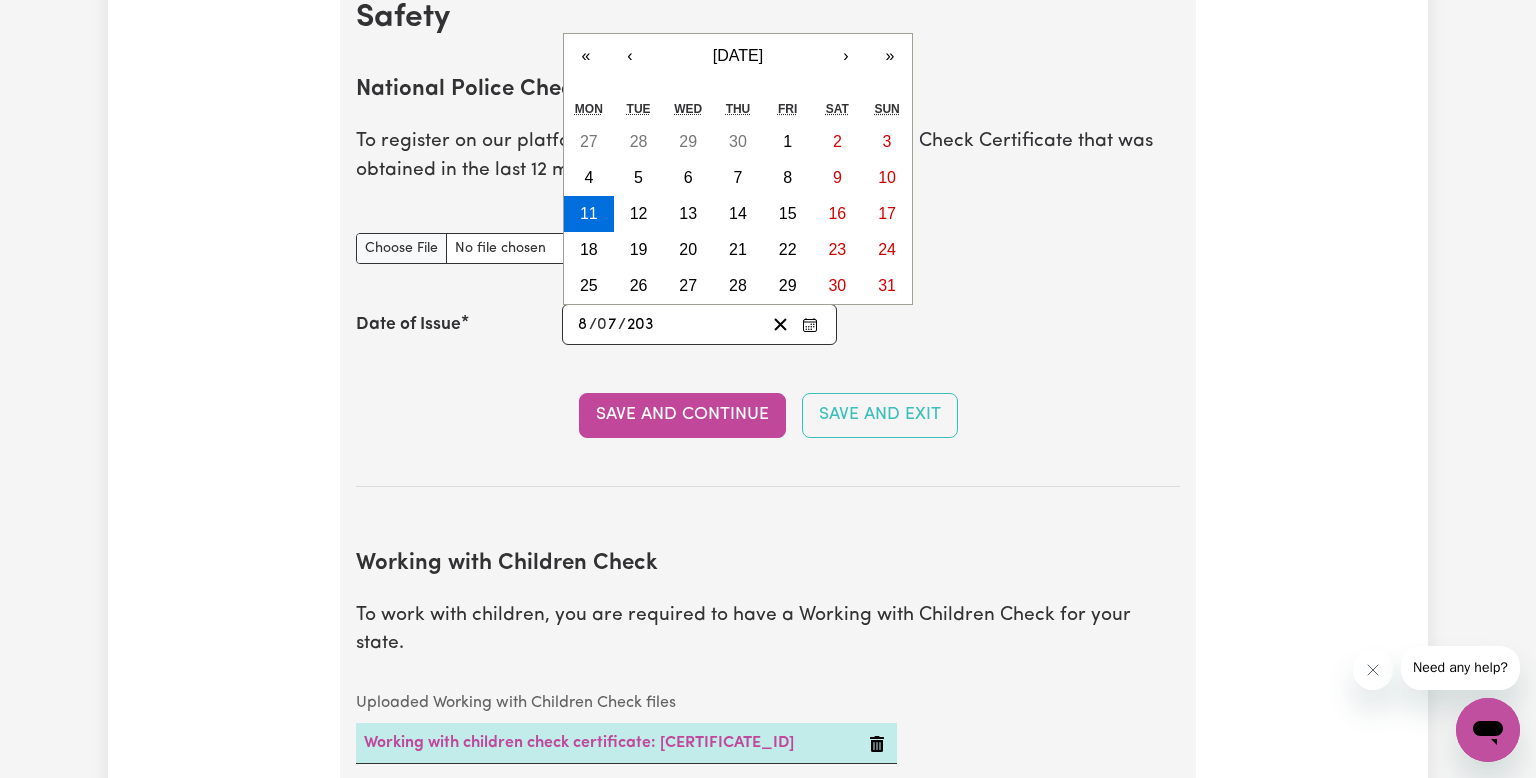 type on "[DATE]" 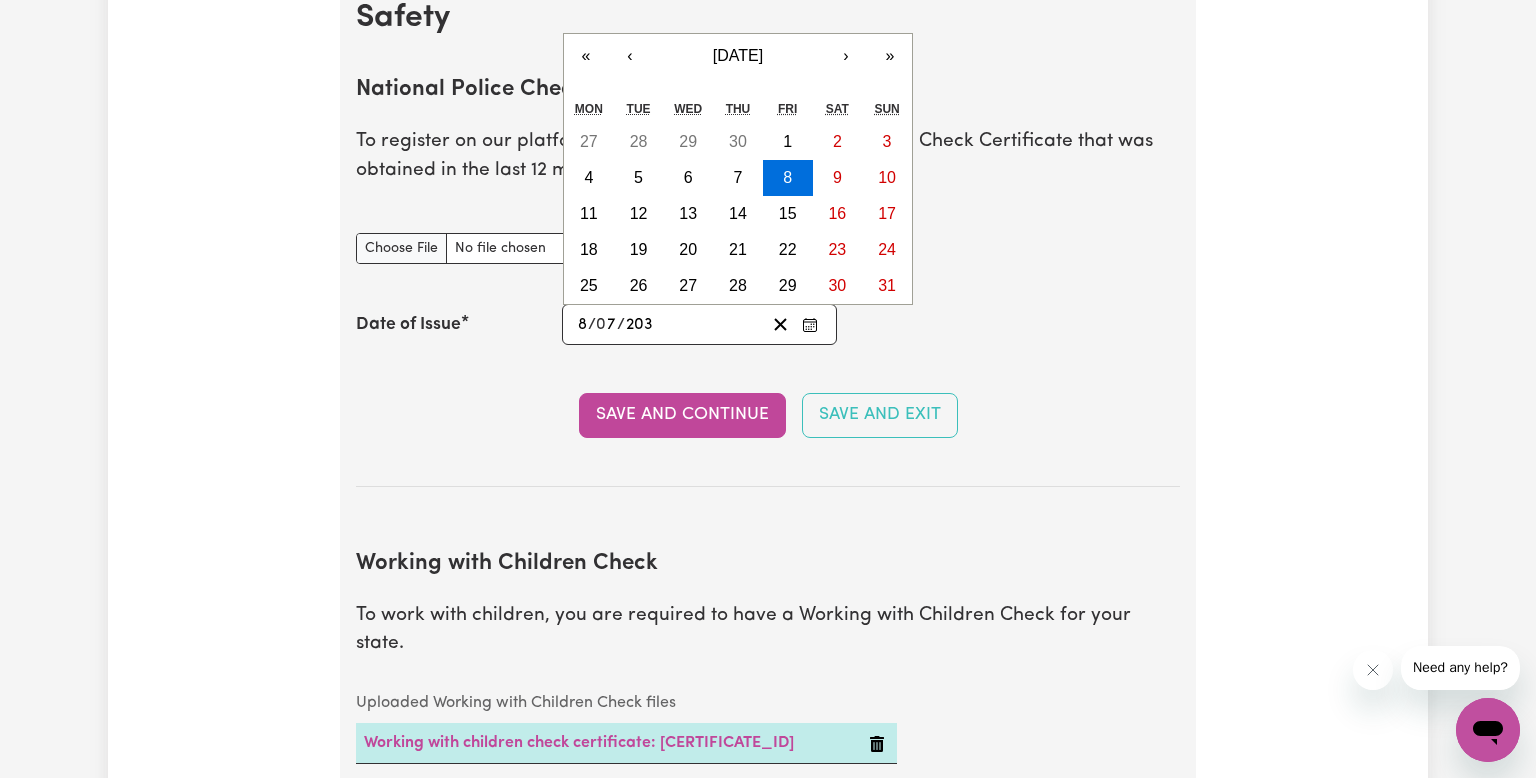 type on "0" 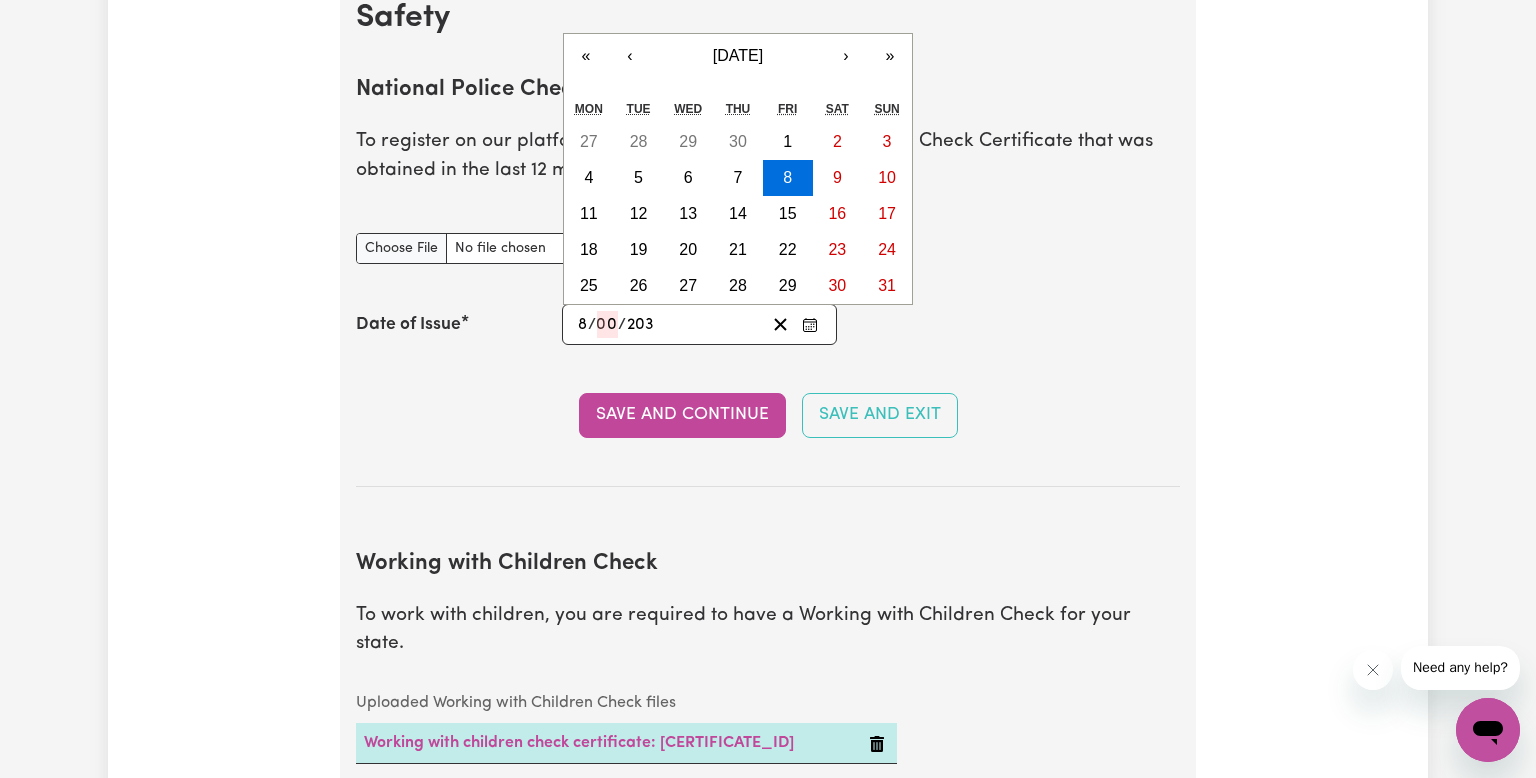 type on "[YEAR]-[MONTH]-[DAY]" 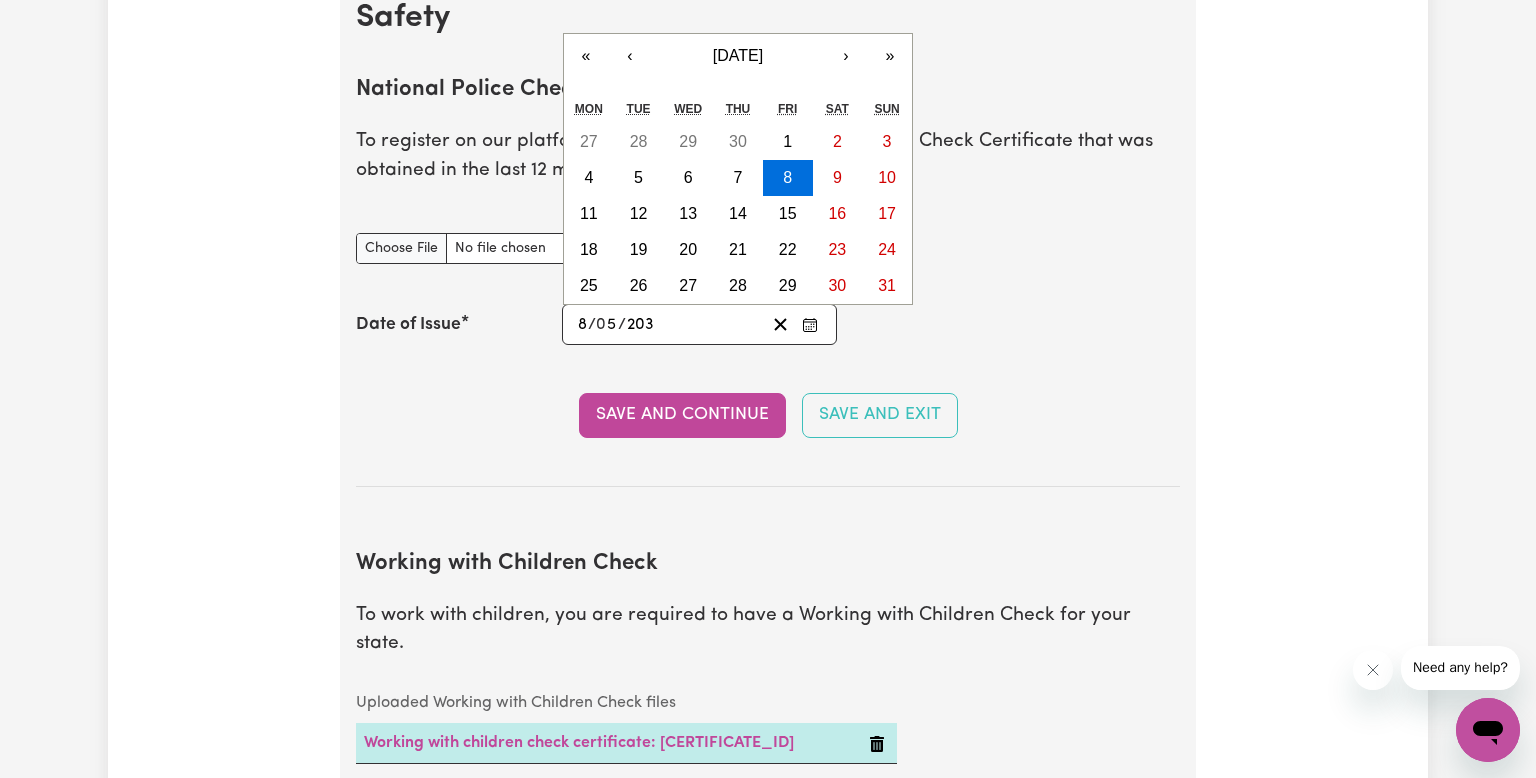 type on "5" 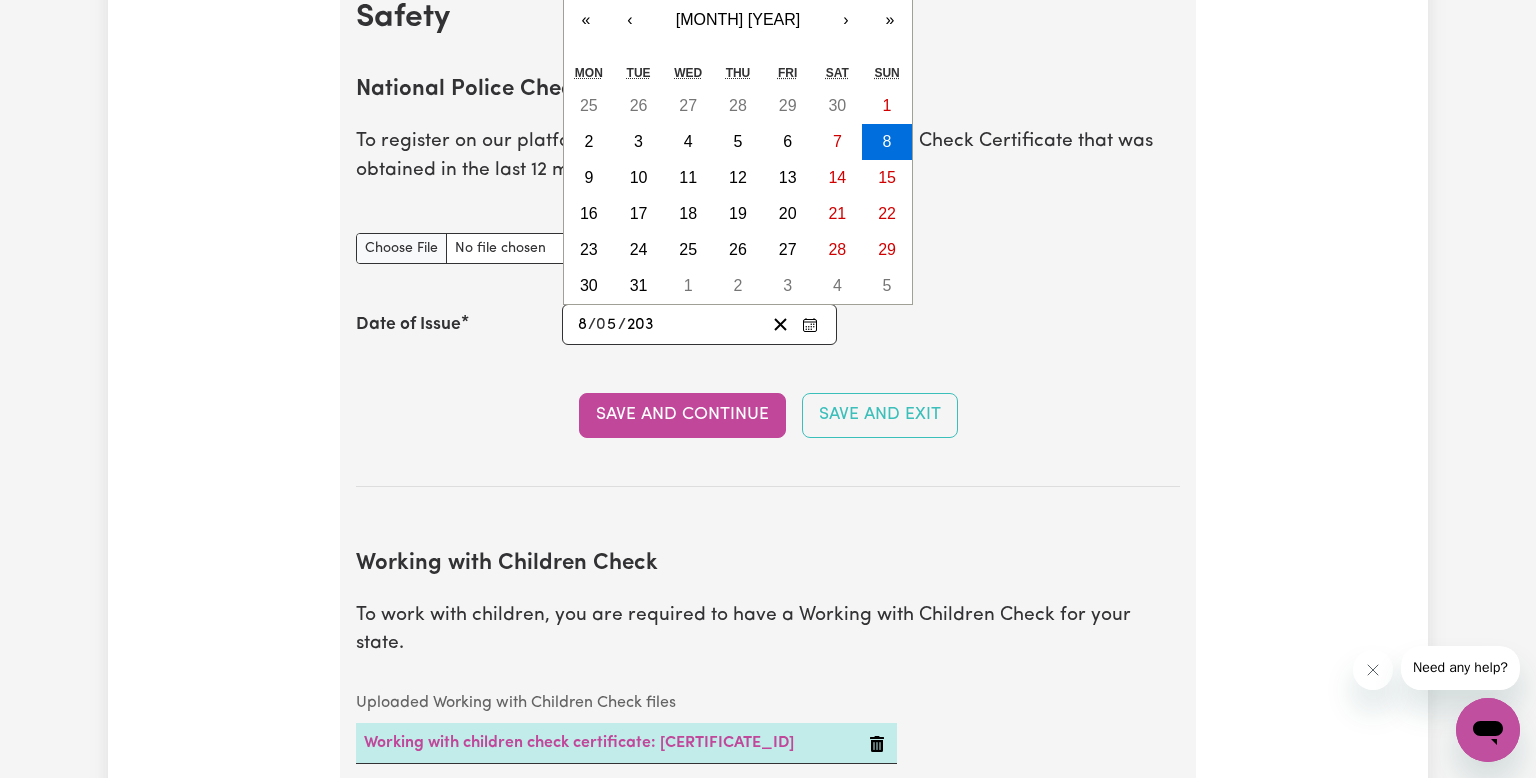type on "2" 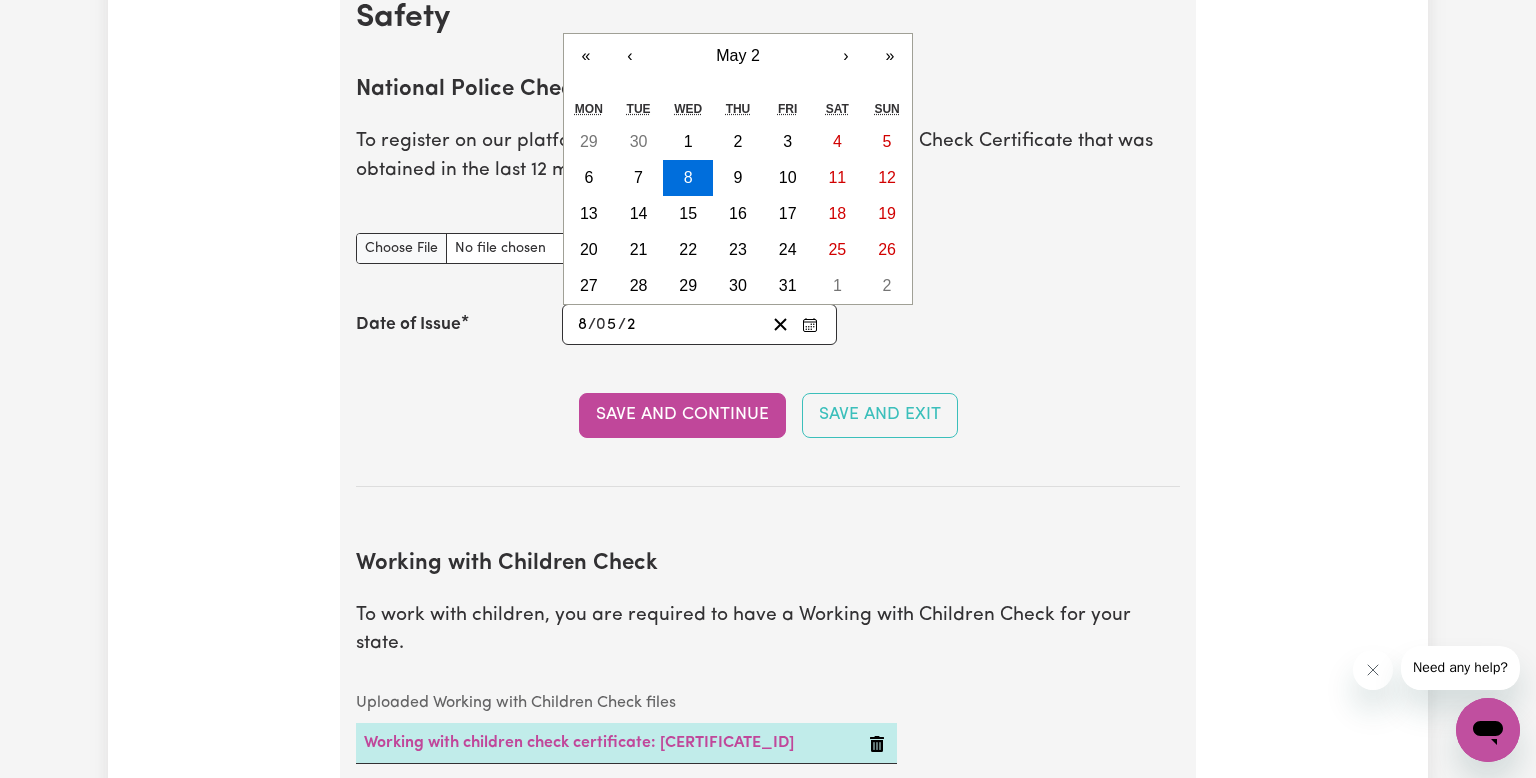 type on "[DATE]" 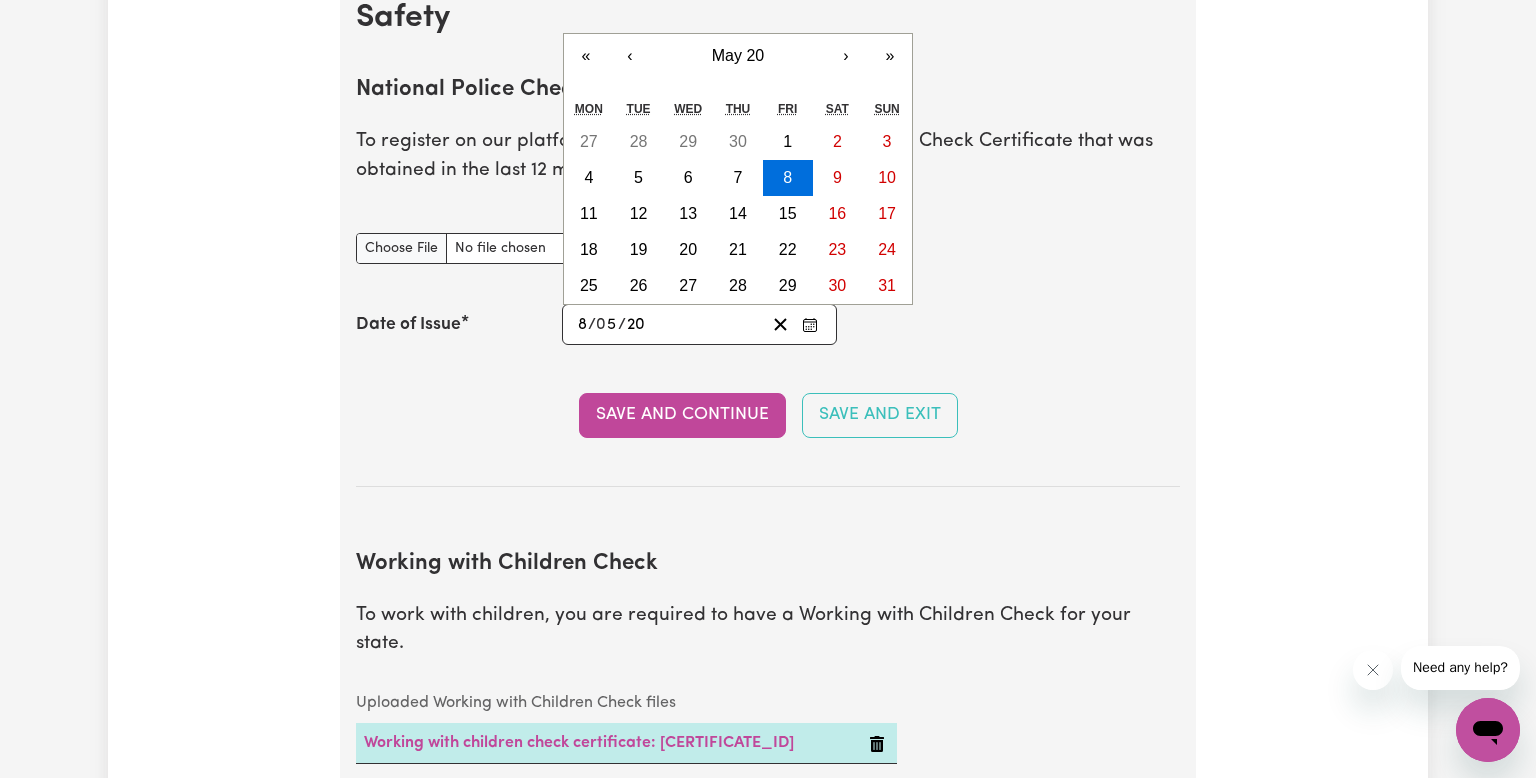 type on "[DATE]" 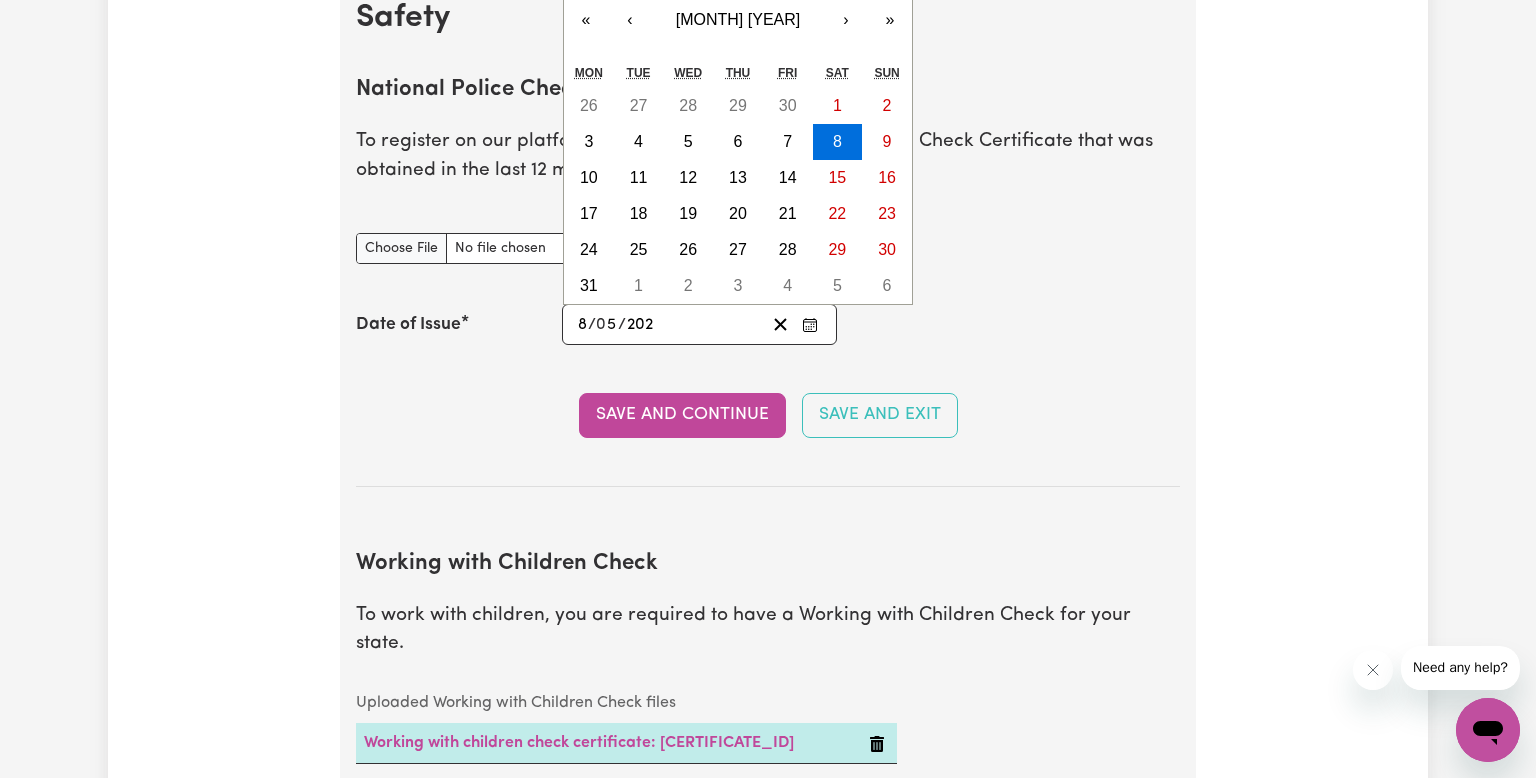 type on "[DATE]" 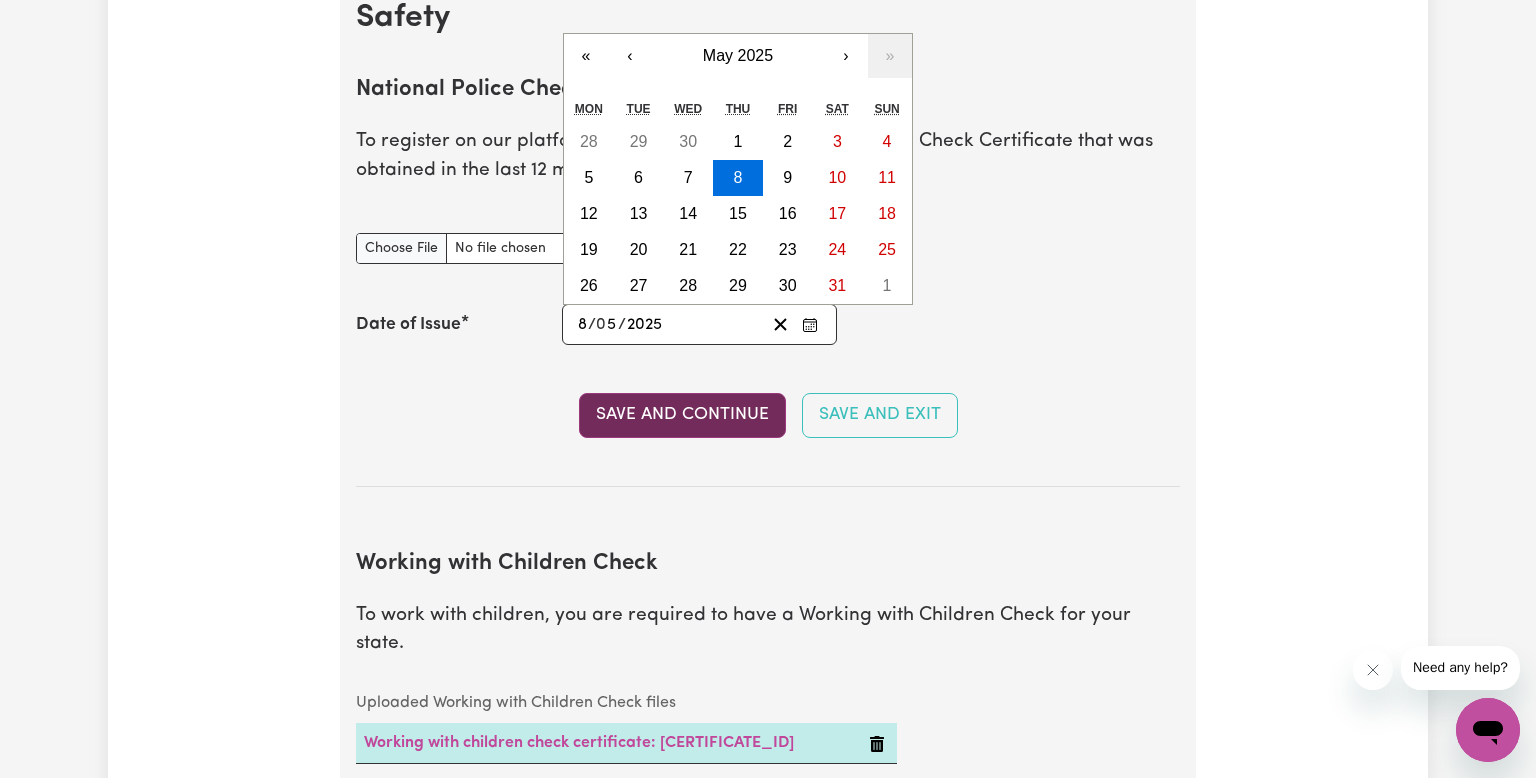 type on "2025" 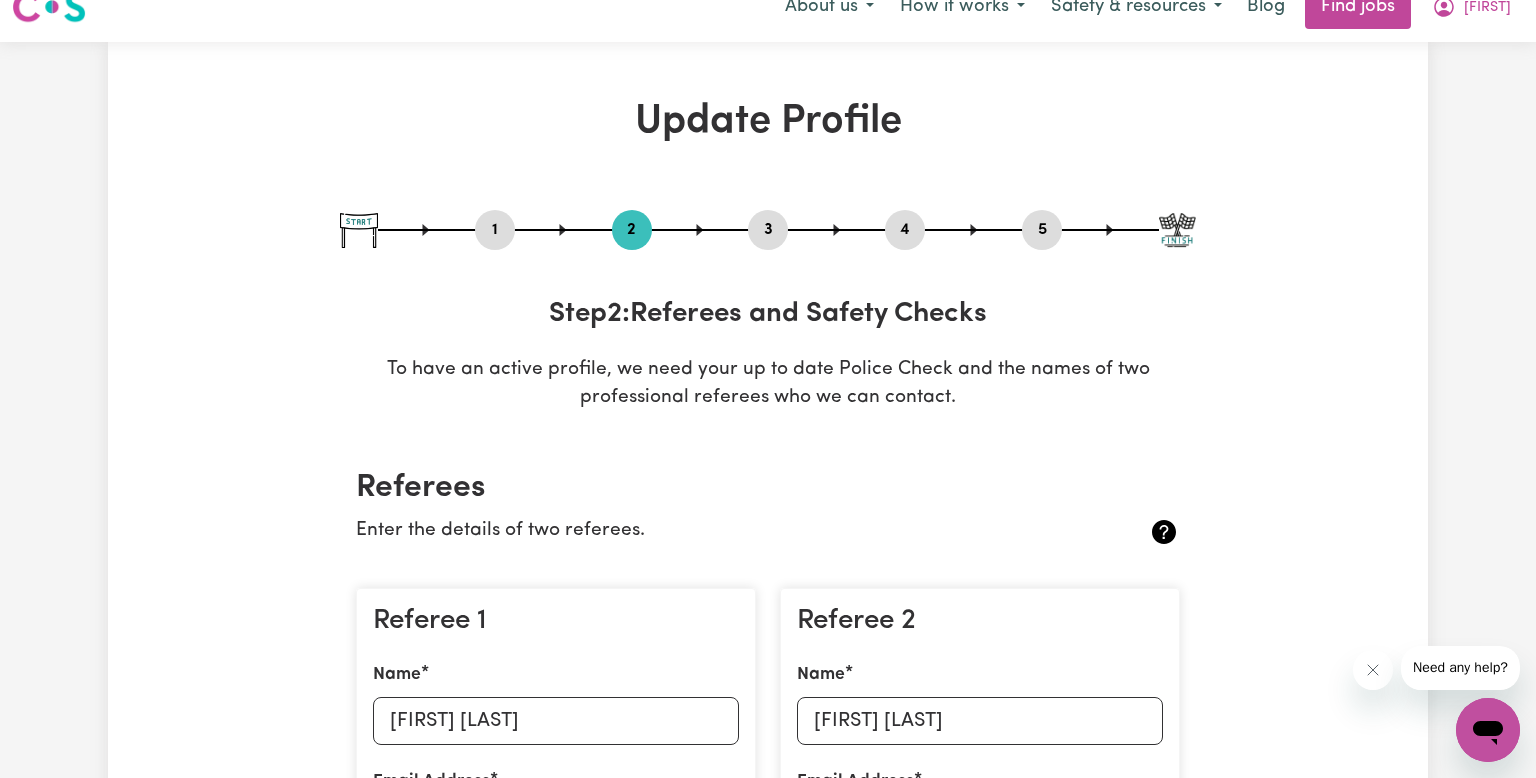 scroll, scrollTop: 28, scrollLeft: 0, axis: vertical 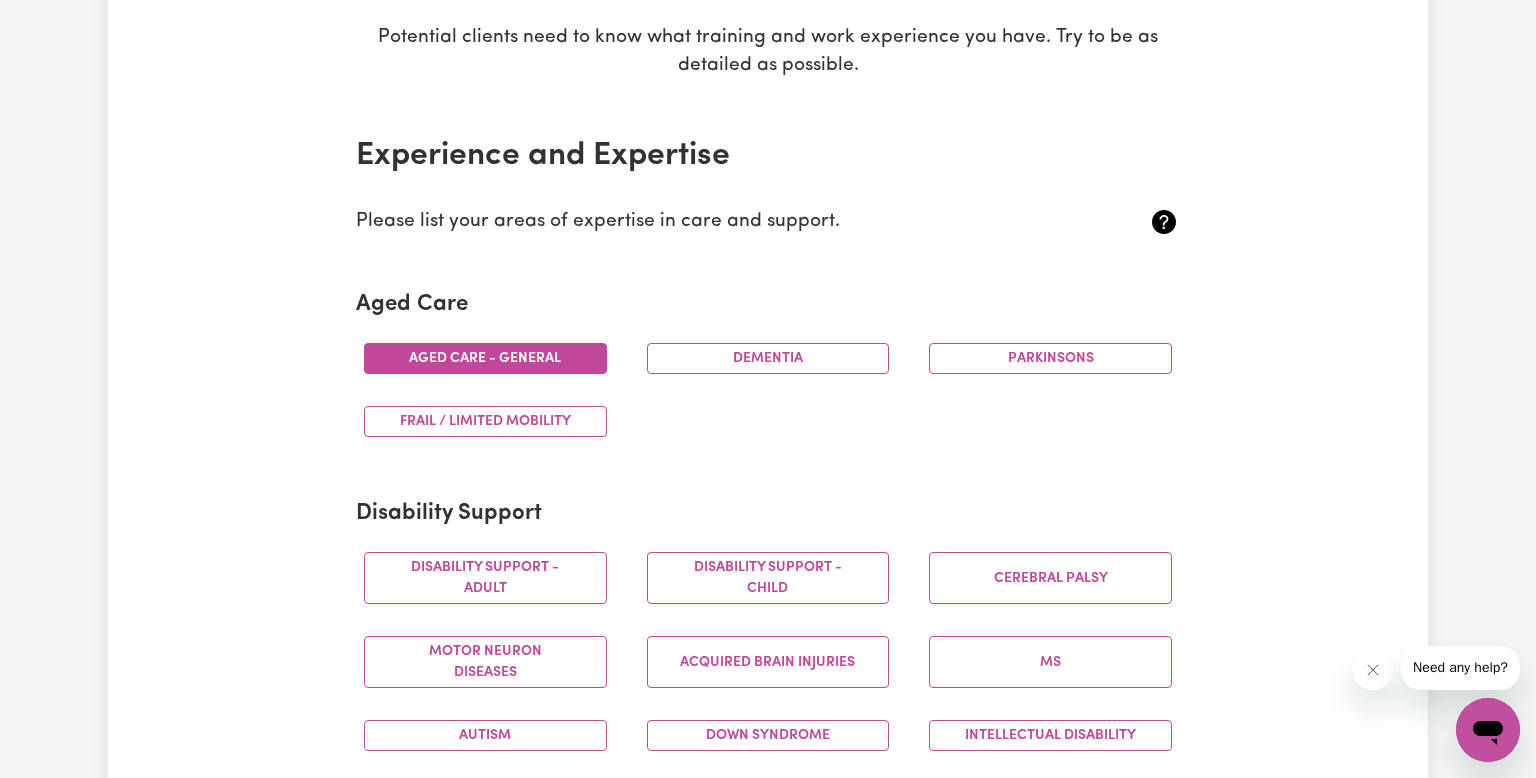 click on "Aged care - General" at bounding box center [485, 358] 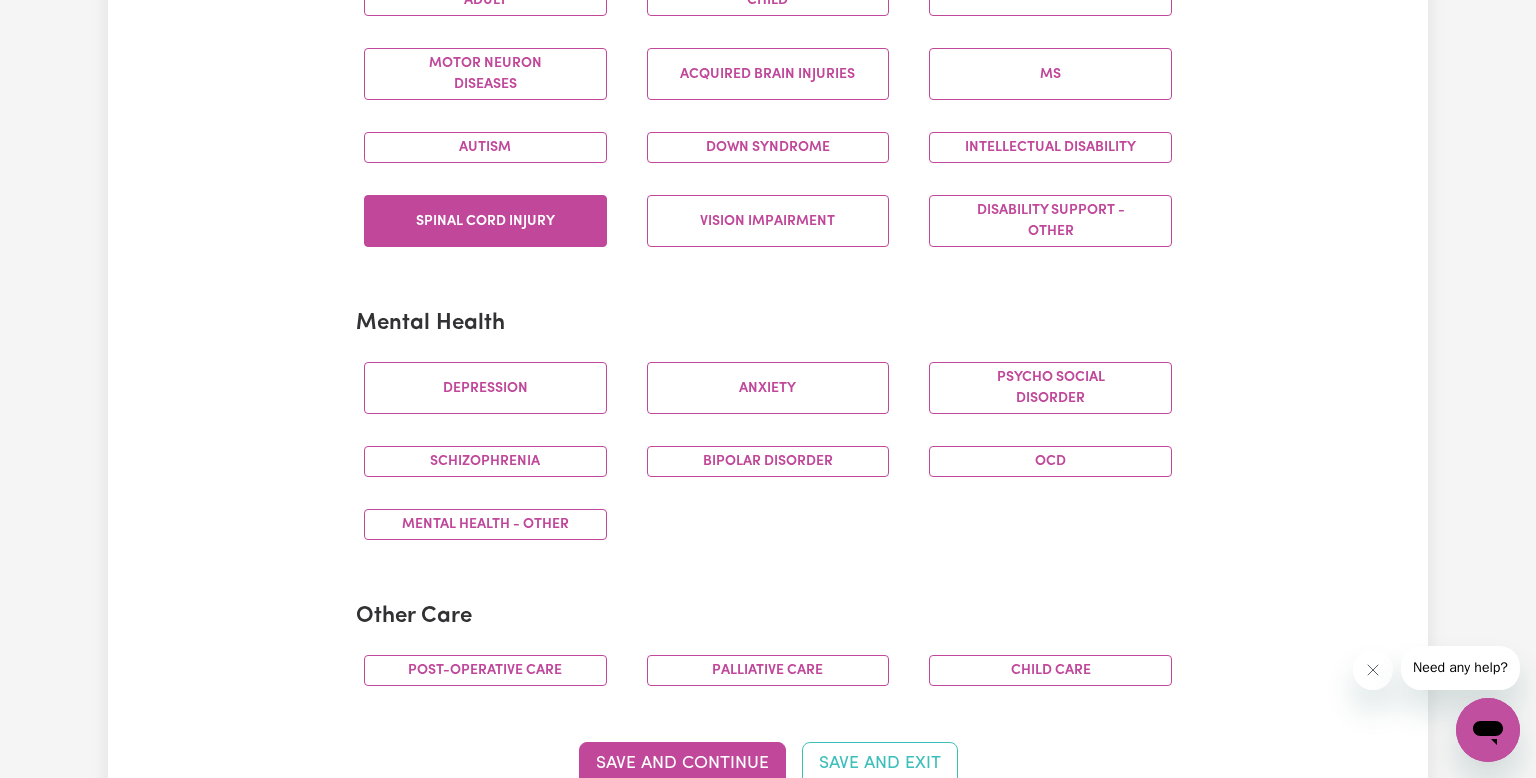 scroll, scrollTop: 949, scrollLeft: 0, axis: vertical 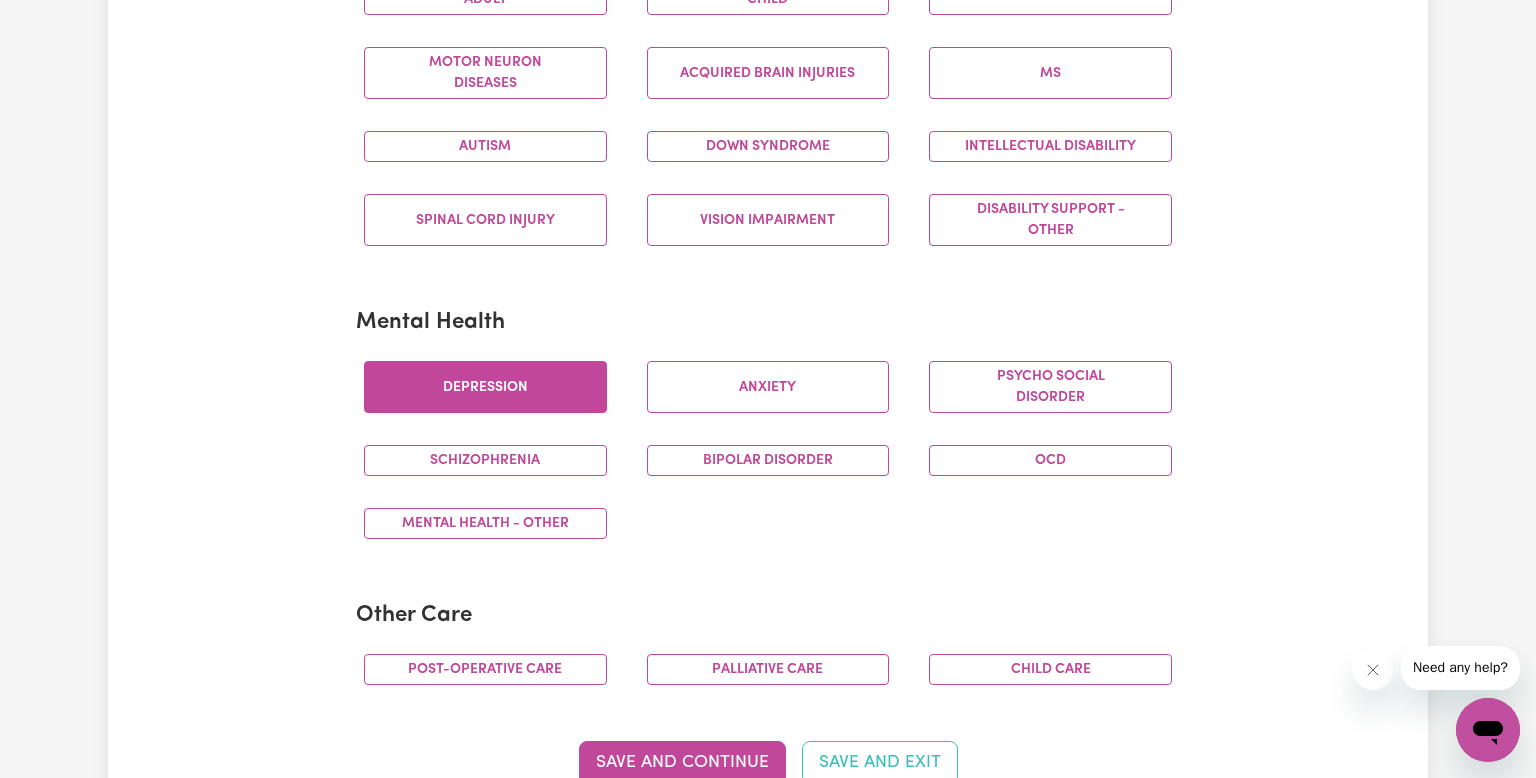 click on "Depression" at bounding box center (485, 387) 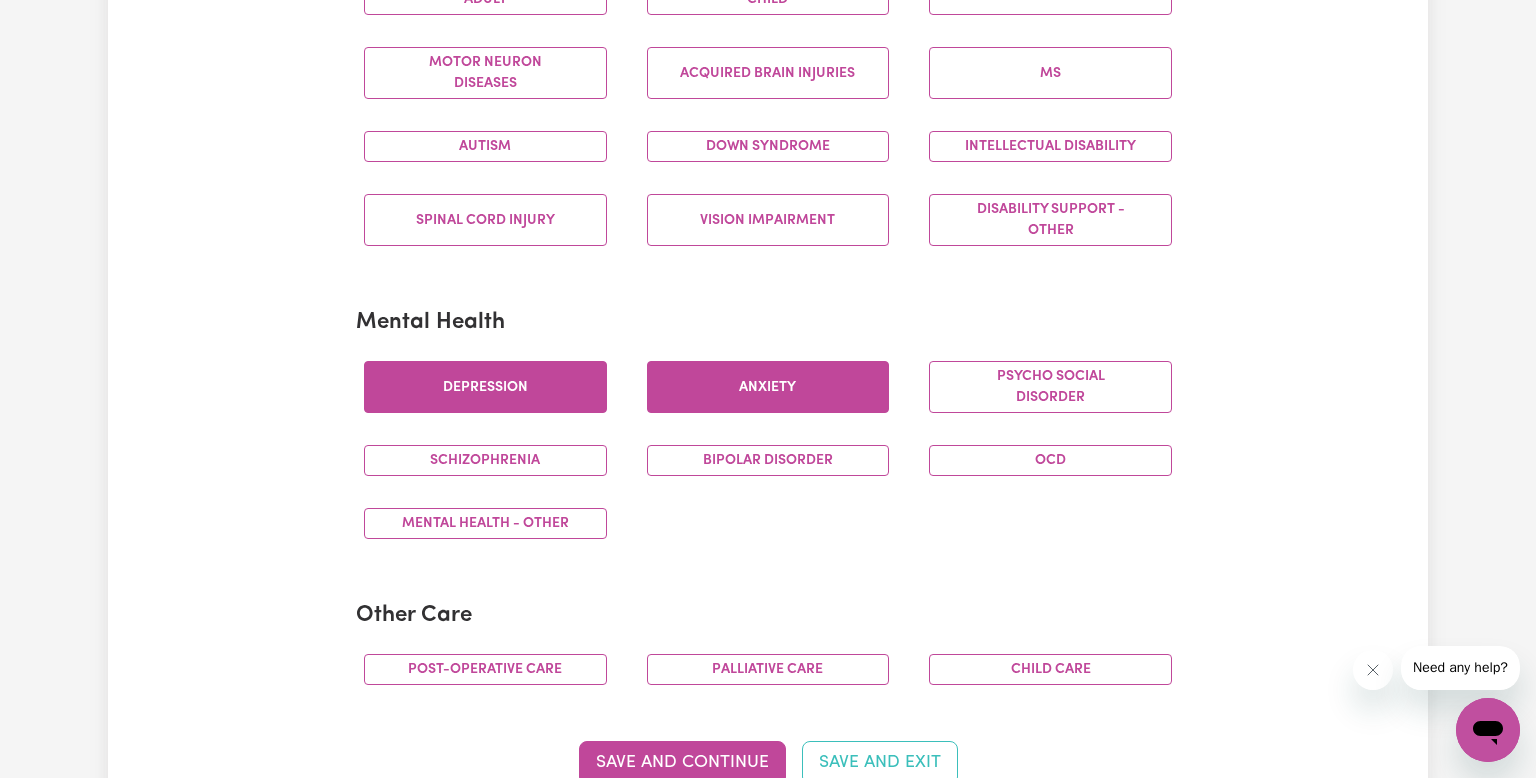 click on "Anxiety" at bounding box center [768, 387] 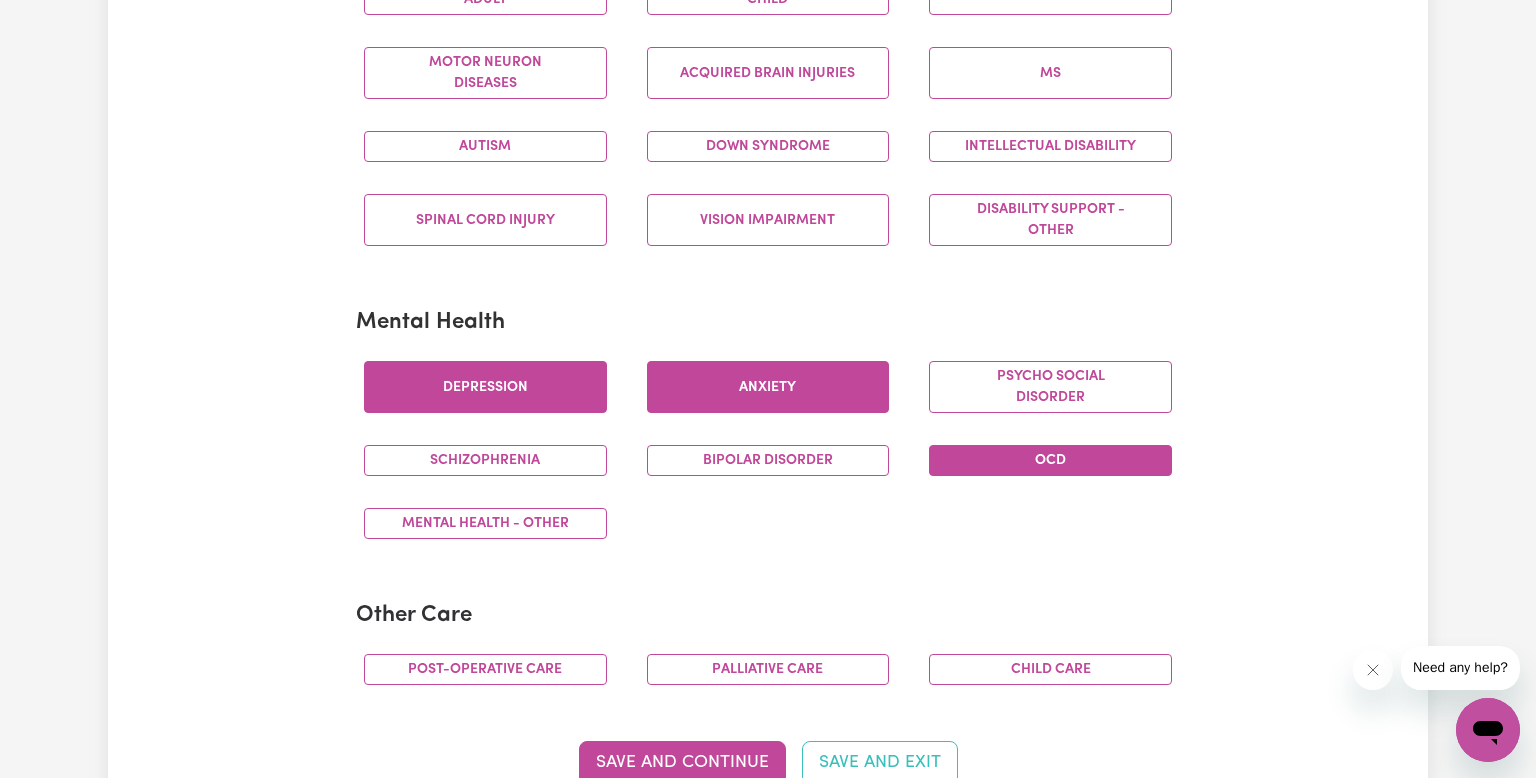 click on "OCD" at bounding box center [1050, 460] 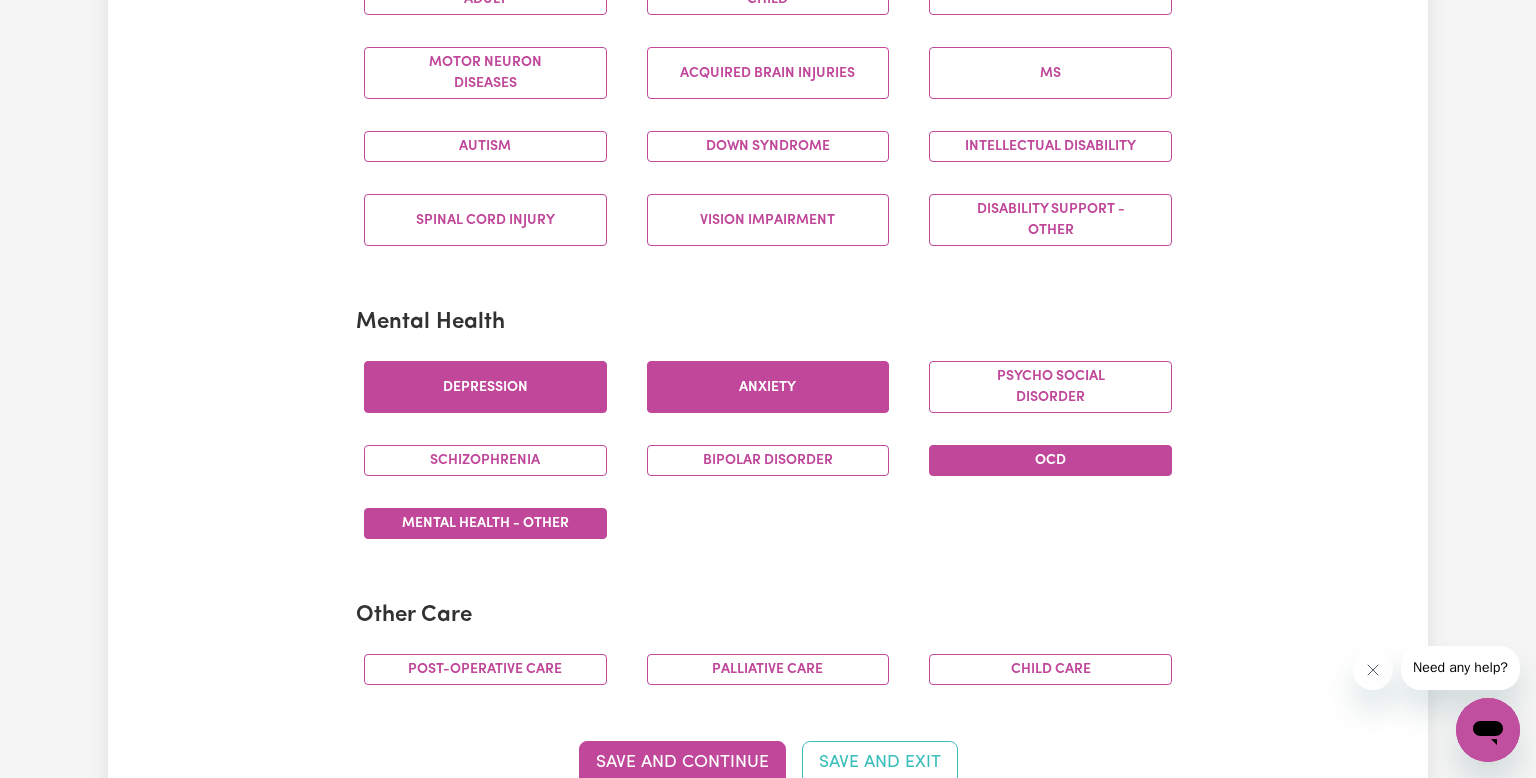 click on "Mental Health - Other" at bounding box center (485, 523) 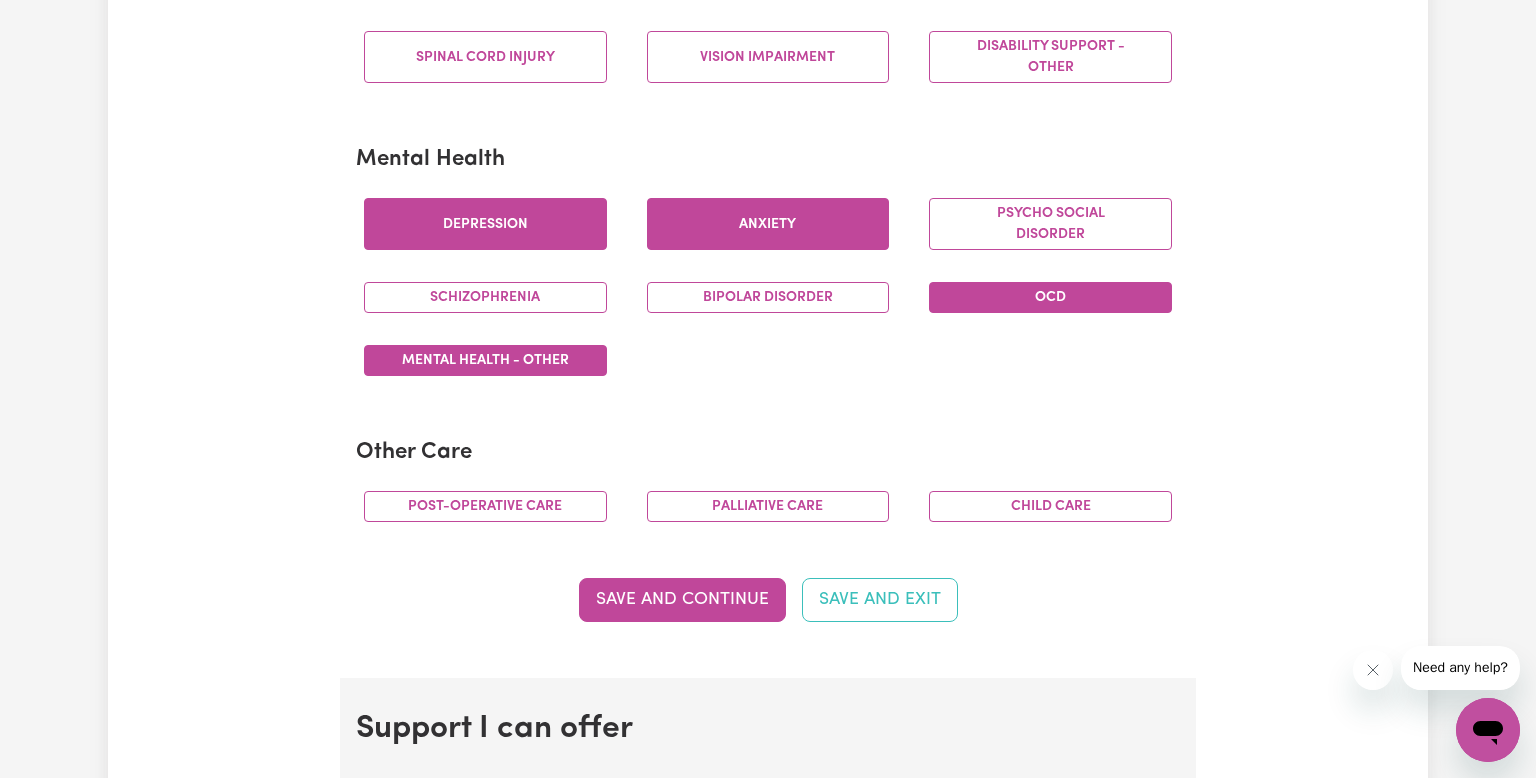 scroll, scrollTop: 1112, scrollLeft: 0, axis: vertical 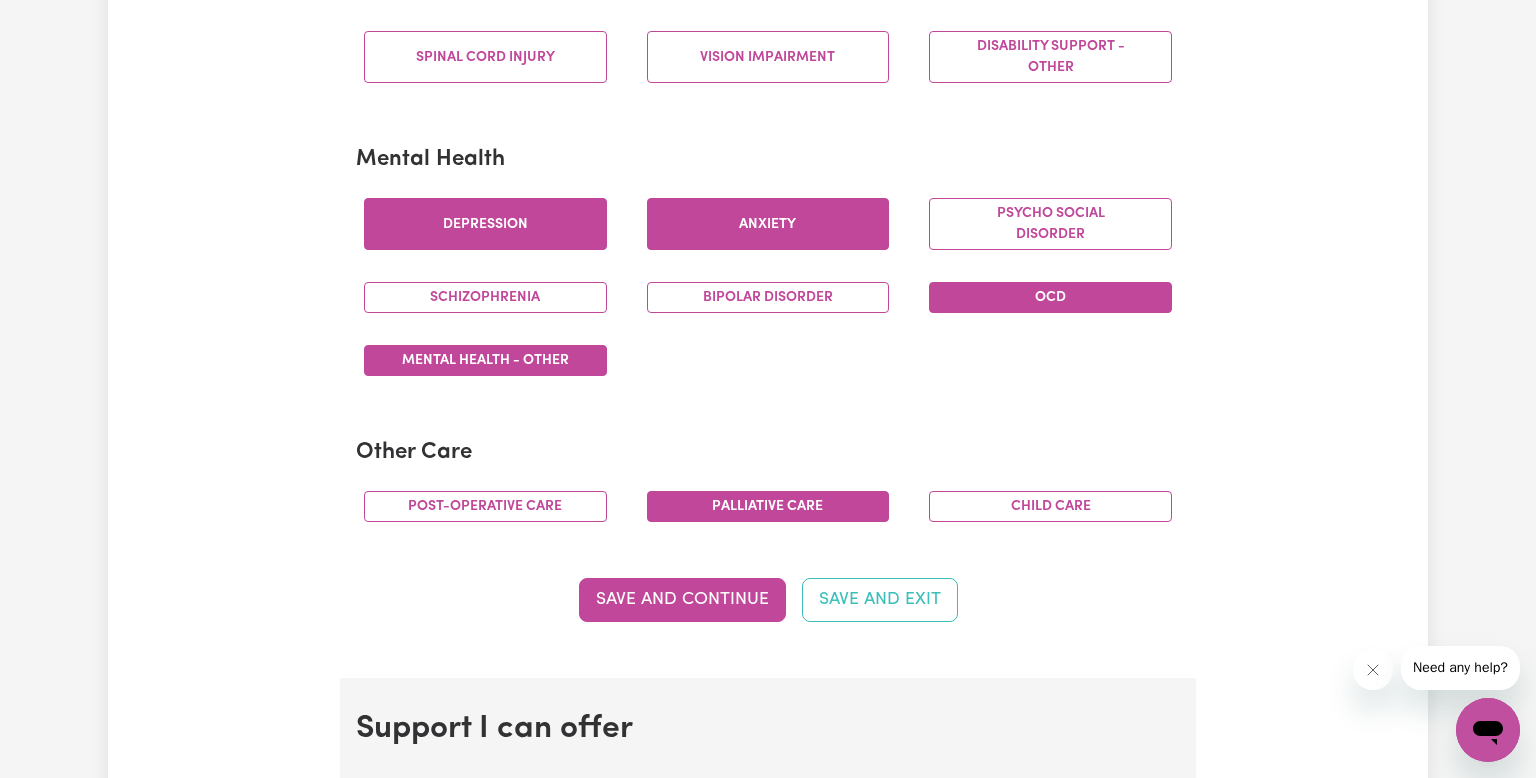 click on "Palliative care" at bounding box center (768, 506) 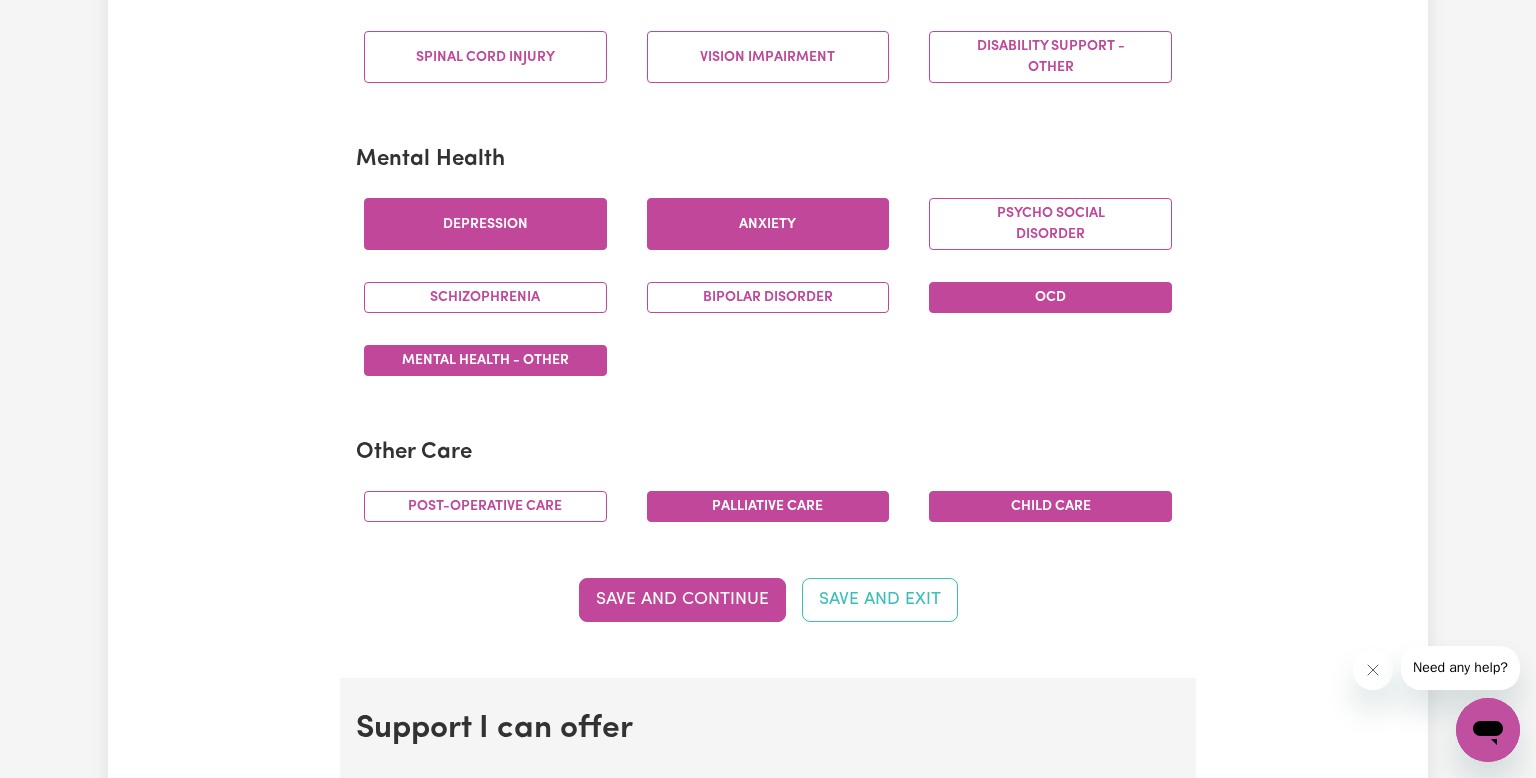 click on "Child care" at bounding box center [1050, 506] 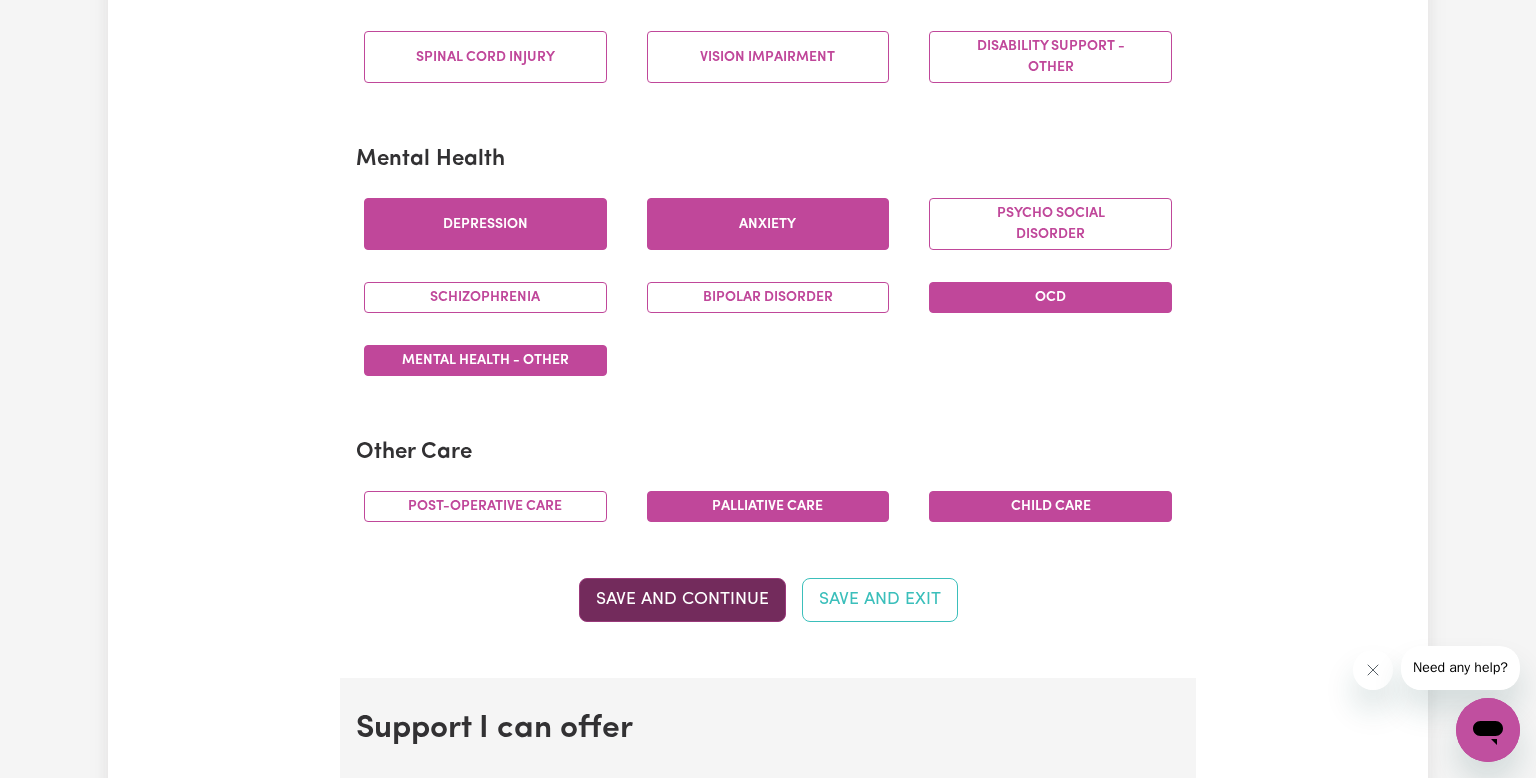 click on "Save and Continue" at bounding box center [682, 600] 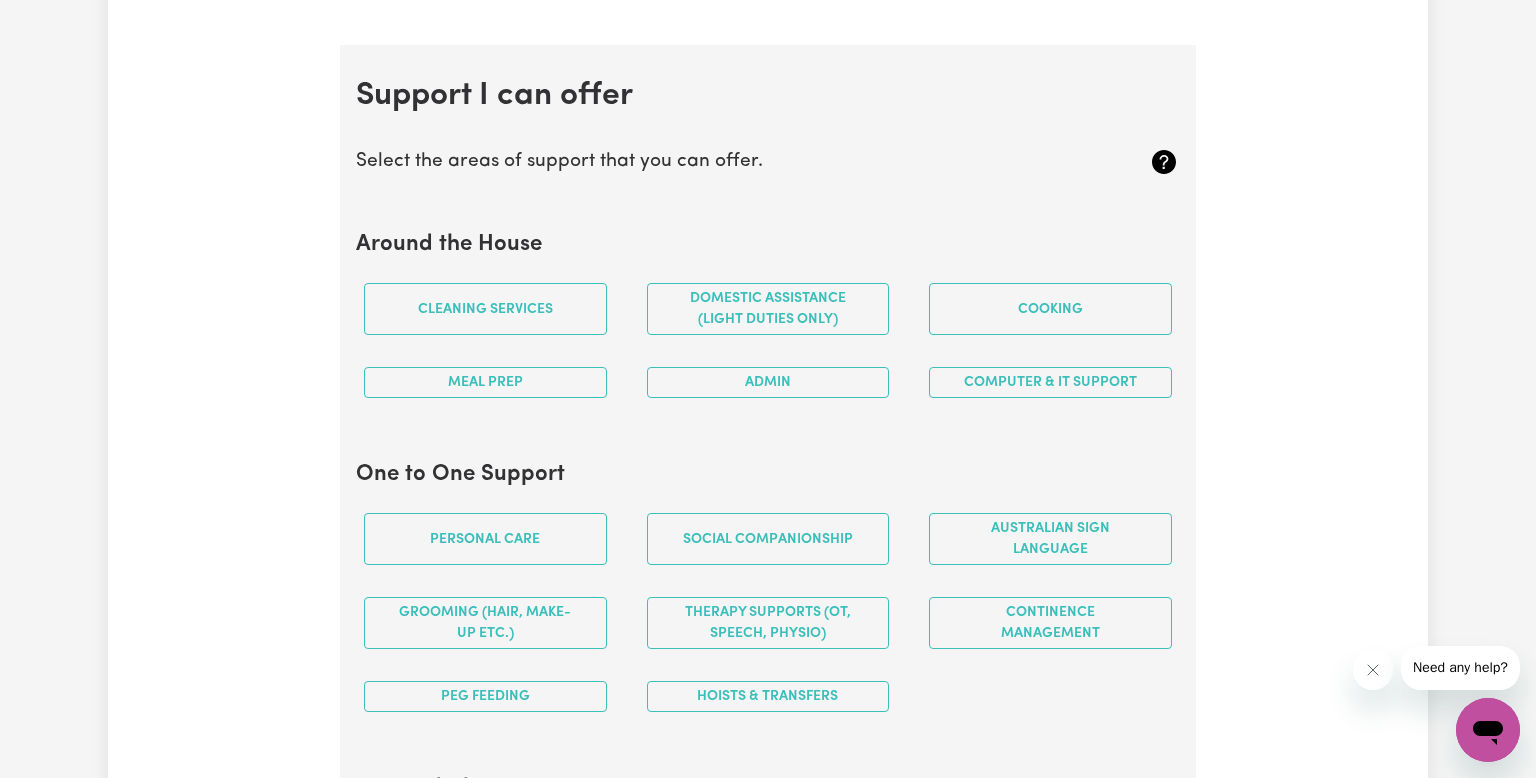scroll, scrollTop: 1744, scrollLeft: 0, axis: vertical 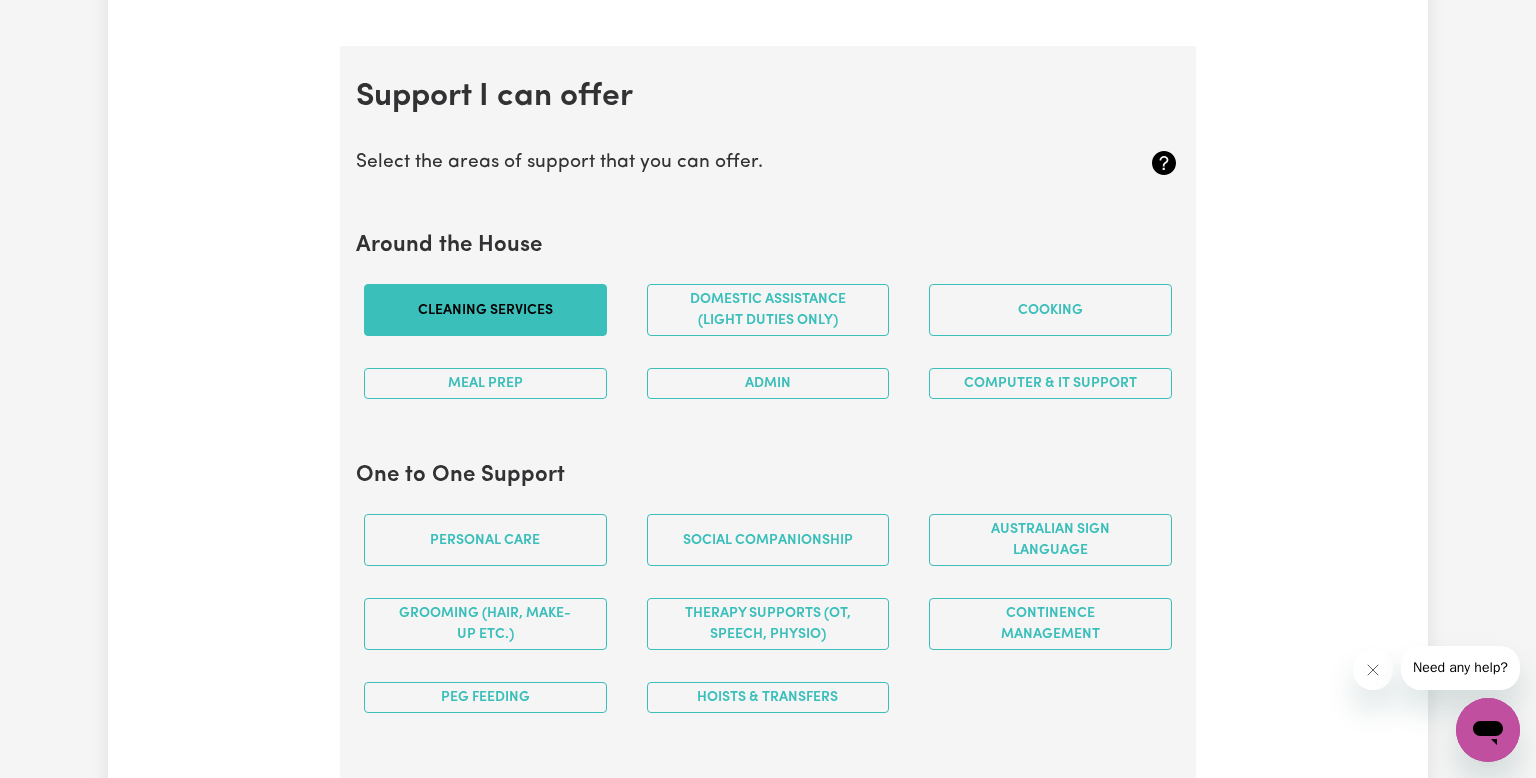 click on "Cleaning services" at bounding box center (485, 310) 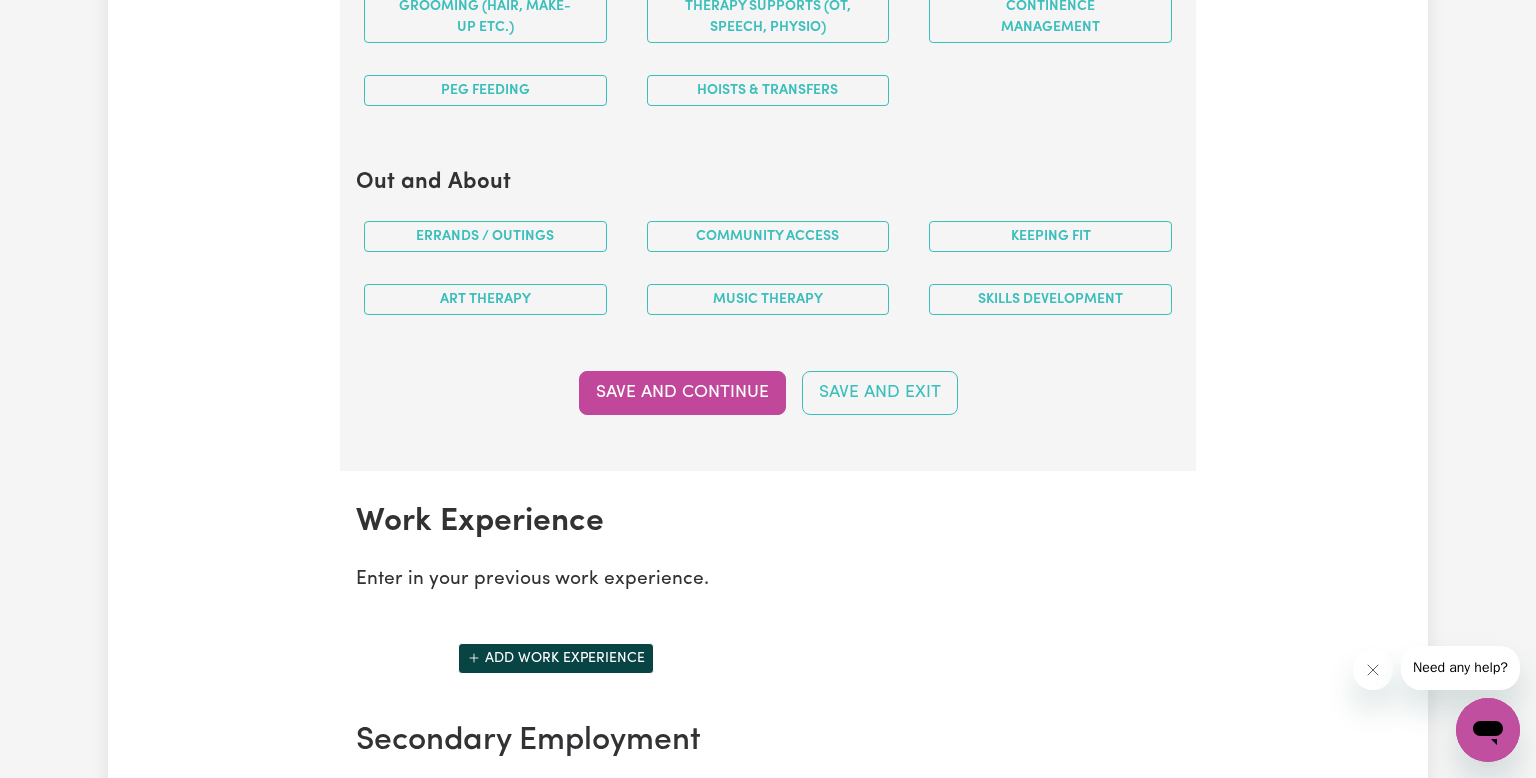 scroll, scrollTop: 2358, scrollLeft: 0, axis: vertical 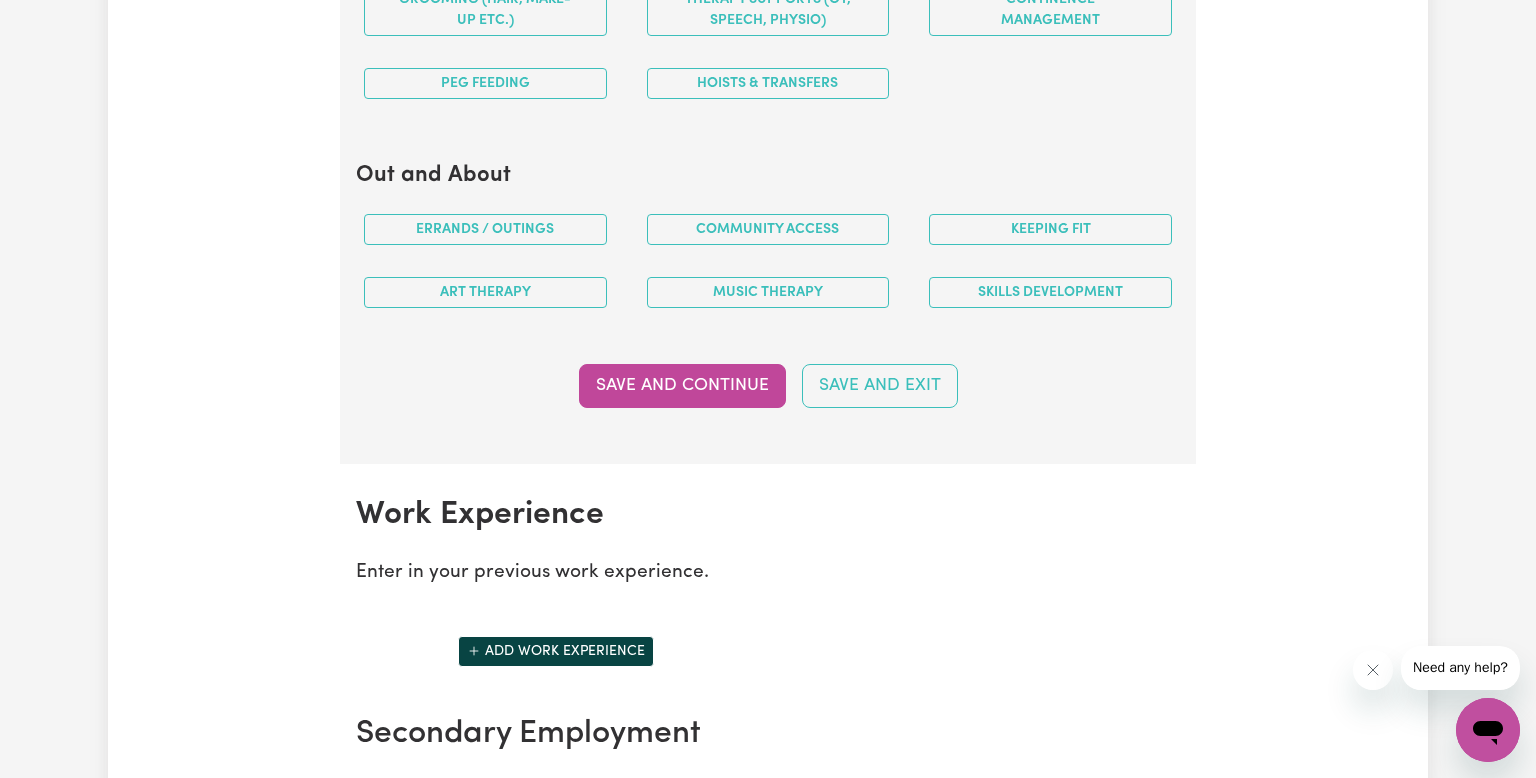 click on "Support I can offer Select the areas of support that you can offer. Around the House Cleaning services Domestic assistance (light duties only) Cooking Meal prep Admin Computer & IT Support One to One Support Personal care Social companionship Australian Sign Language Grooming (hair, make-up etc.) Therapy Supports (OT, speech, physio) Continence management PEG feeding Hoists & transfers Out and About Errands / Outings Community access Keeping fit Art therapy Music therapy Skills Development Save and Continue Save and Exit" at bounding box center [768, -52] 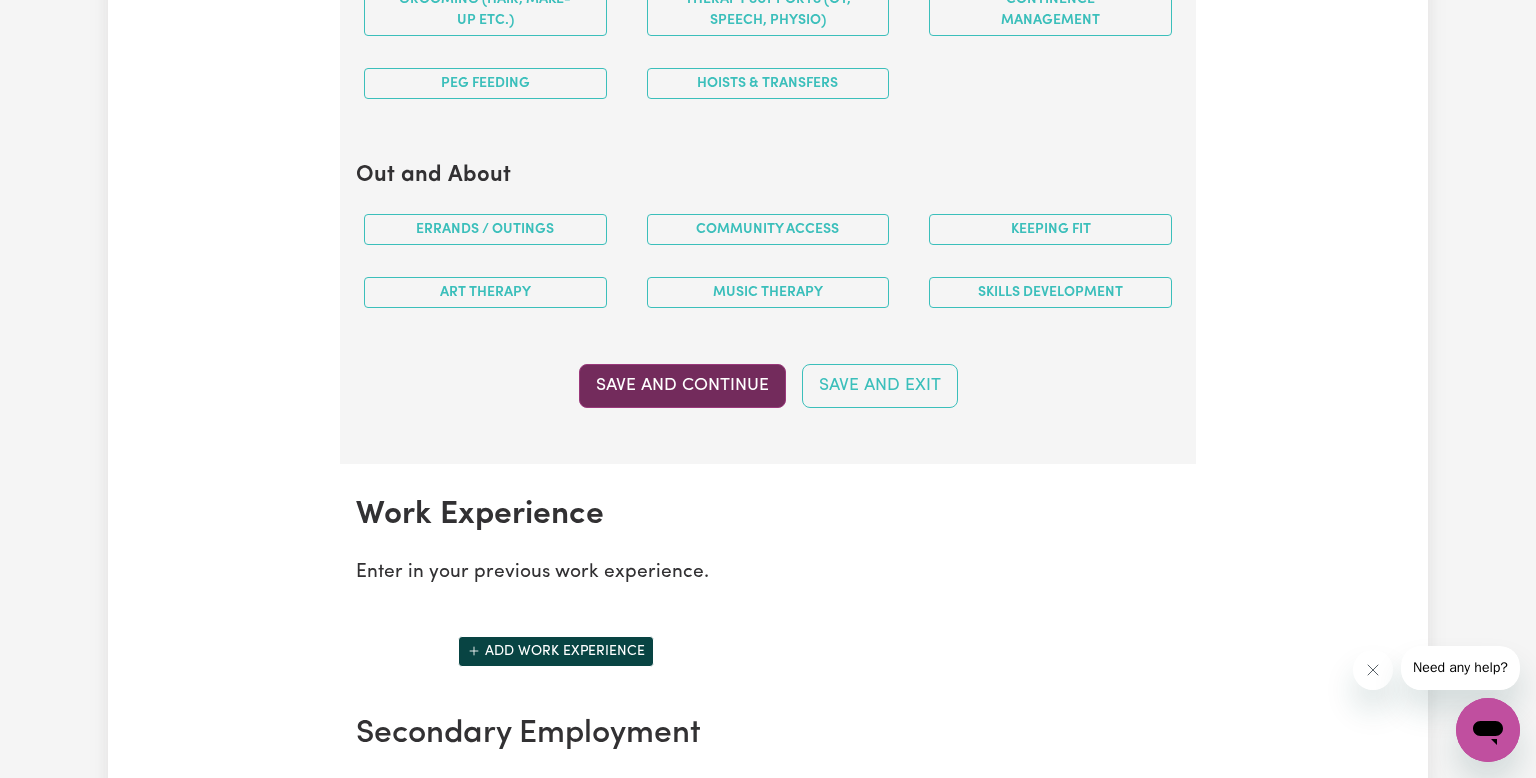 click on "Save and Continue" at bounding box center [682, 386] 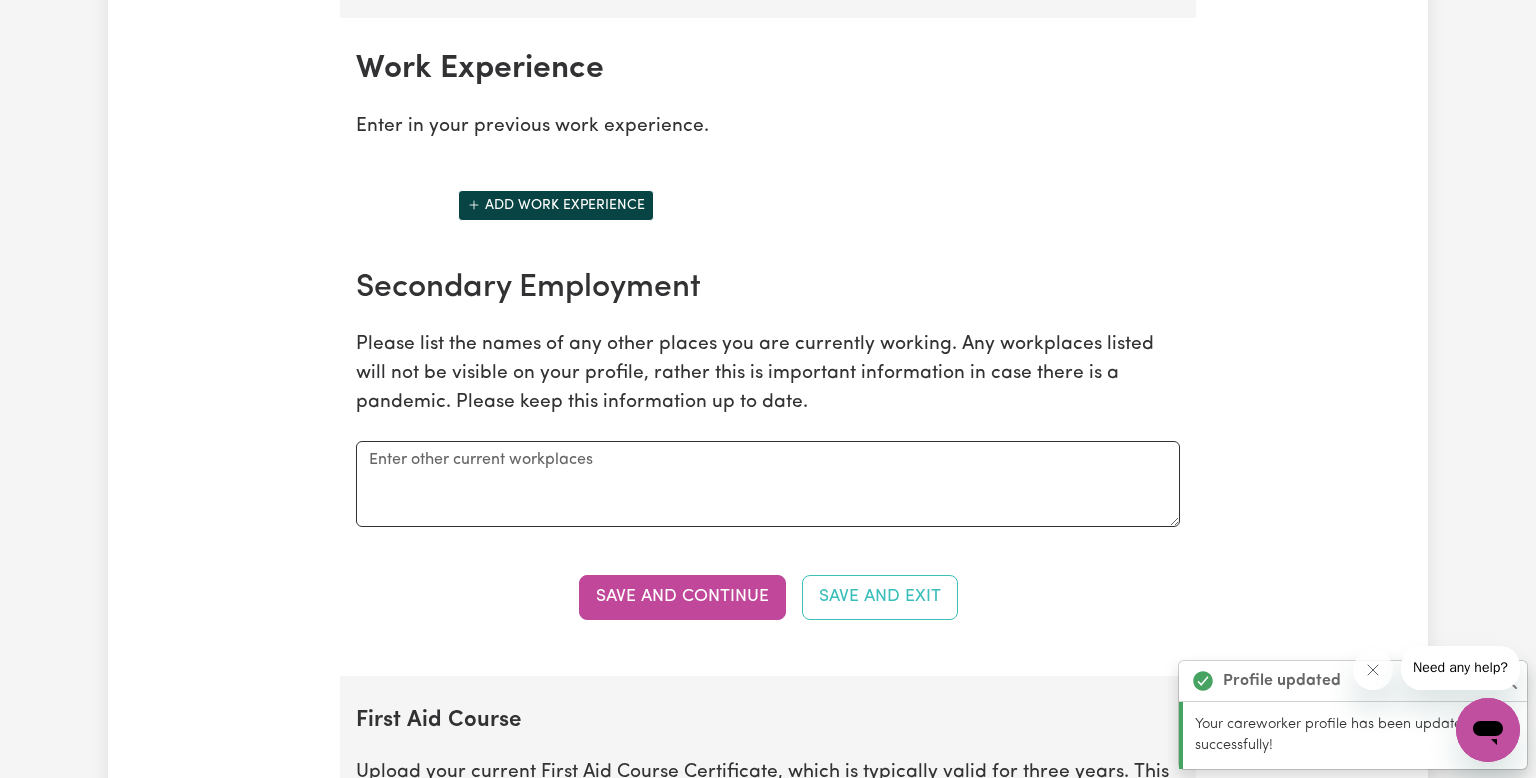 scroll, scrollTop: 2815, scrollLeft: 0, axis: vertical 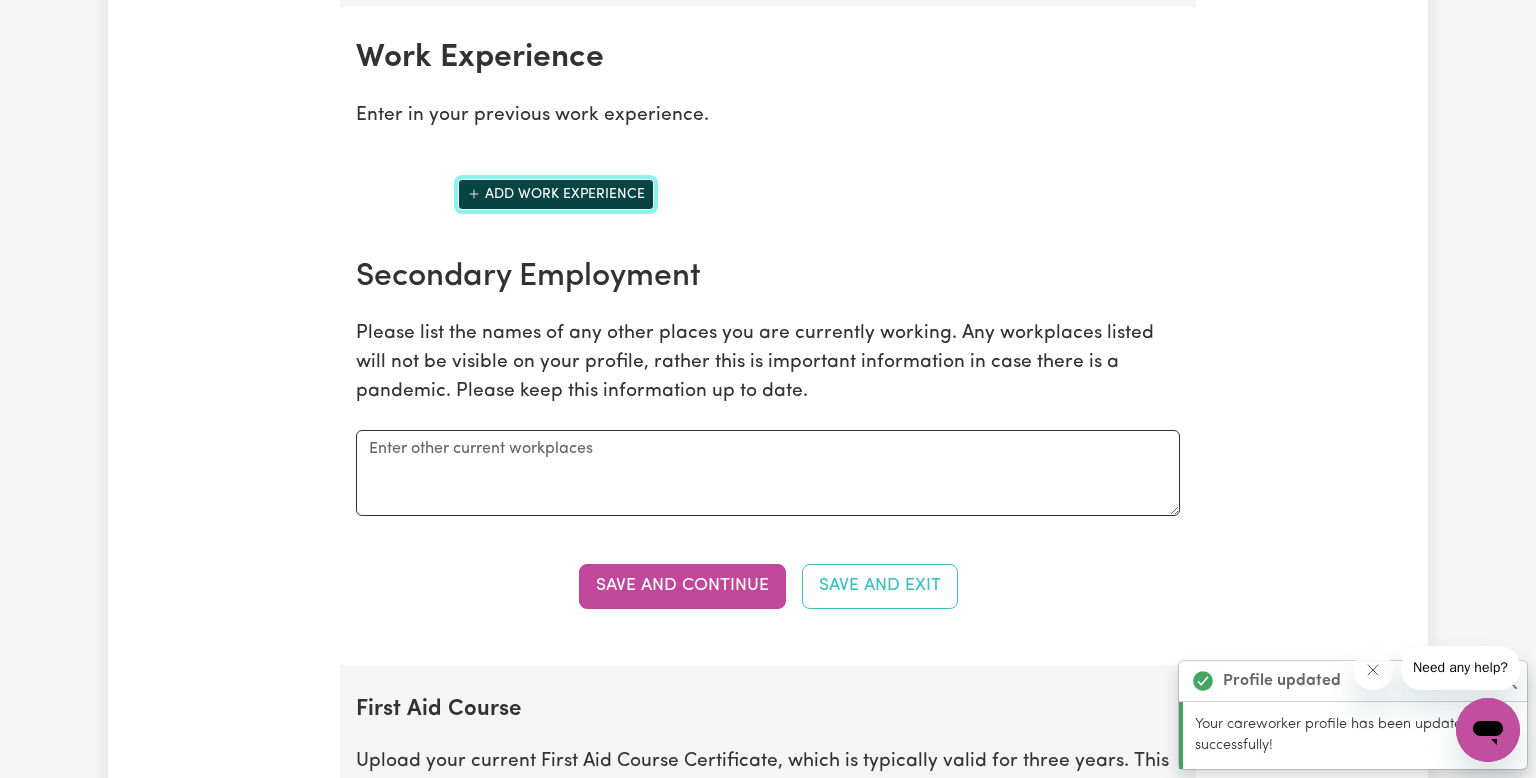 click on "Add work experience" at bounding box center (556, 194) 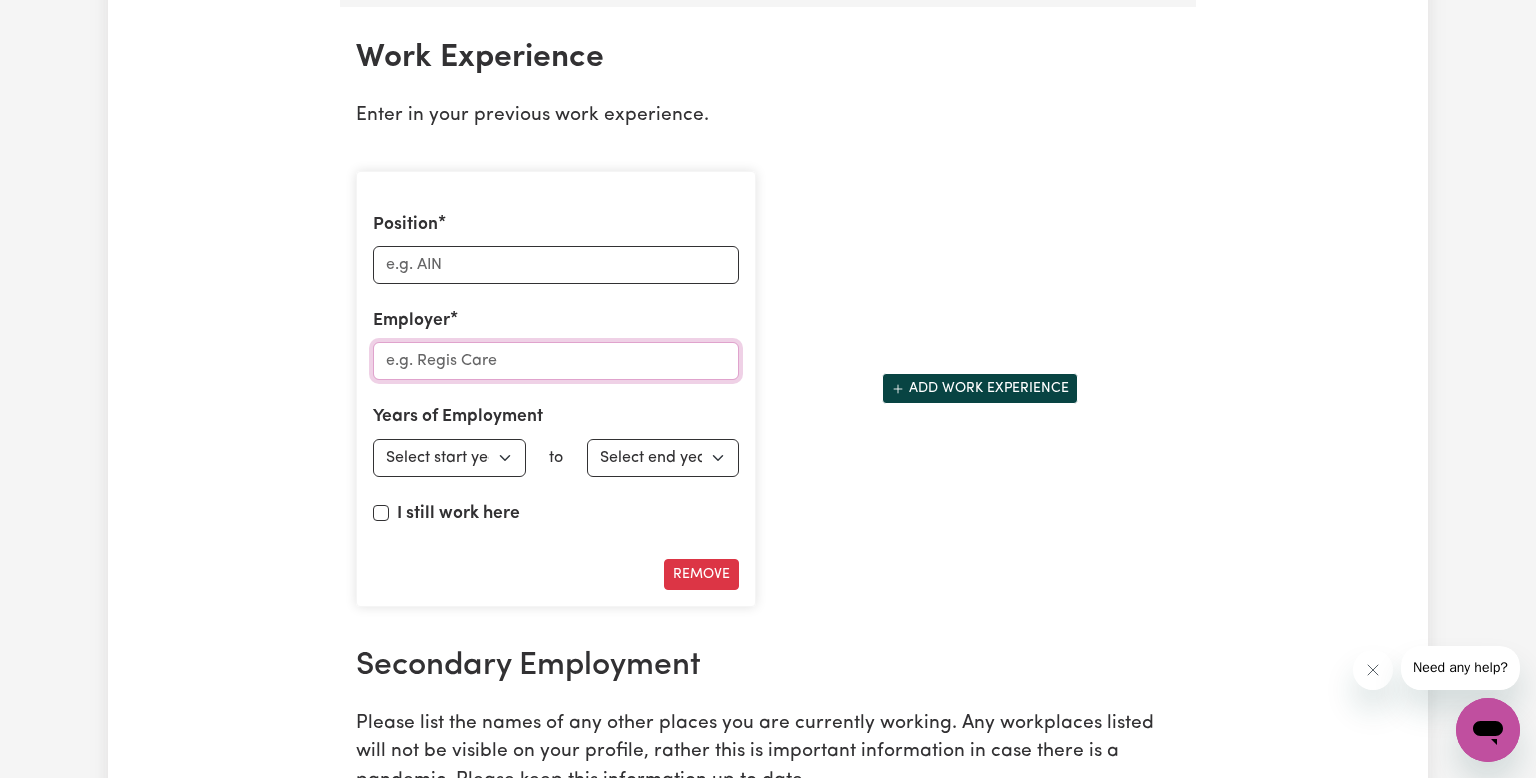 click on "Employer" at bounding box center [556, 361] 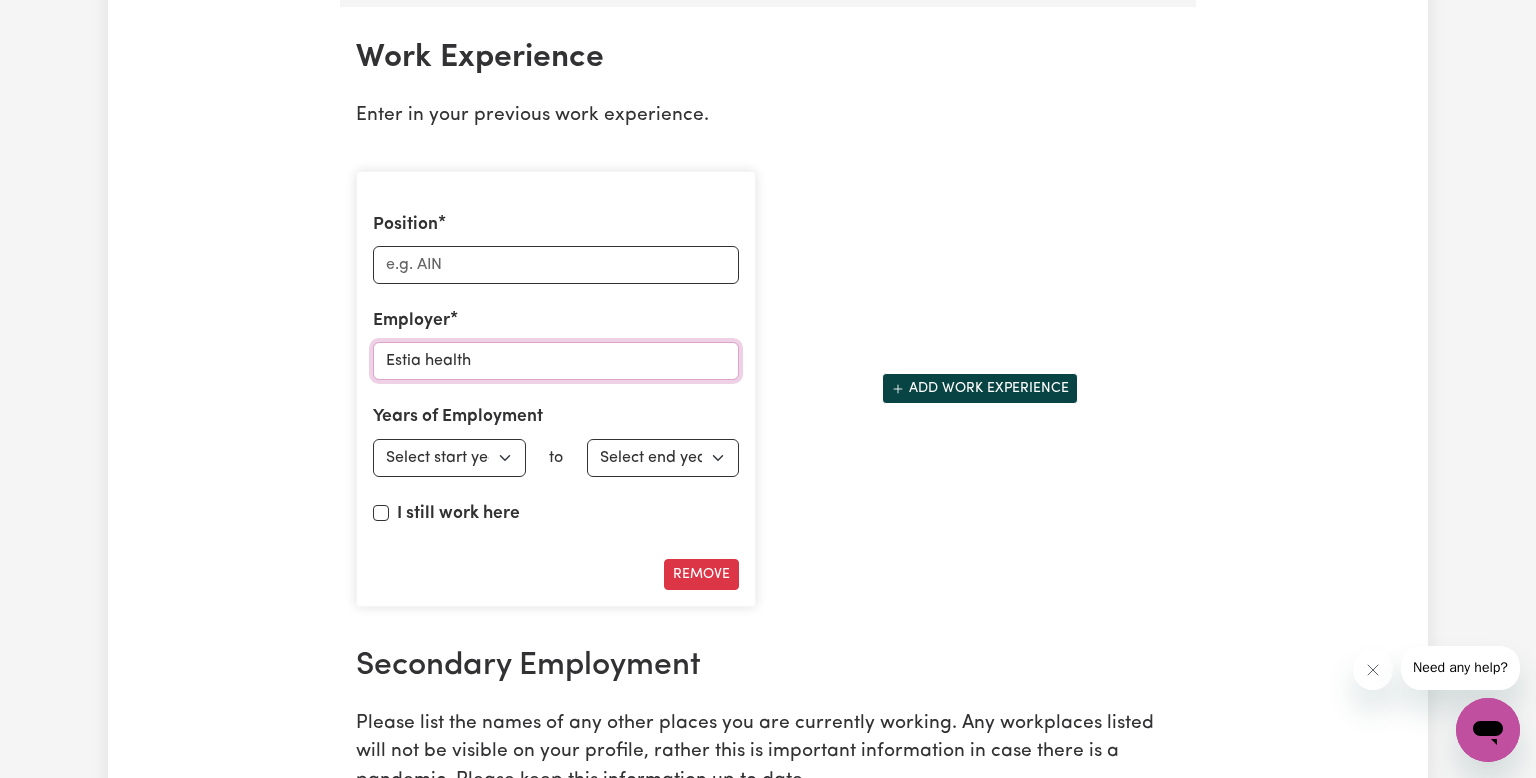 type on "Estia health" 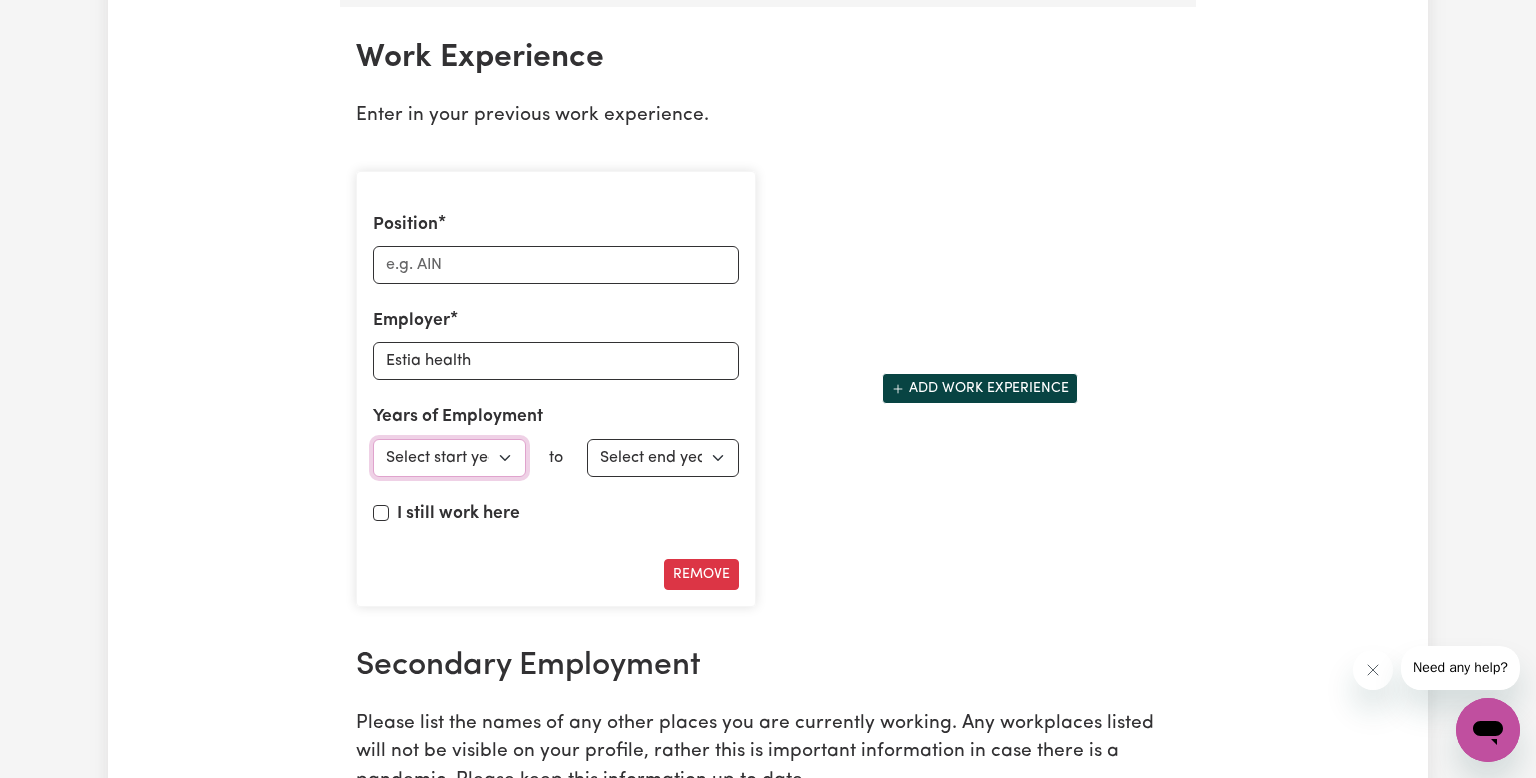click on "Select start year 1951 1952 1953 1954 1955 1956 1957 1958 1959 1960 1961 1962 1963 1964 1965 1966 1967 1968 1969 1970 1971 1972 1973 1974 1975 1976 1977 1978 1979 1980 1981 1982 1983 1984 1985 1986 1987 1988 1989 1990 1991 1992 1993 1994 1995 1996 1997 1998 1999 2000 2001 2002 2003 2004 2005 2006 2007 2008 2009 2010 2011 2012 2013 2014 2015 2016 2017 2018 2019 2020 2021 2022 2023 2024 2025" at bounding box center [449, 458] 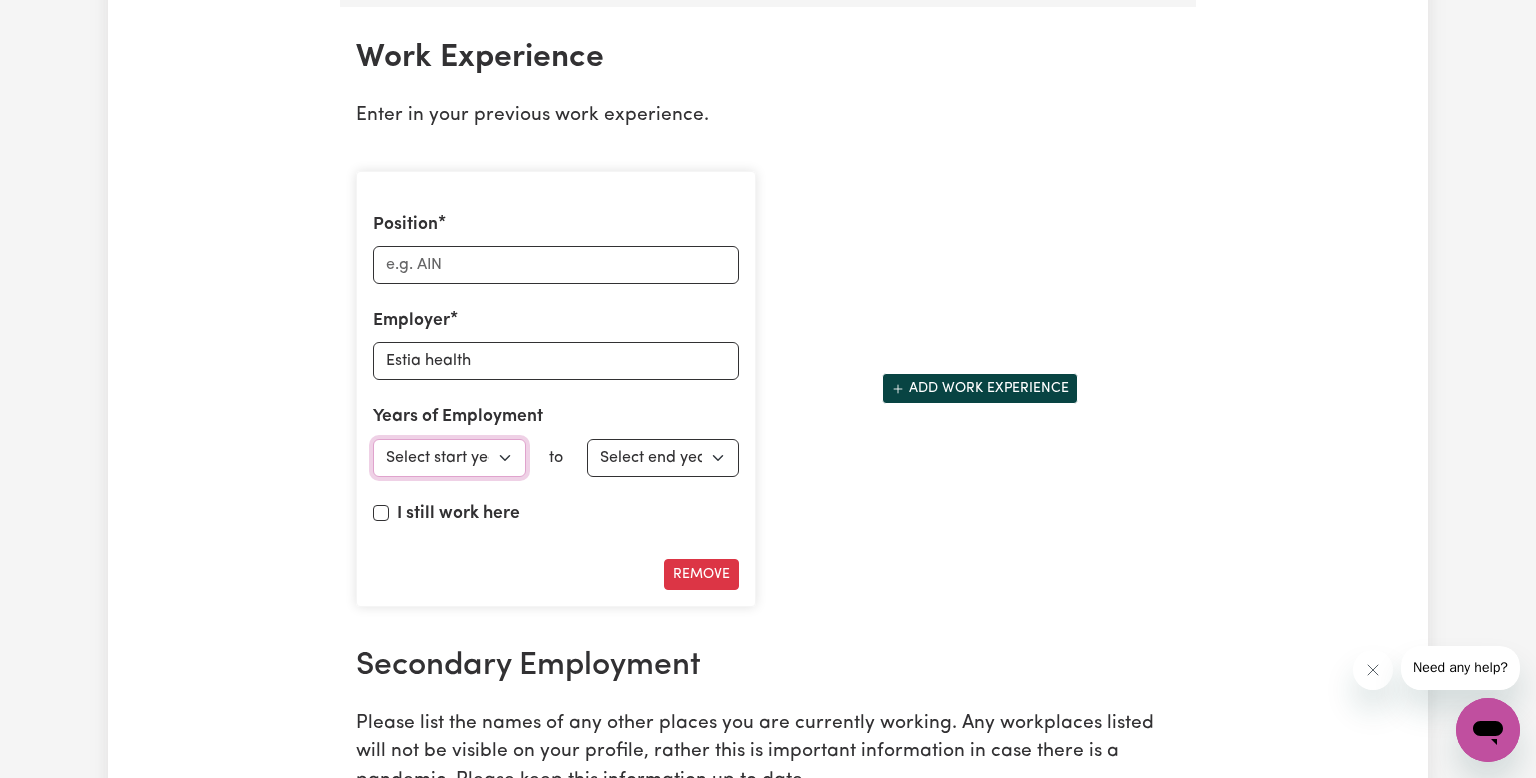 select on "2024" 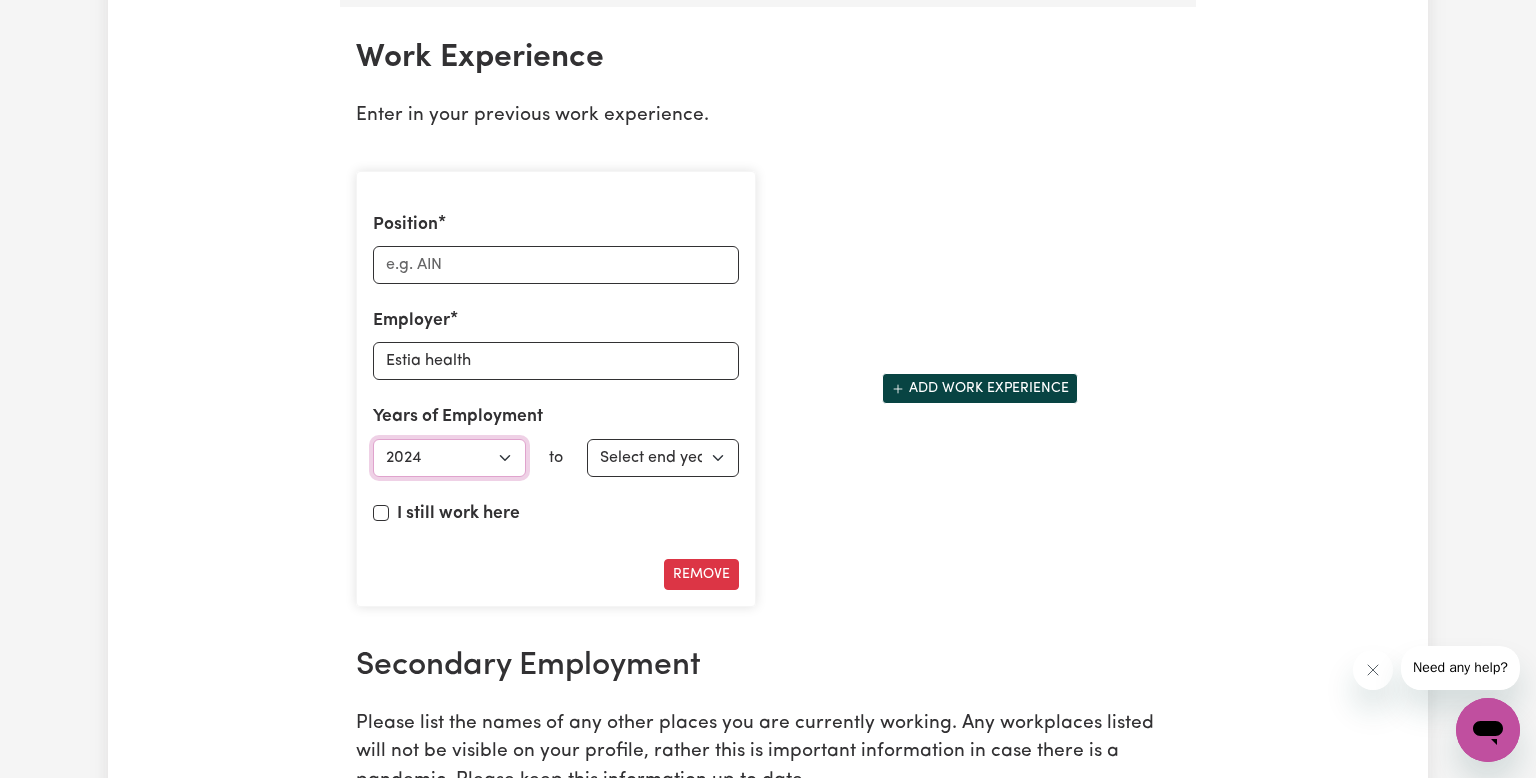 click on "Select start year 1951 1952 1953 1954 1955 1956 1957 1958 1959 1960 1961 1962 1963 1964 1965 1966 1967 1968 1969 1970 1971 1972 1973 1974 1975 1976 1977 1978 1979 1980 1981 1982 1983 1984 1985 1986 1987 1988 1989 1990 1991 1992 1993 1994 1995 1996 1997 1998 1999 2000 2001 2002 2003 2004 2005 2006 2007 2008 2009 2010 2011 2012 2013 2014 2015 2016 2017 2018 2019 2020 2021 2022 2023 2024 2025" at bounding box center (449, 458) 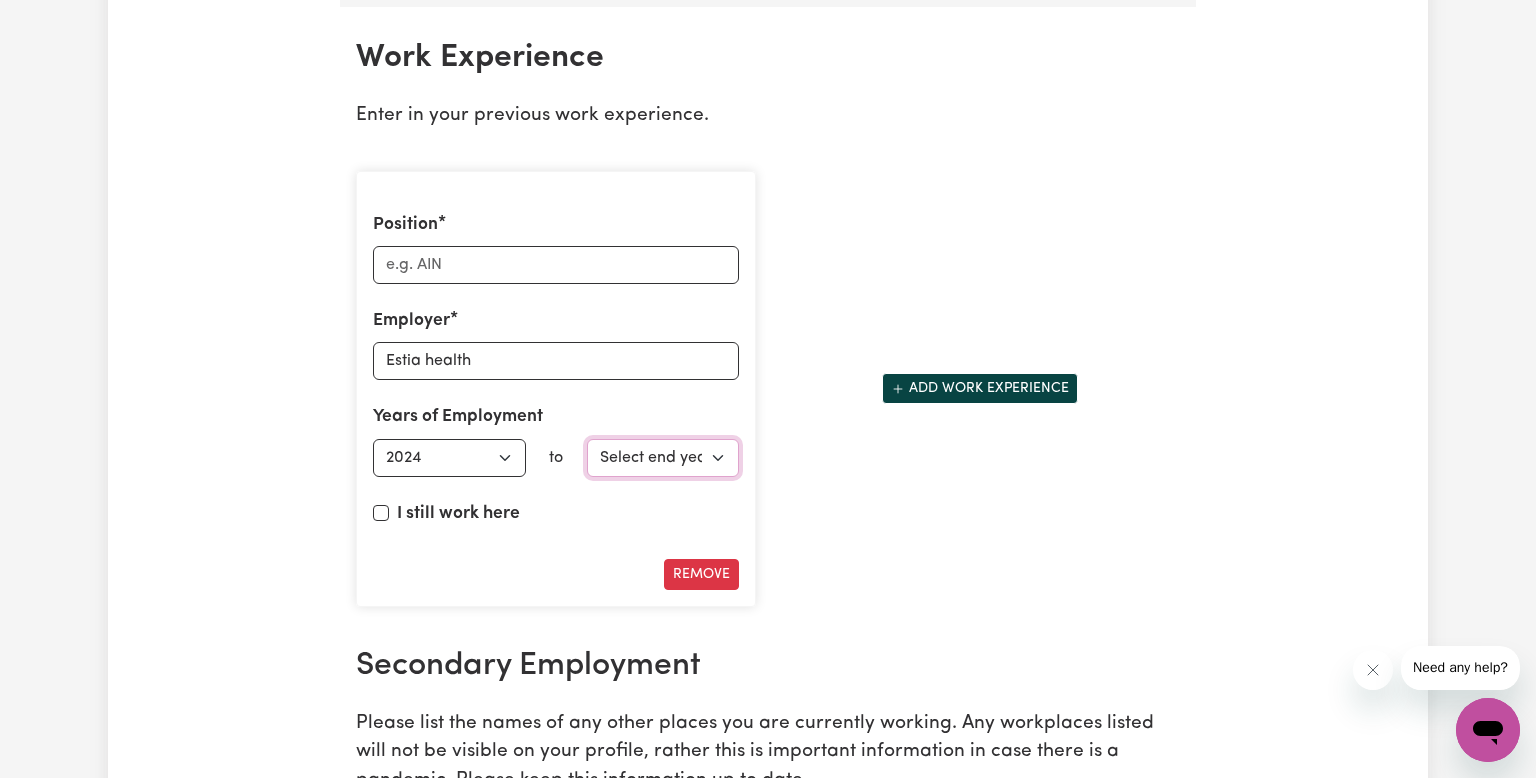 click on "Select end year 1951 1952 1953 1954 1955 1956 1957 1958 1959 1960 1961 1962 1963 1964 1965 1966 1967 1968 1969 1970 1971 1972 1973 1974 1975 1976 1977 1978 1979 1980 1981 1982 1983 1984 1985 1986 1987 1988 1989 1990 1991 1992 1993 1994 1995 1996 1997 1998 1999 2000 2001 2002 2003 2004 2005 2006 2007 2008 2009 2010 2011 2012 2013 2014 2015 2016 2017 2018 2019 2020 2021 2022 2023 2024 2025" at bounding box center [663, 458] 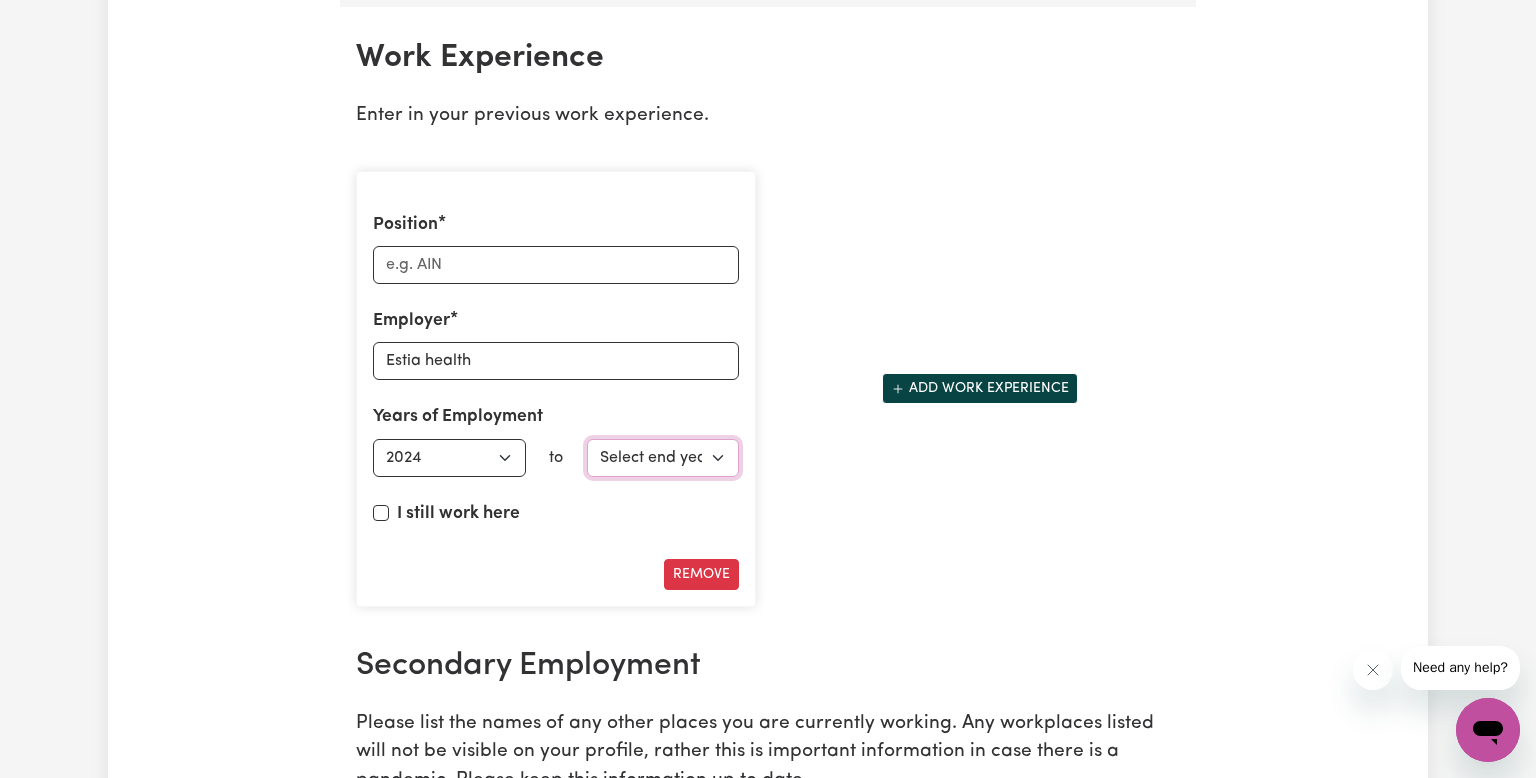 select on "2025" 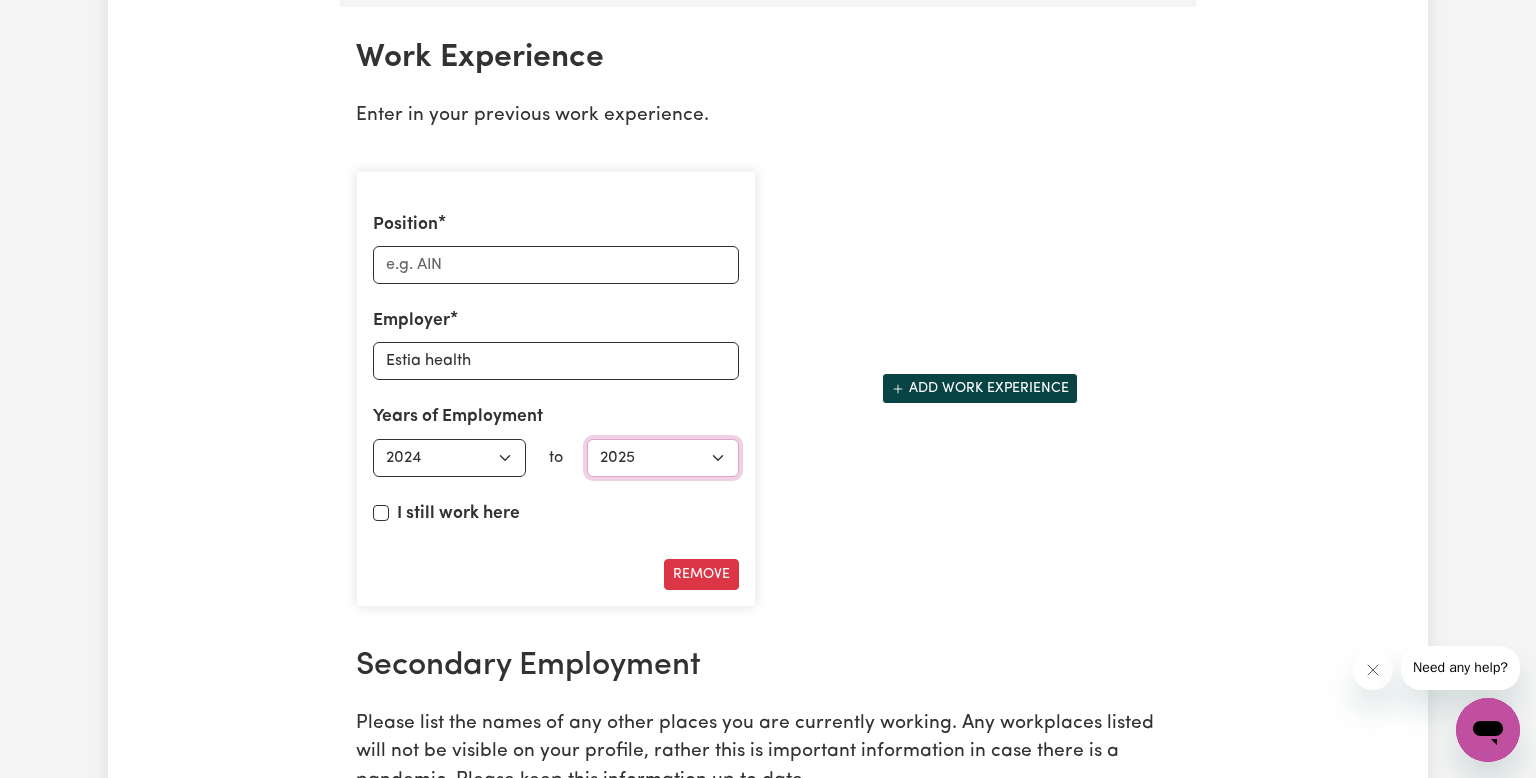 click on "Select end year 1951 1952 1953 1954 1955 1956 1957 1958 1959 1960 1961 1962 1963 1964 1965 1966 1967 1968 1969 1970 1971 1972 1973 1974 1975 1976 1977 1978 1979 1980 1981 1982 1983 1984 1985 1986 1987 1988 1989 1990 1991 1992 1993 1994 1995 1996 1997 1998 1999 2000 2001 2002 2003 2004 2005 2006 2007 2008 2009 2010 2011 2012 2013 2014 2015 2016 2017 2018 2019 2020 2021 2022 2023 2024 2025" at bounding box center (663, 458) 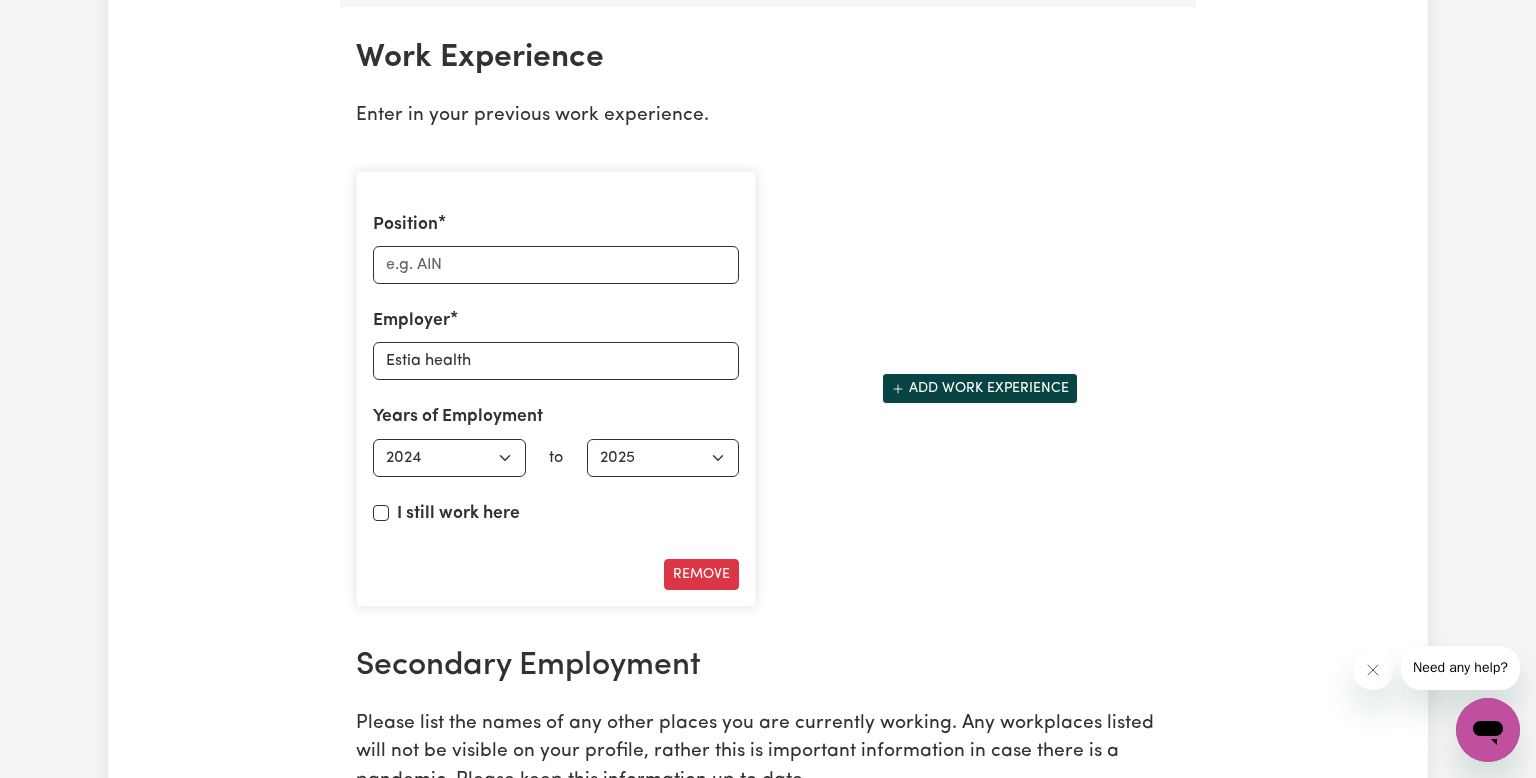 click on "I still work here" at bounding box center [556, 518] 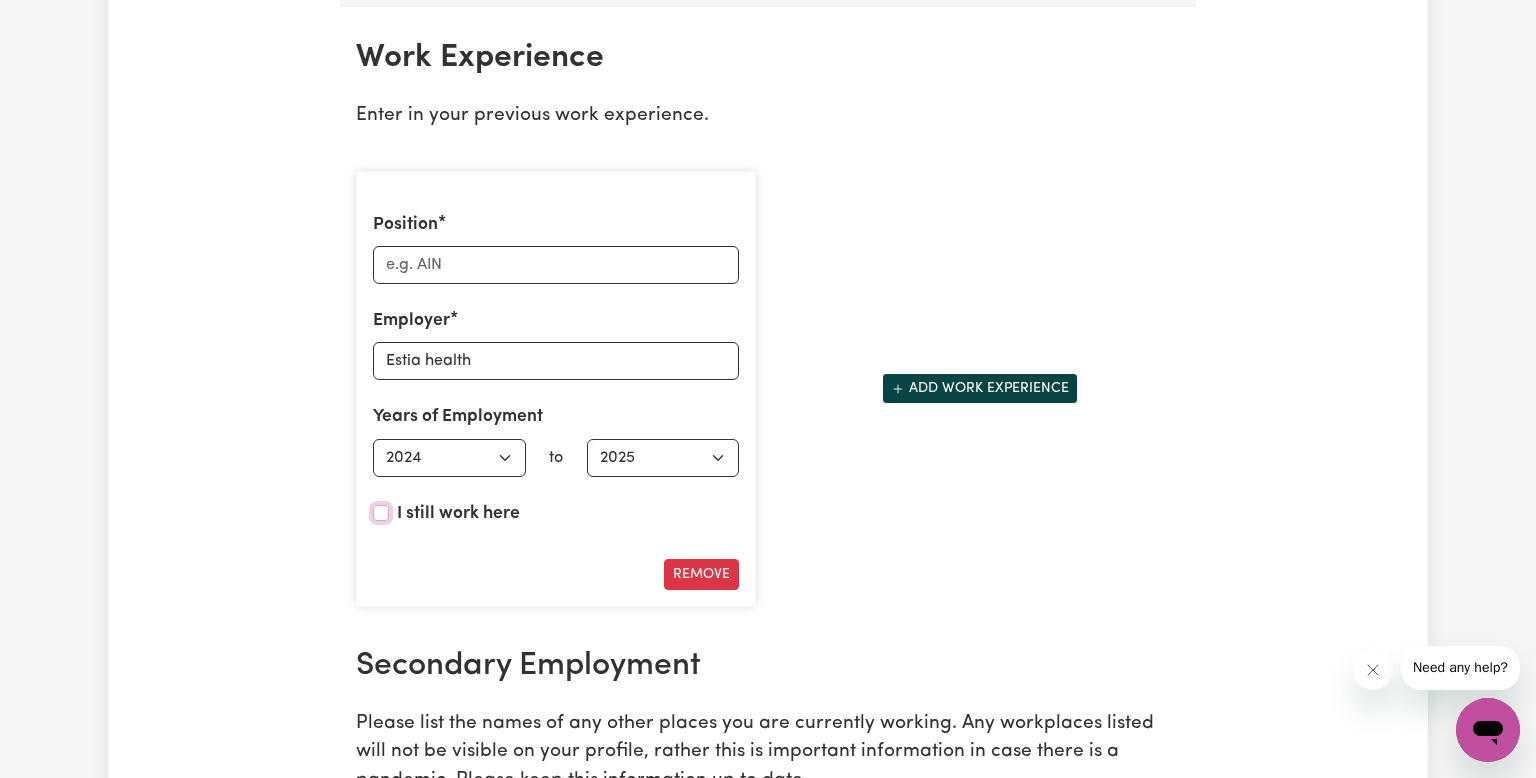 click on "I still work here" at bounding box center [381, 513] 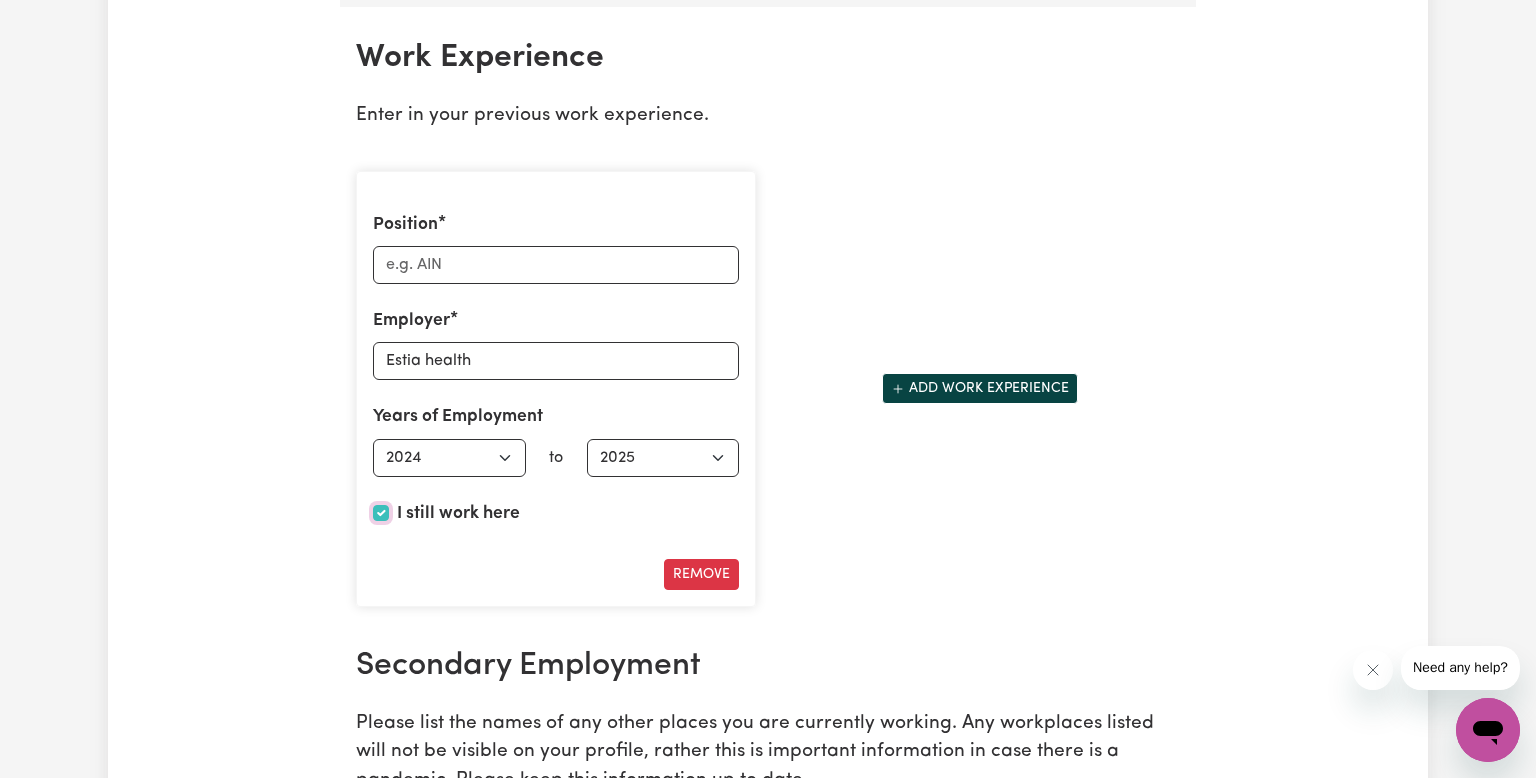 checkbox on "true" 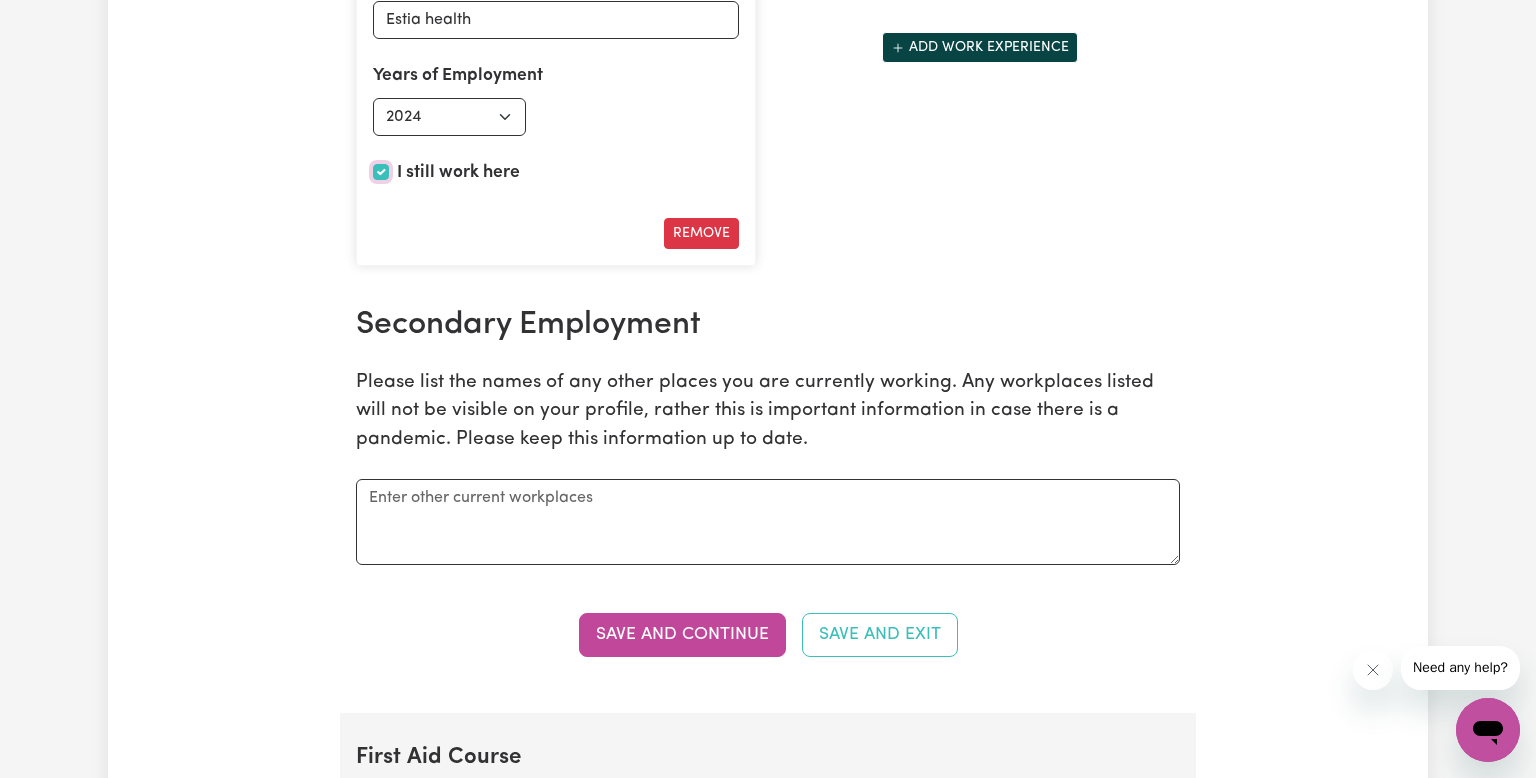 scroll, scrollTop: 3158, scrollLeft: 0, axis: vertical 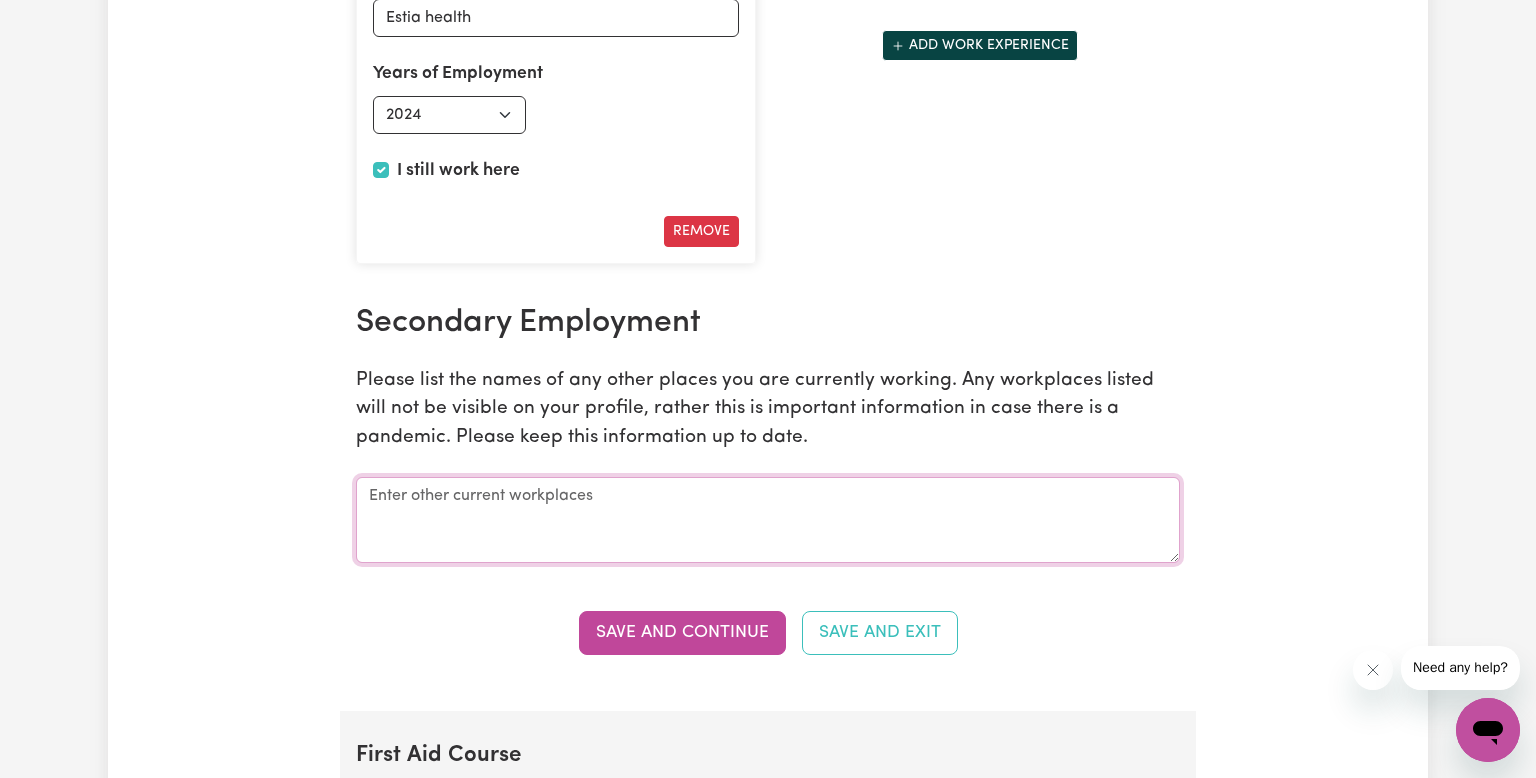 click at bounding box center (768, 520) 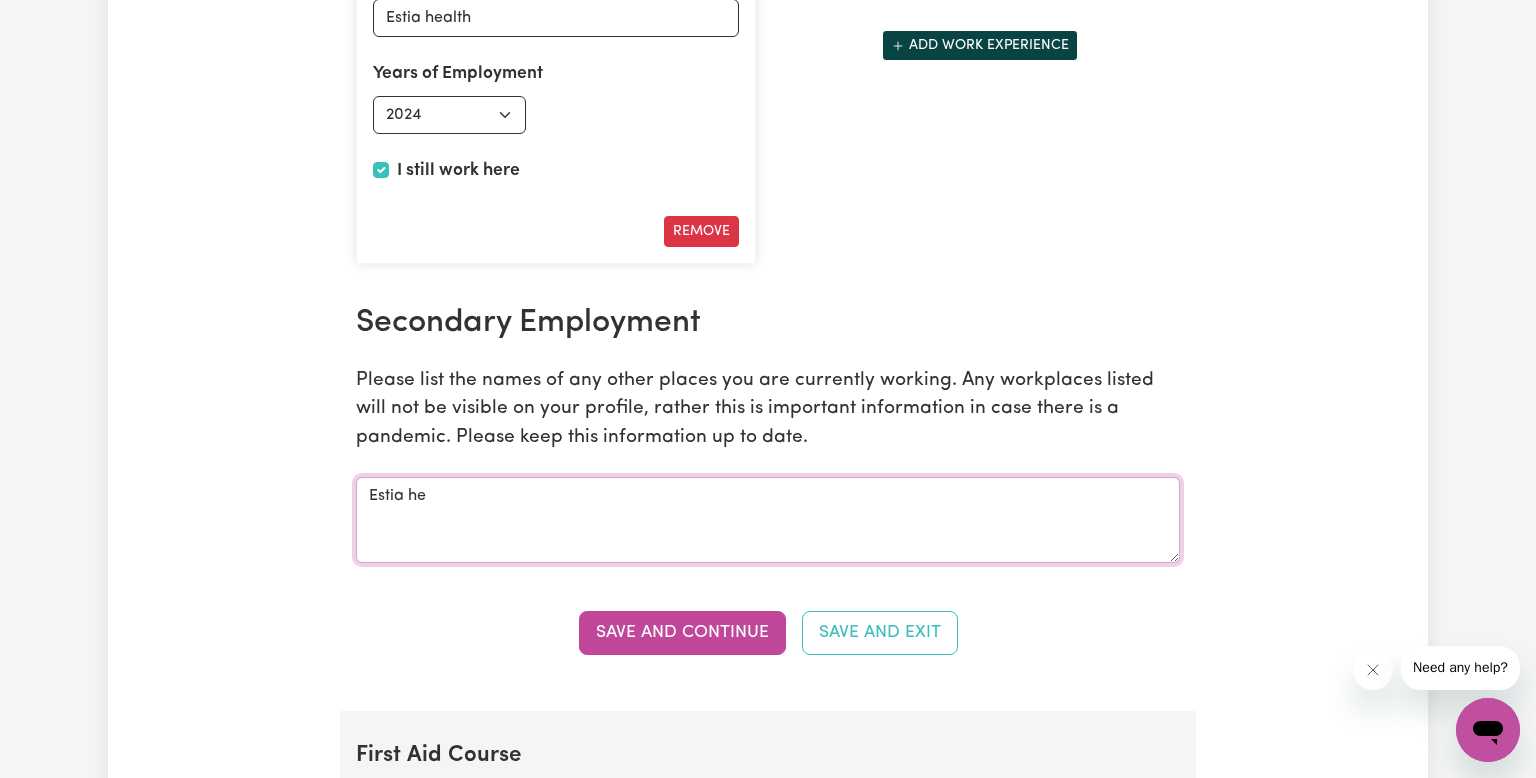 scroll, scrollTop: 3301, scrollLeft: 0, axis: vertical 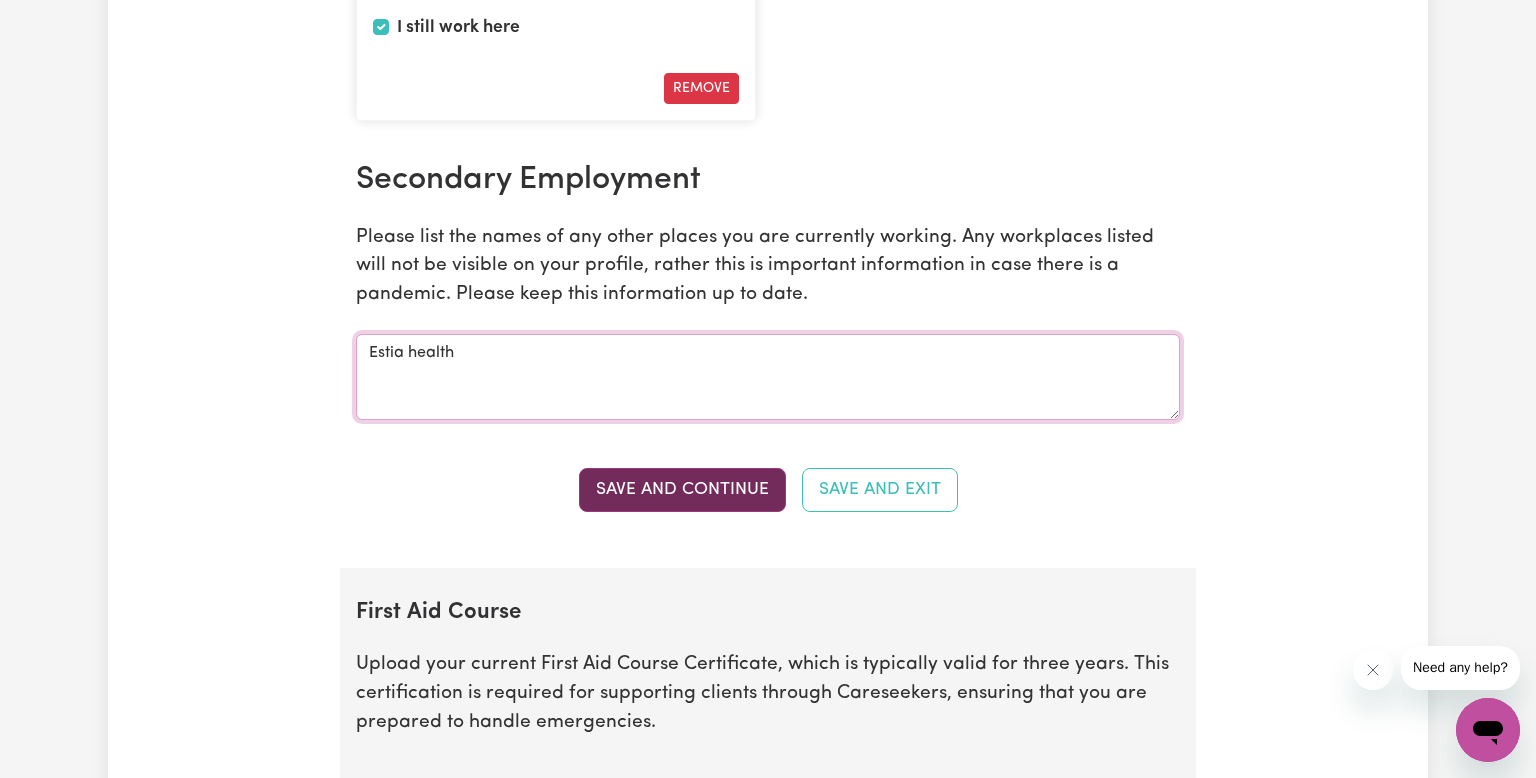 type on "Estia health" 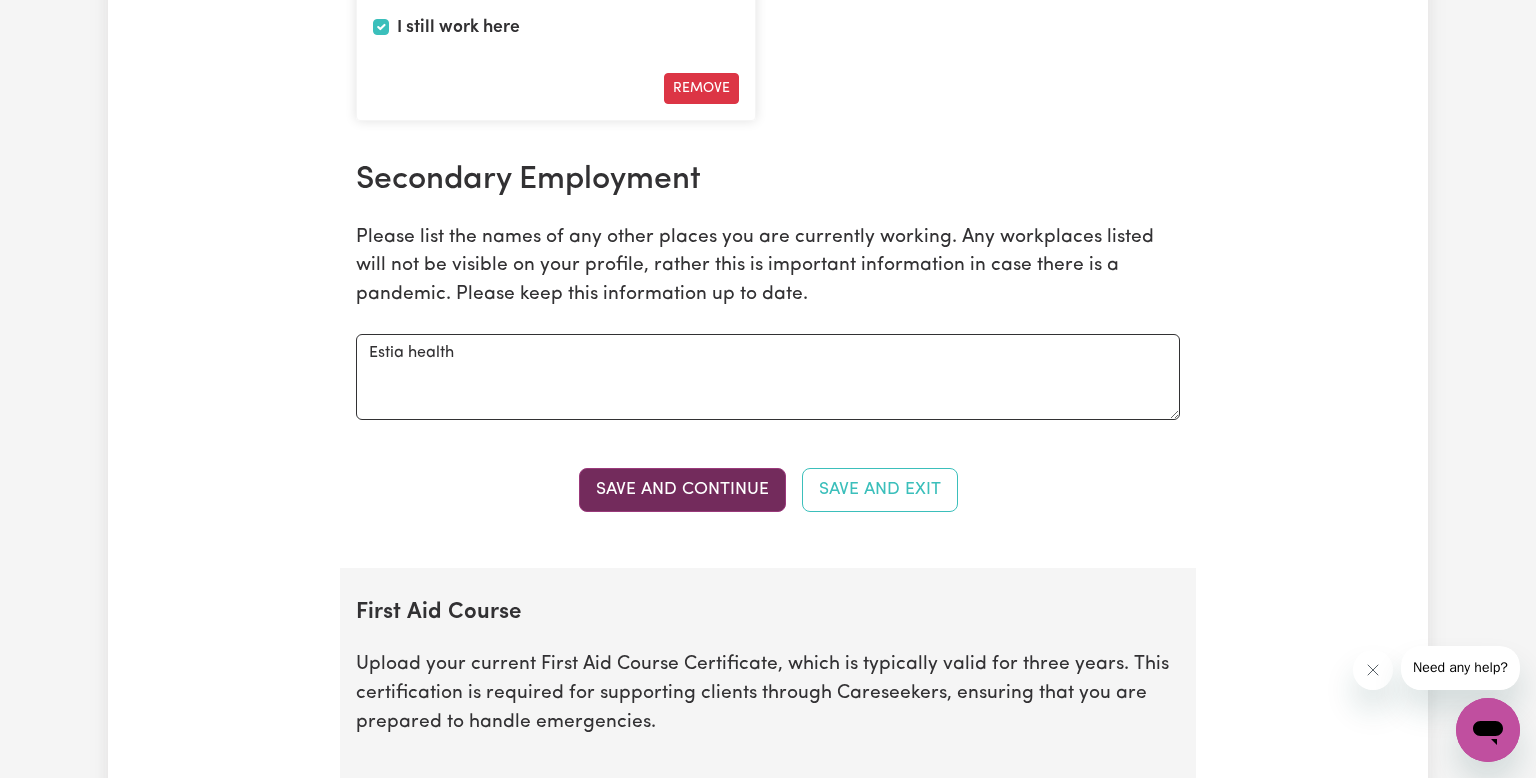 click on "Save and Continue" at bounding box center (682, 490) 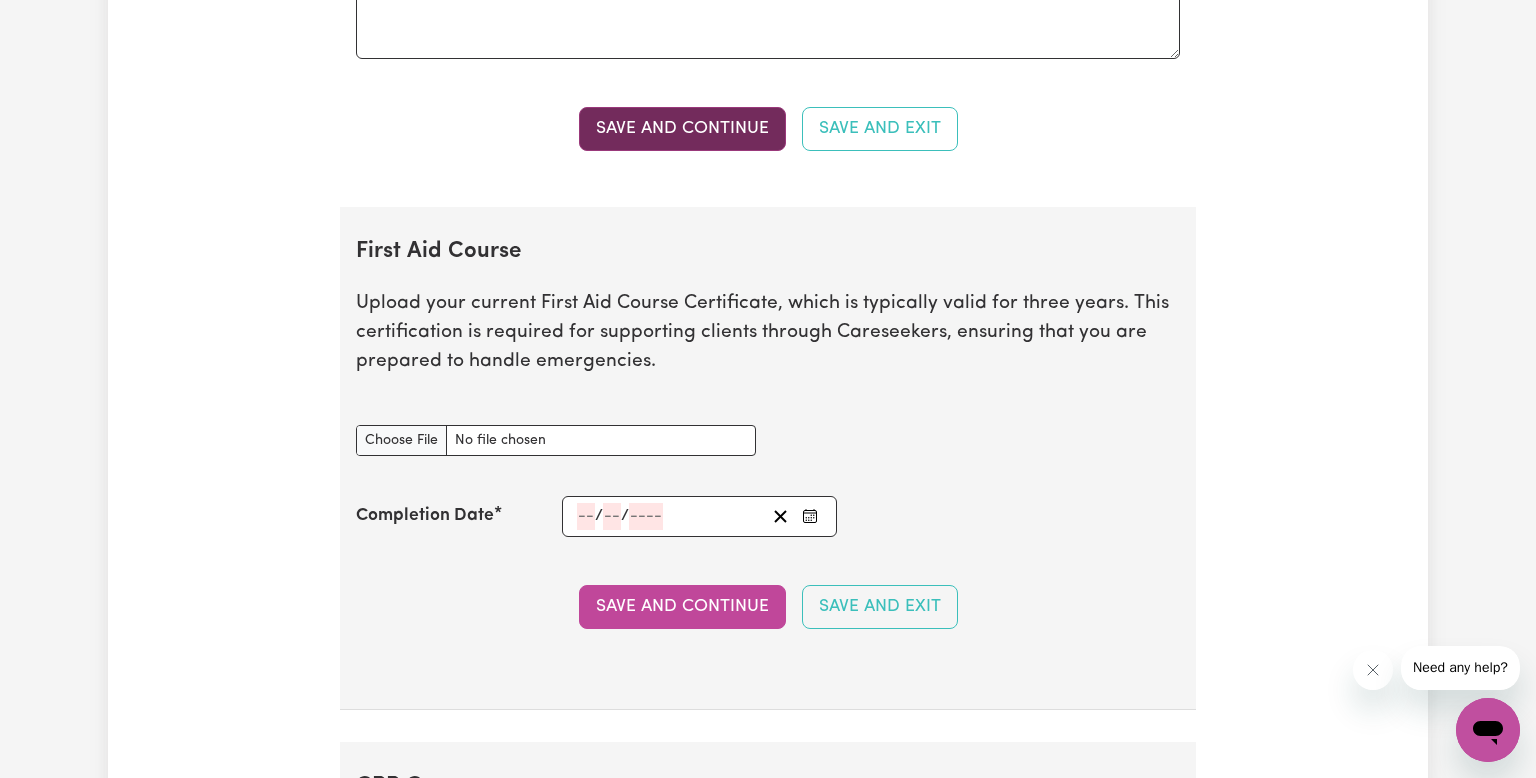 scroll, scrollTop: 3663, scrollLeft: 0, axis: vertical 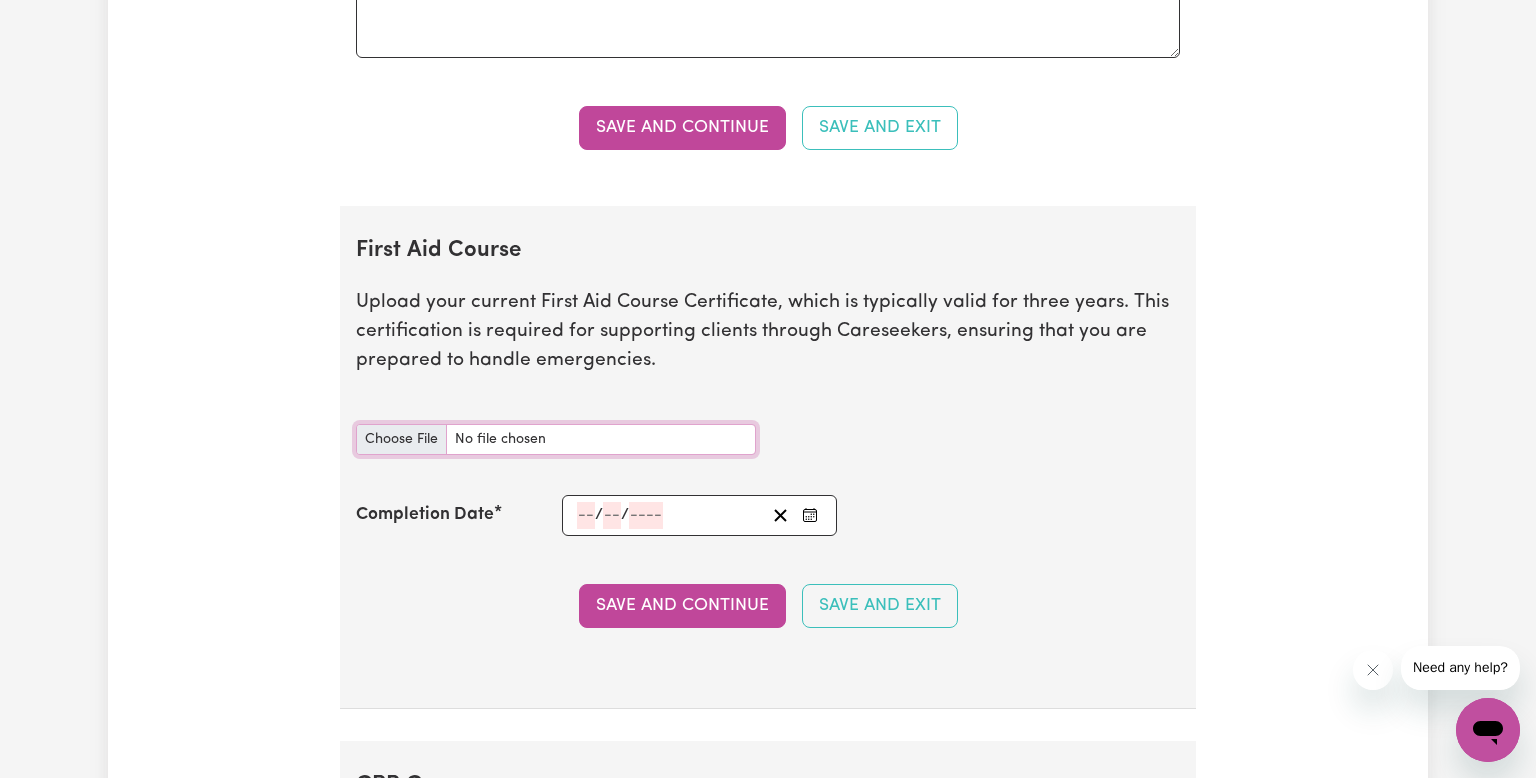 click on "First Aid Course  document" at bounding box center (556, 439) 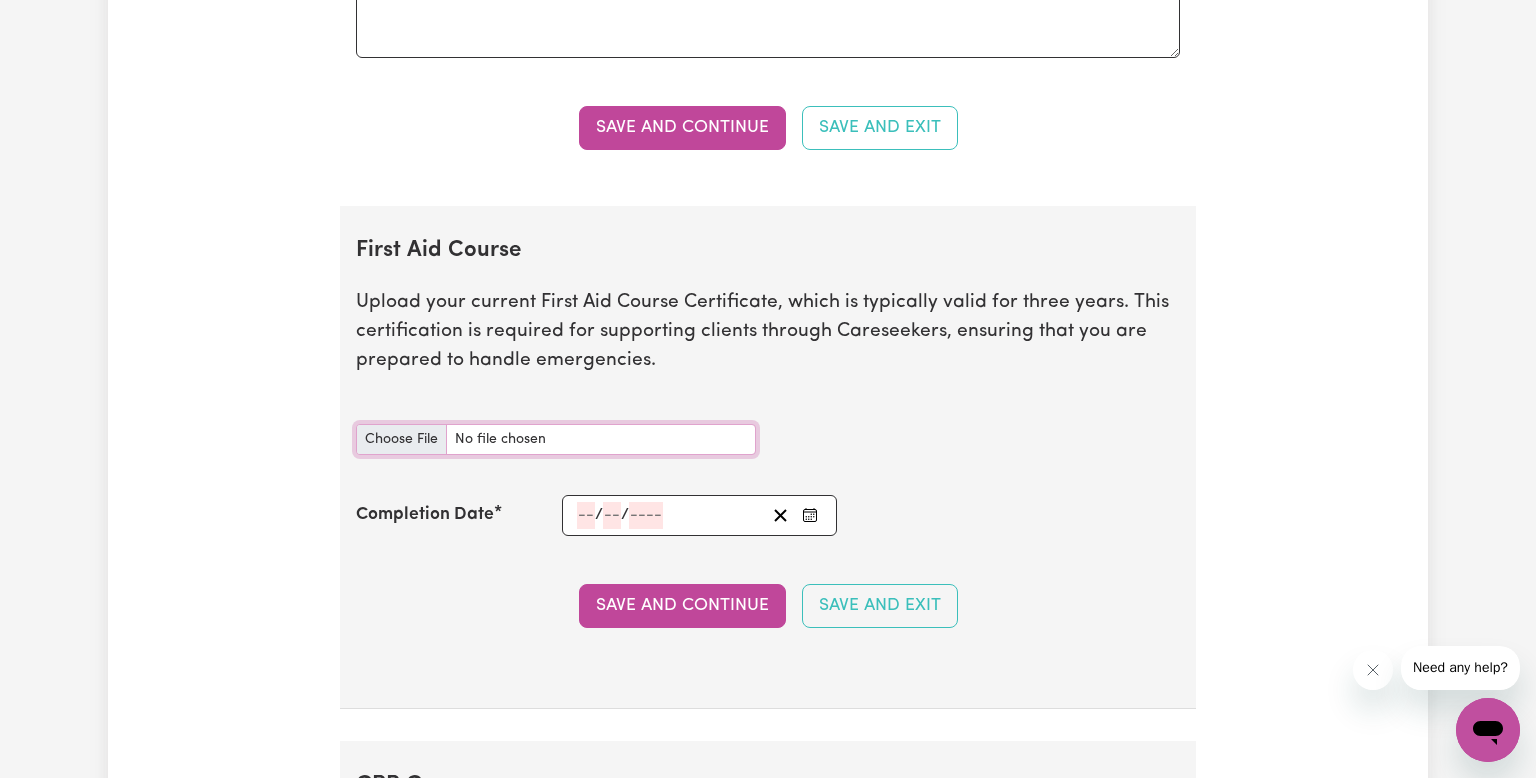 type on "C:\fakepath\[FIRST] [LAST]_HLTAID012 Provide First Aid in an education and care setting.pdf" 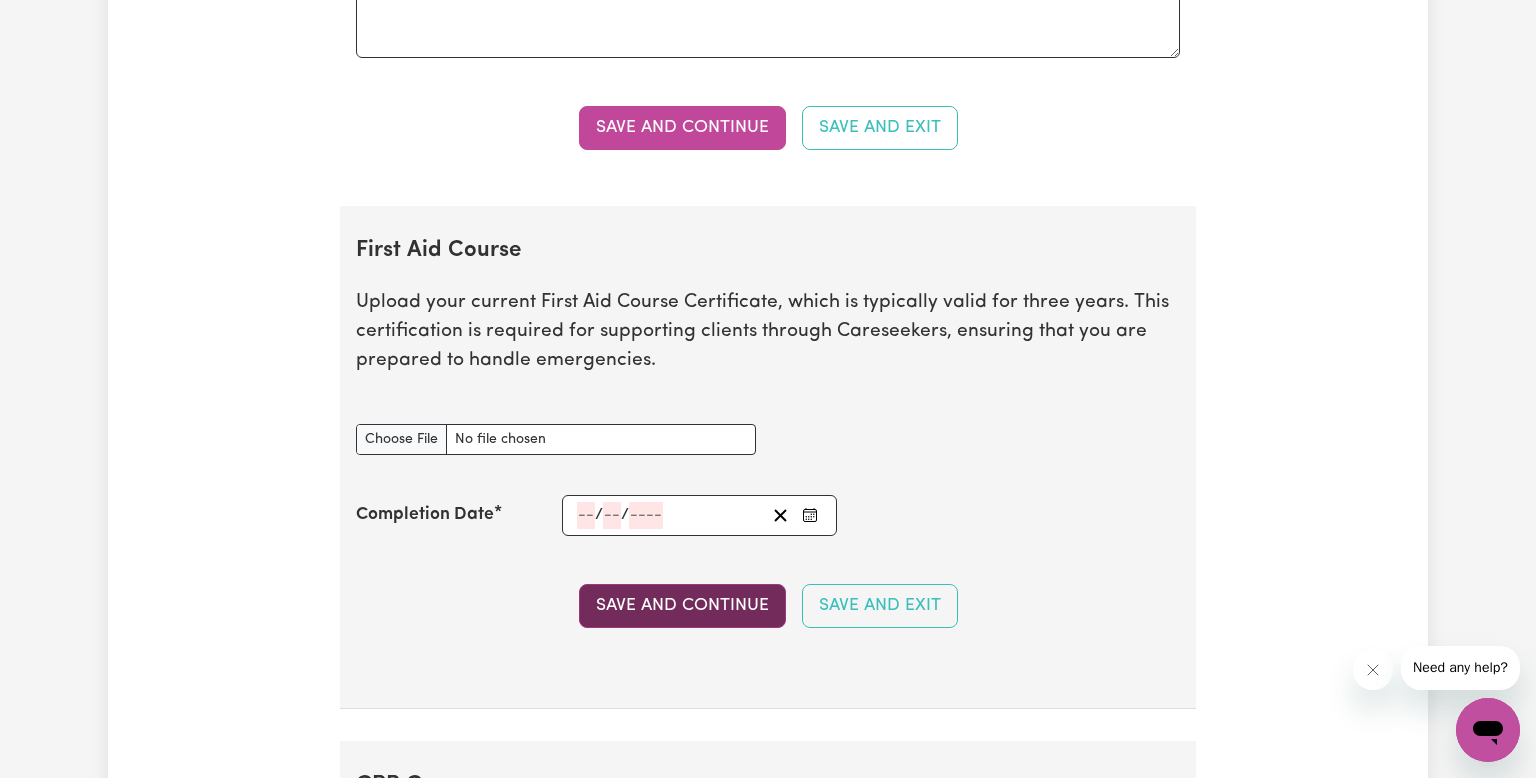 click on "Save and Continue" at bounding box center (682, 606) 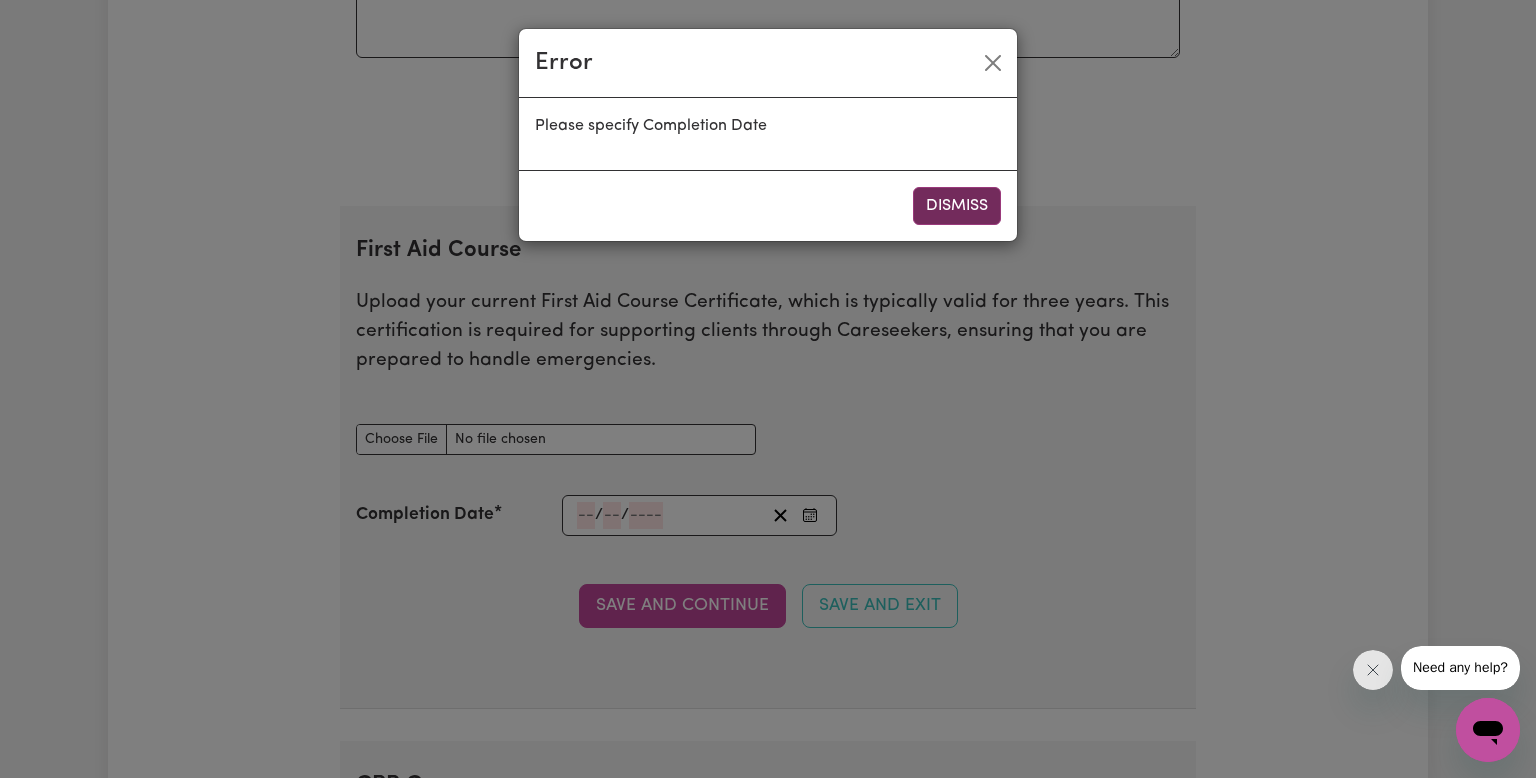 click on "Dismiss" at bounding box center (957, 206) 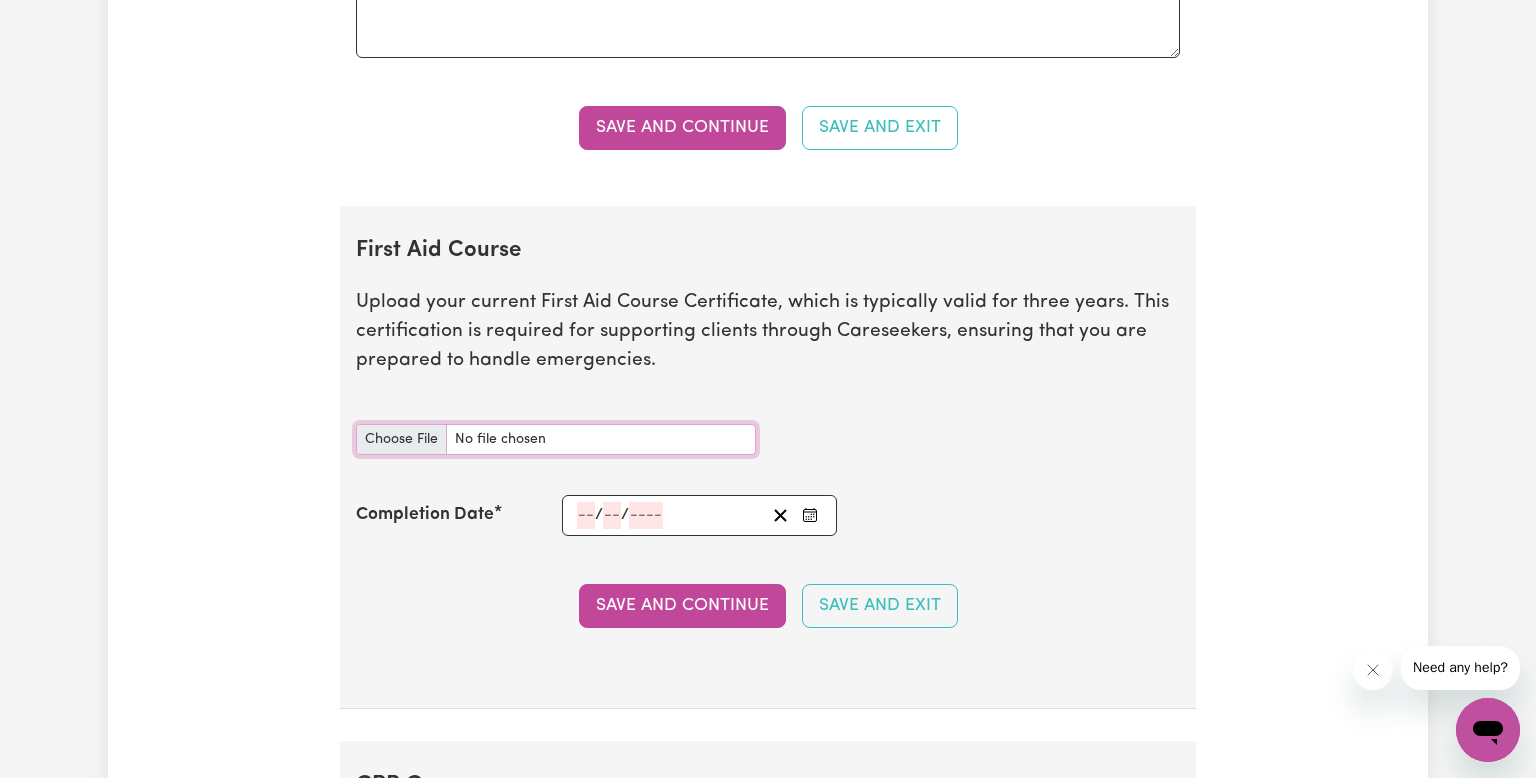 click on "First Aid Course  document" at bounding box center (556, 439) 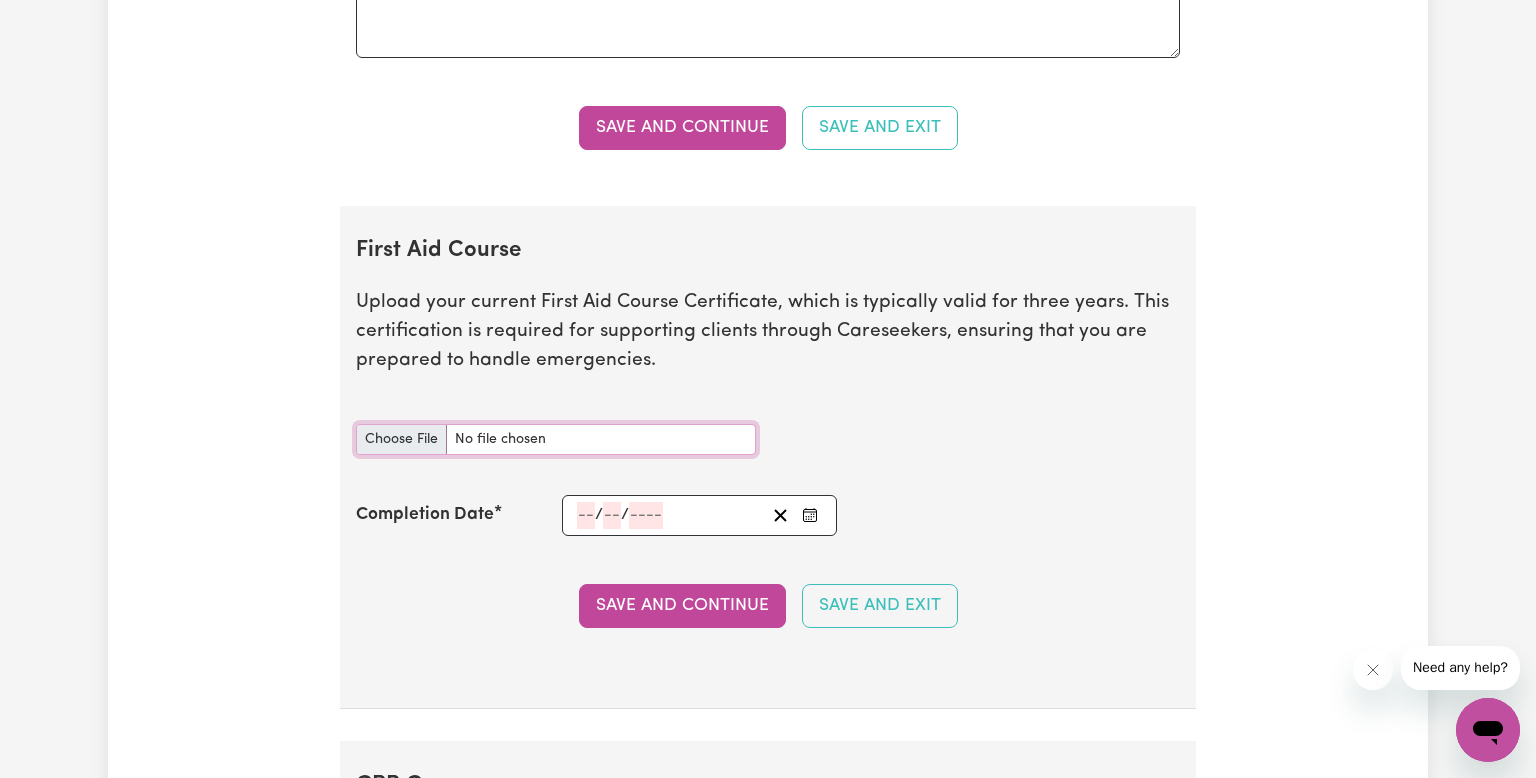 type on "C:\fakepath\[FIRST] [LAST]_HLTAID012 Provide First Aid in an education and care setting.pdf" 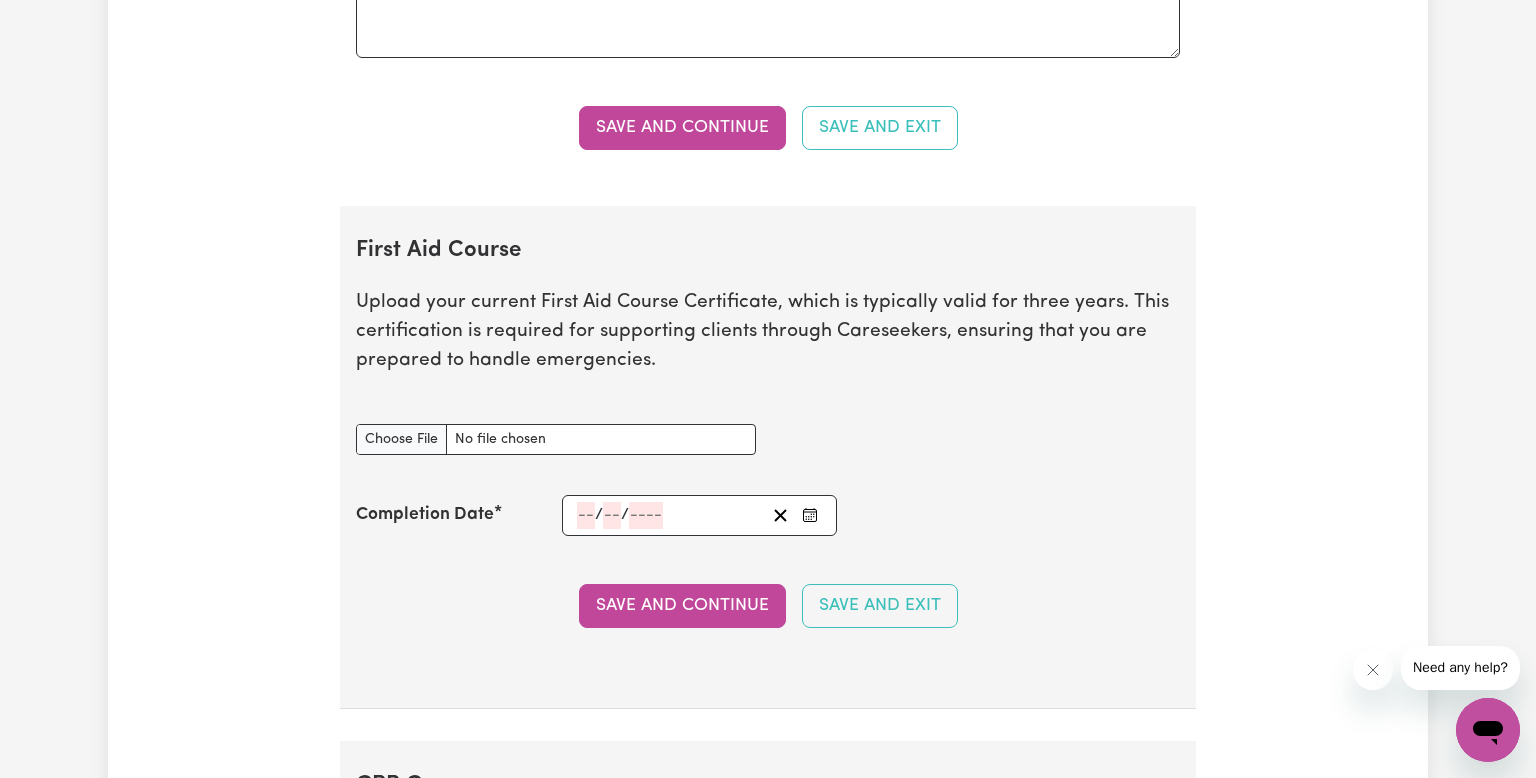 click 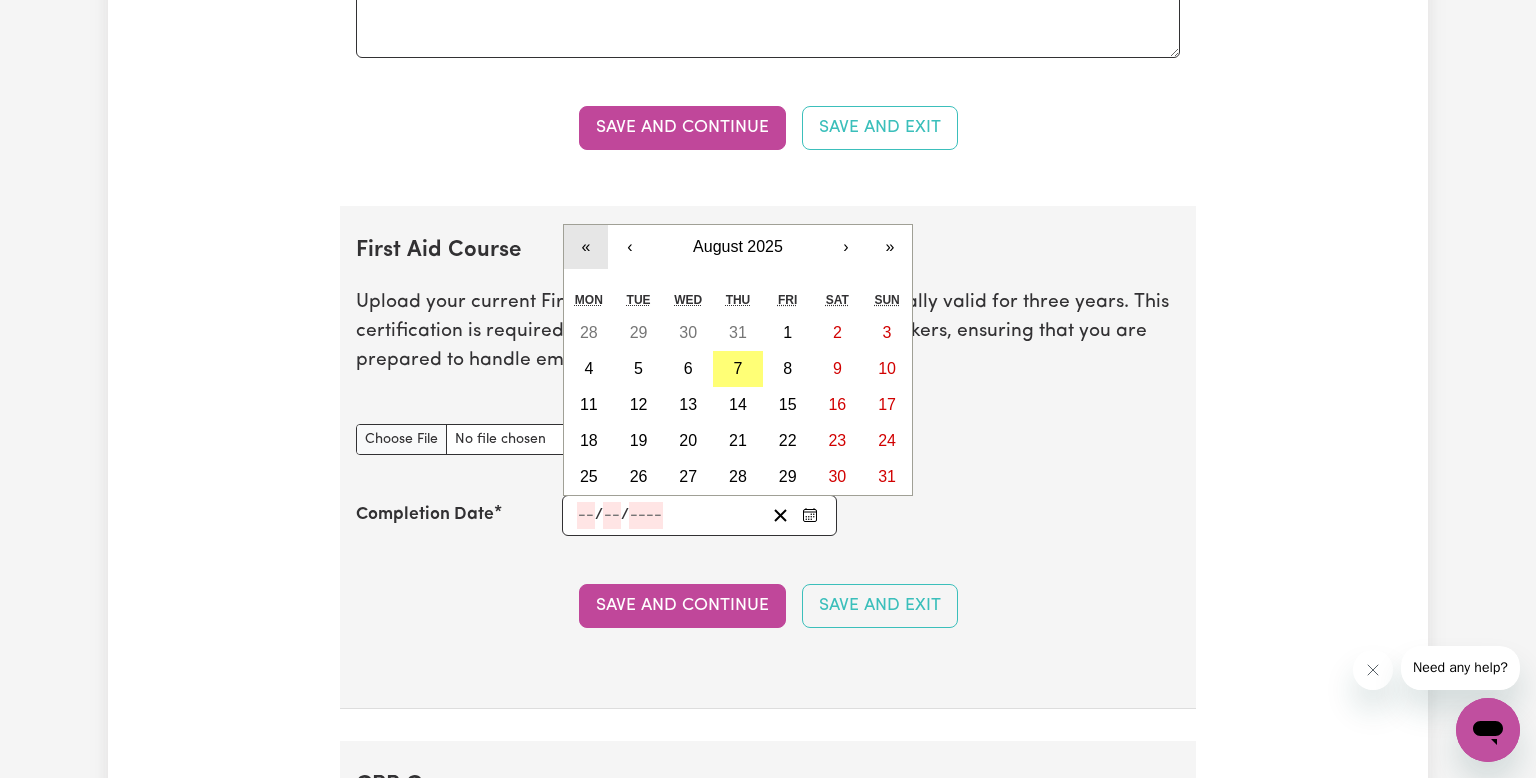click on "«" at bounding box center (586, 247) 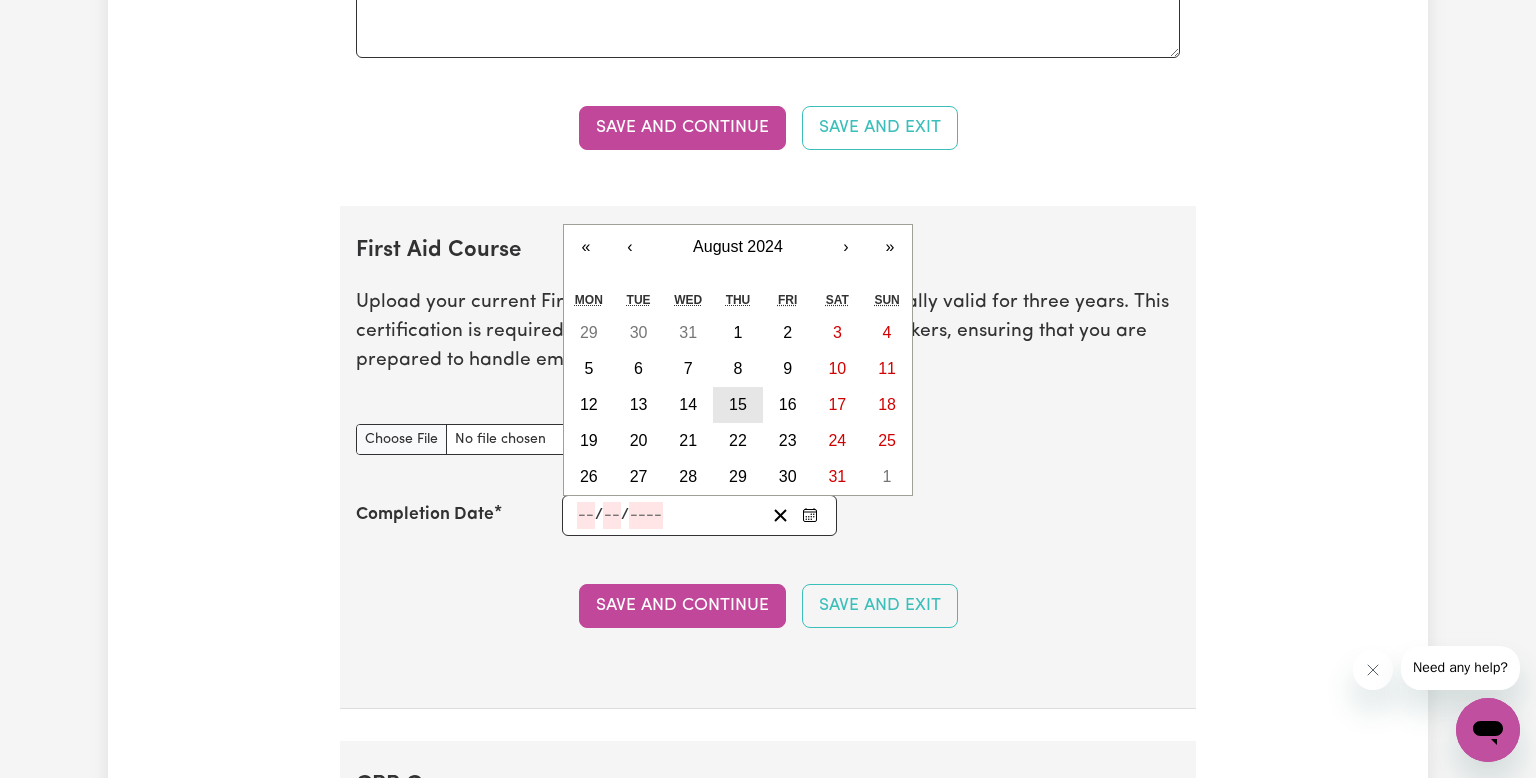 click on "15" at bounding box center (738, 405) 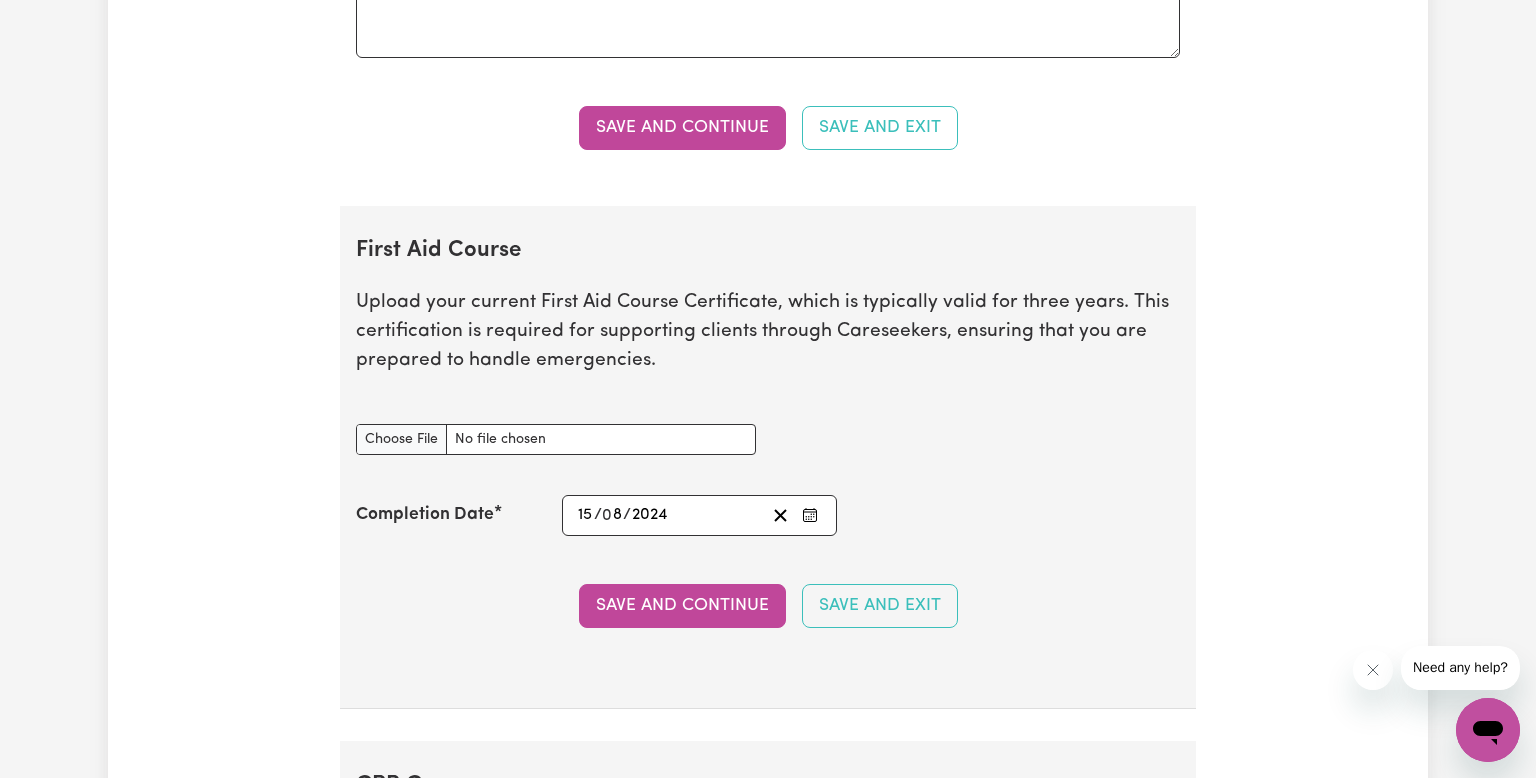 click on "8" 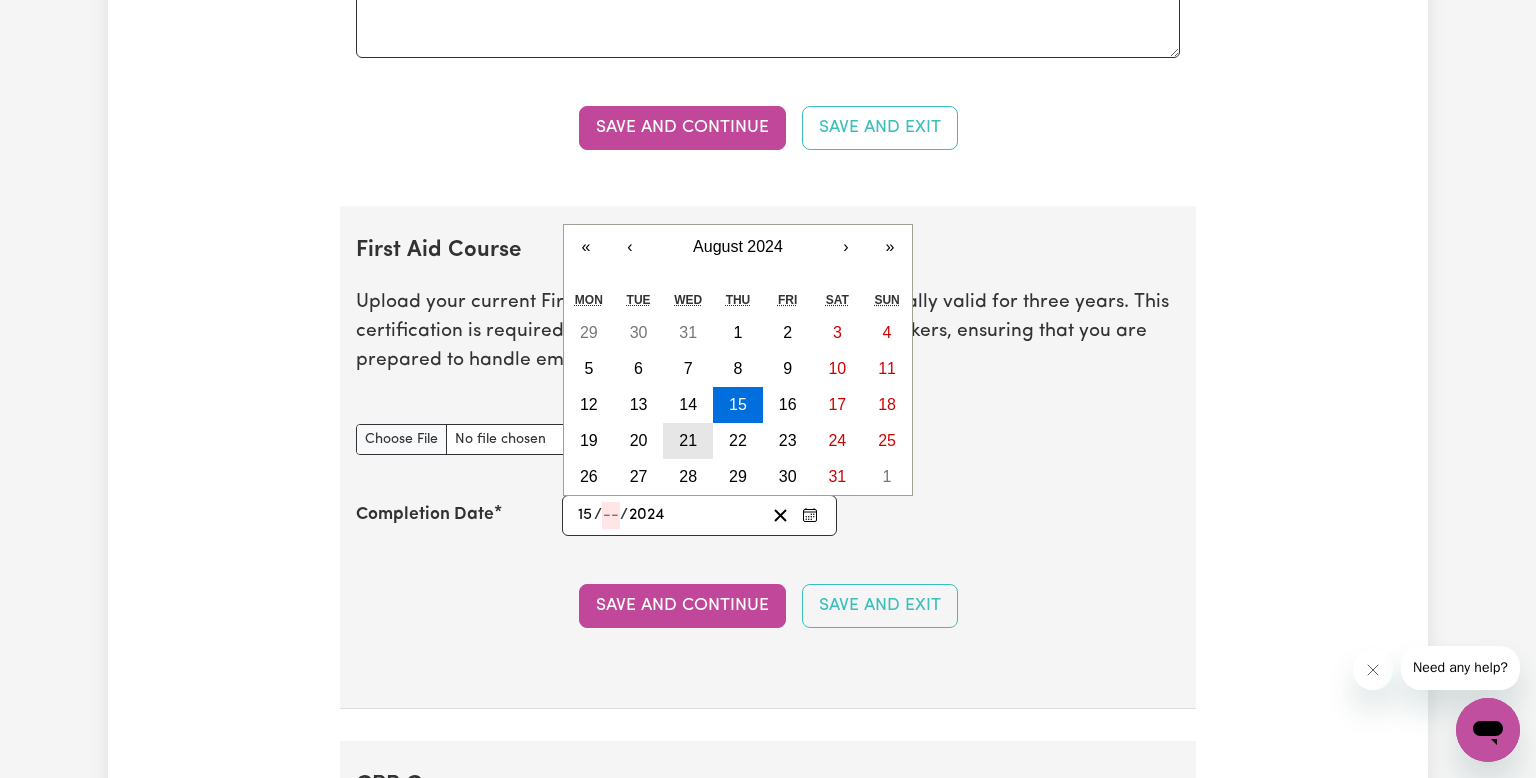 type on "0" 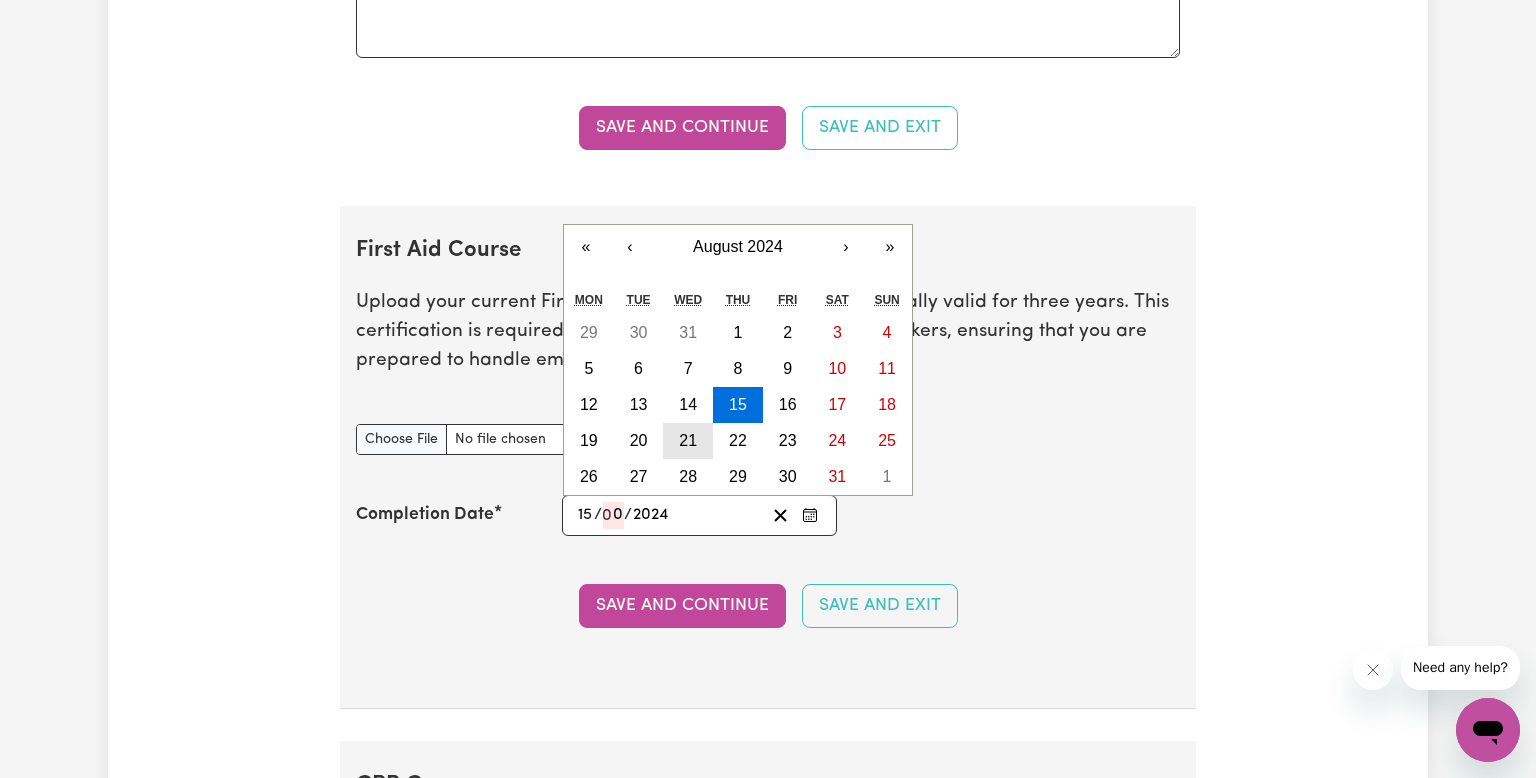 type on "[DATE]" 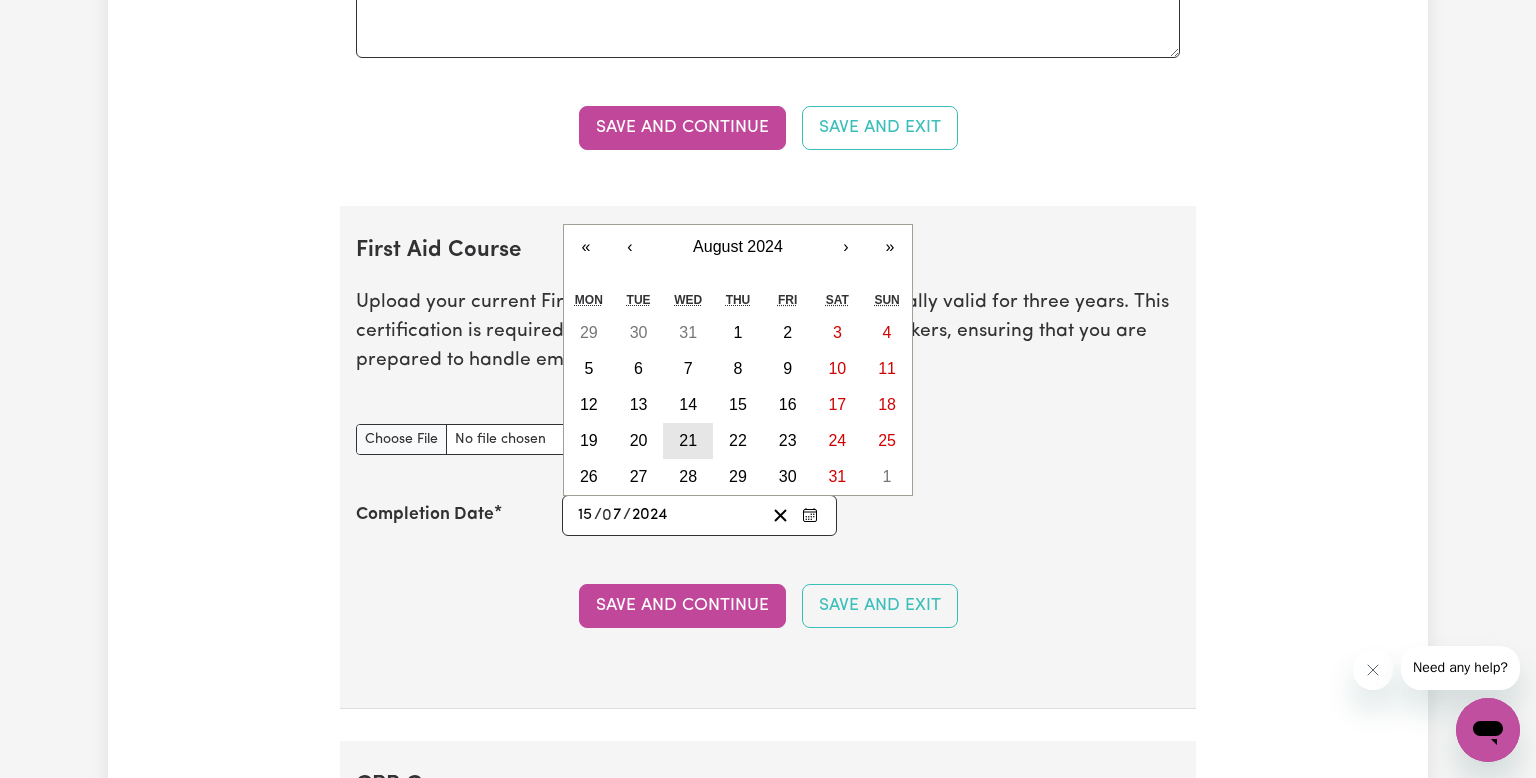 type on "7" 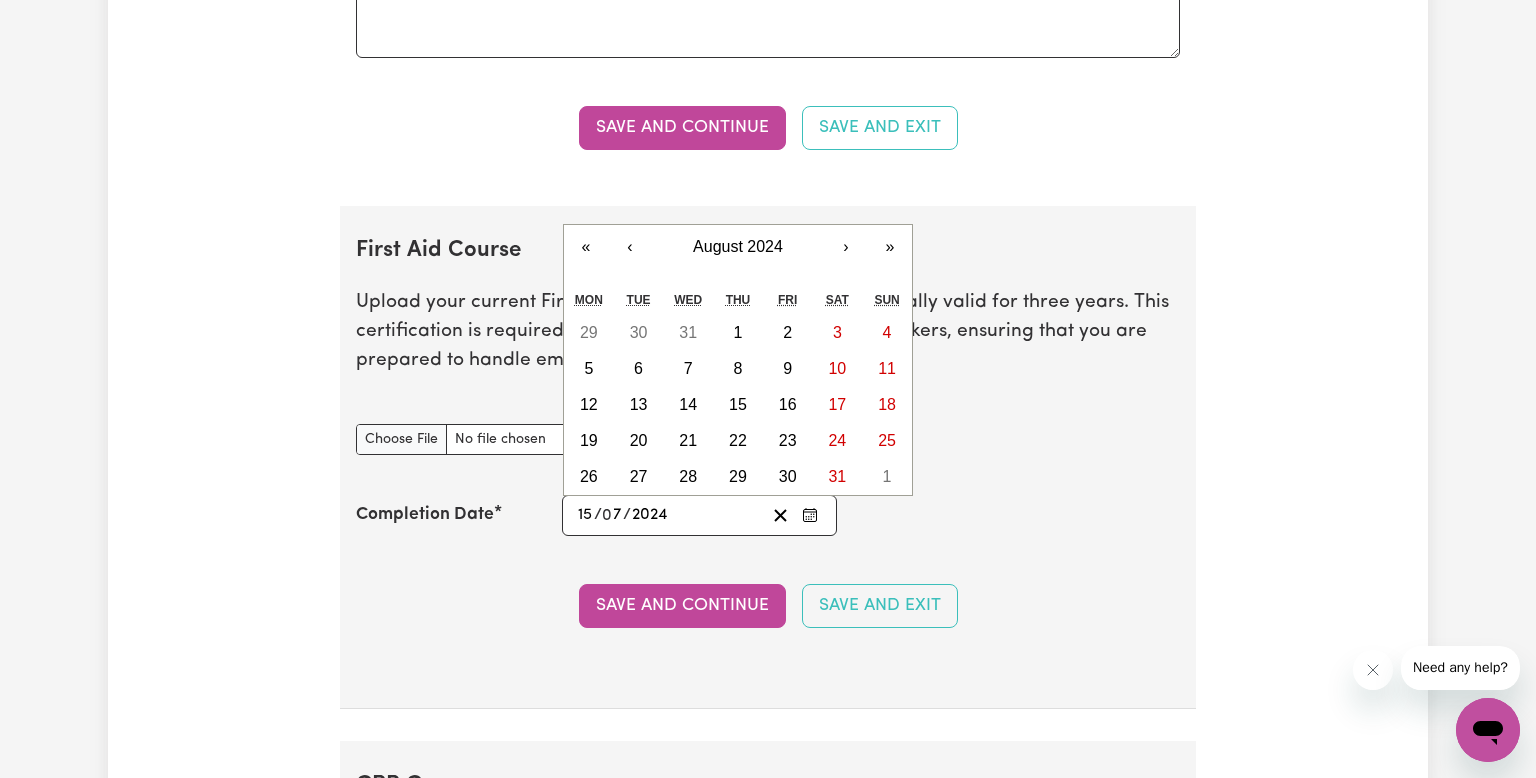 click on "2024" 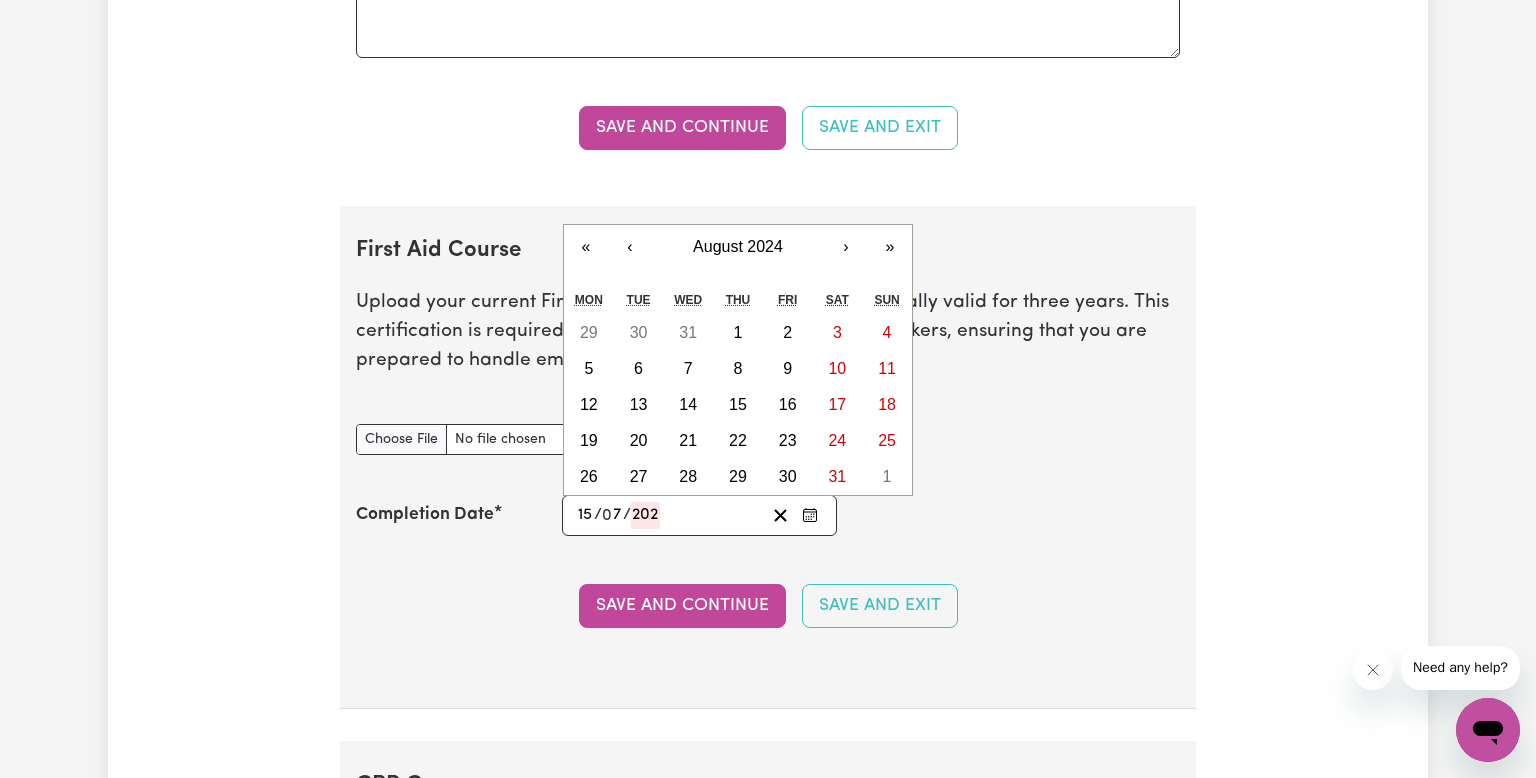 type on "[DATE]" 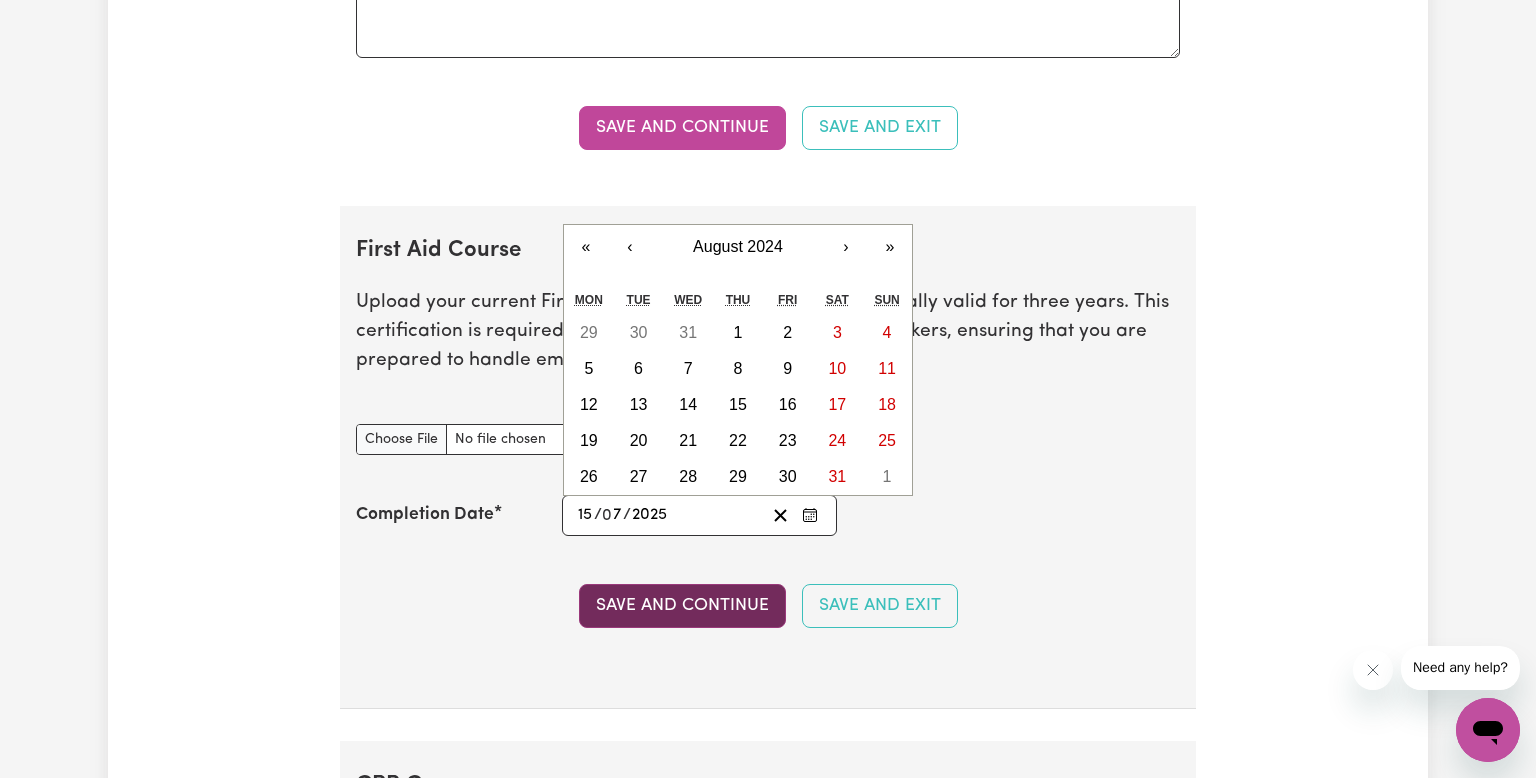 type on "2025" 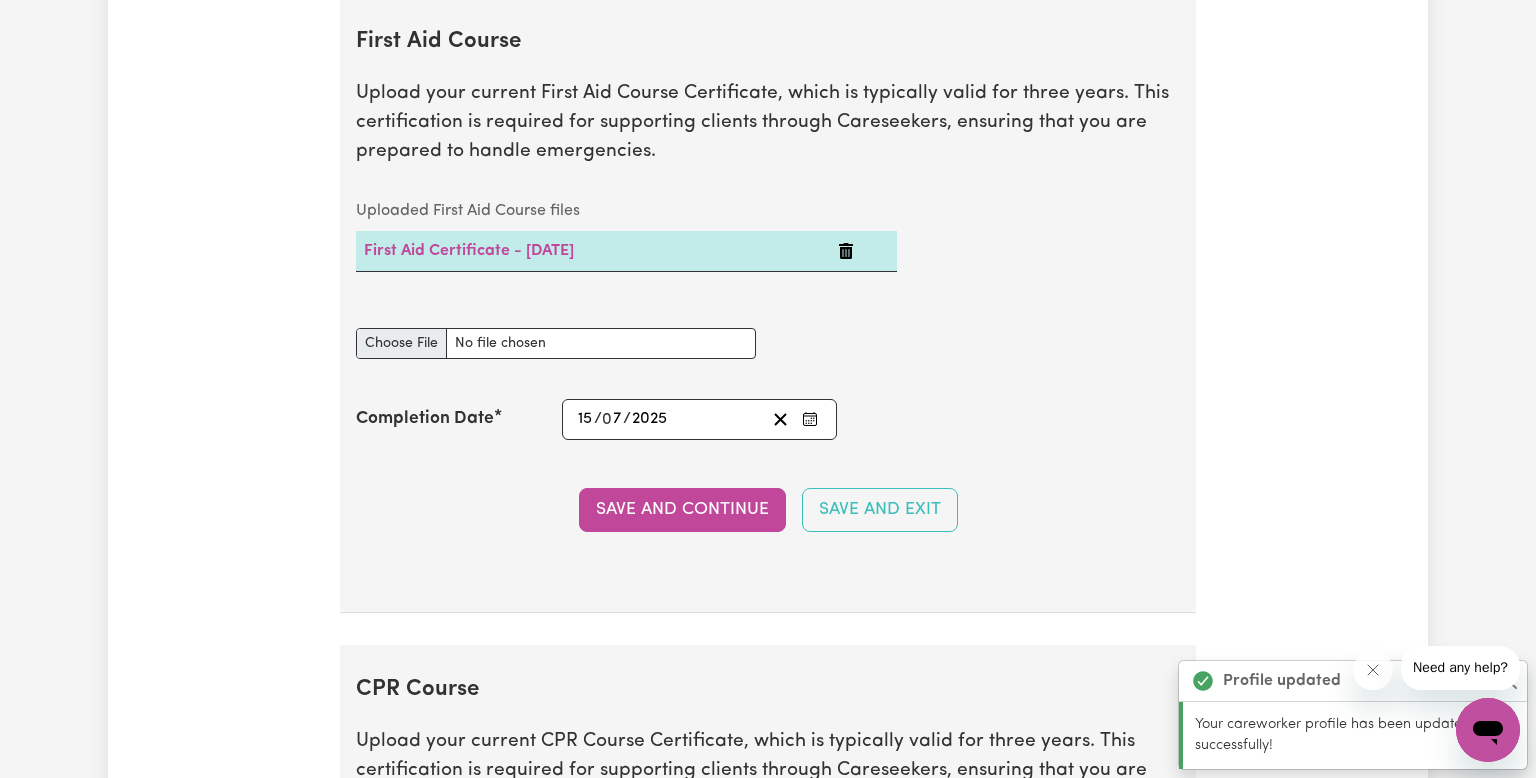 scroll, scrollTop: 3868, scrollLeft: 0, axis: vertical 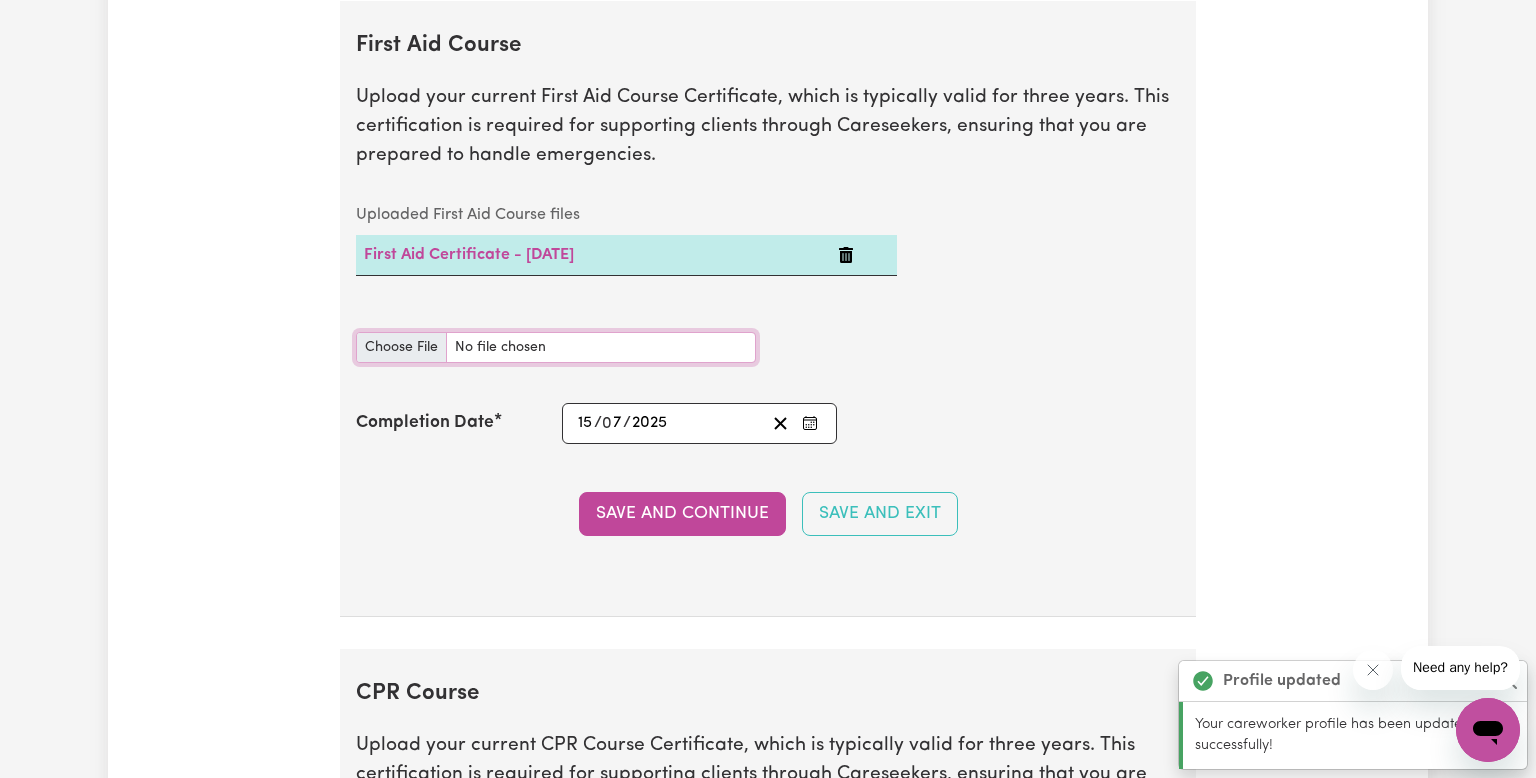 click on "First Aid Course  document" at bounding box center (556, 347) 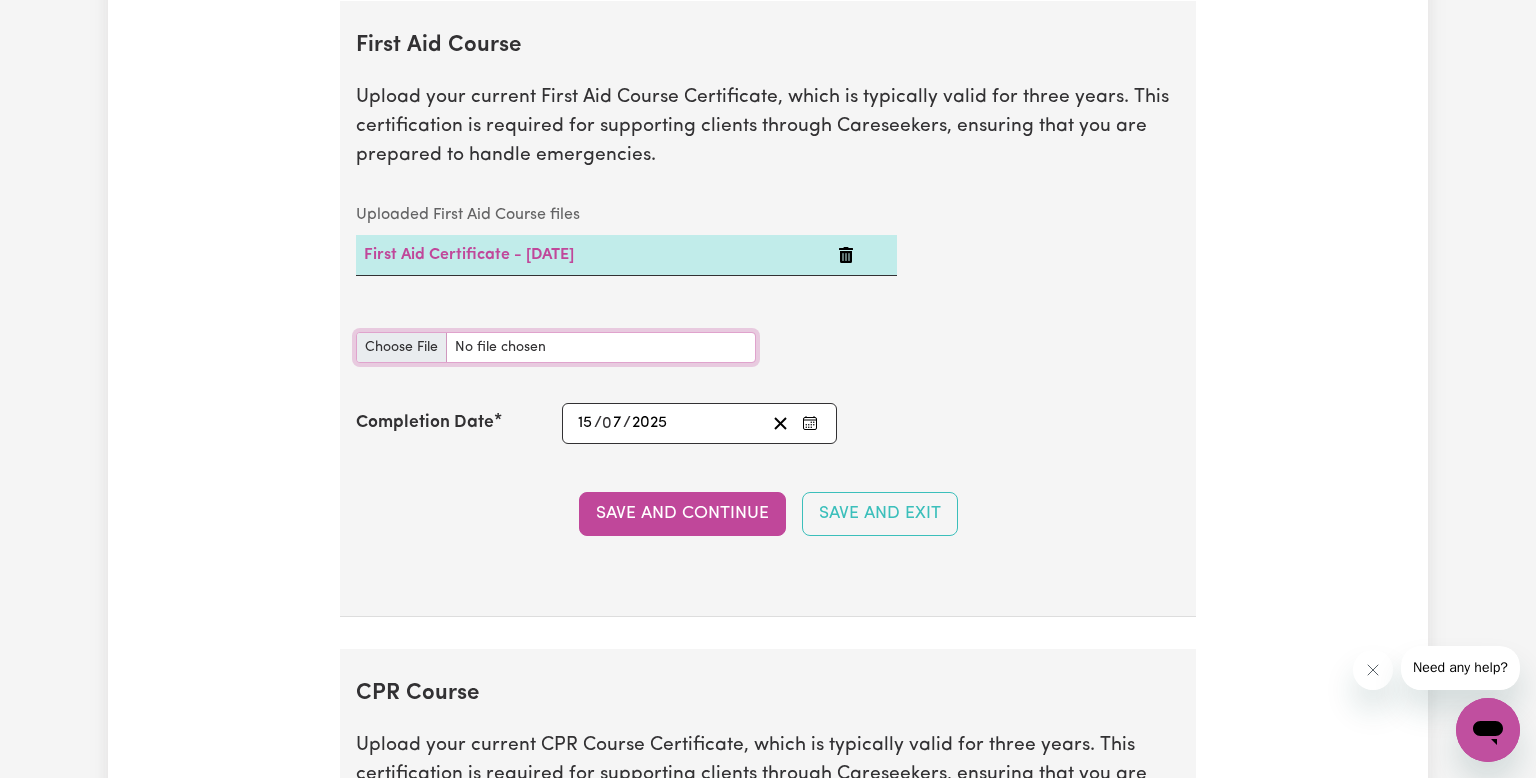 type on "C:\fakepath\[FIRST] [LAST]_HLTAID012 Provide First Aid in an education and care setting.pdf" 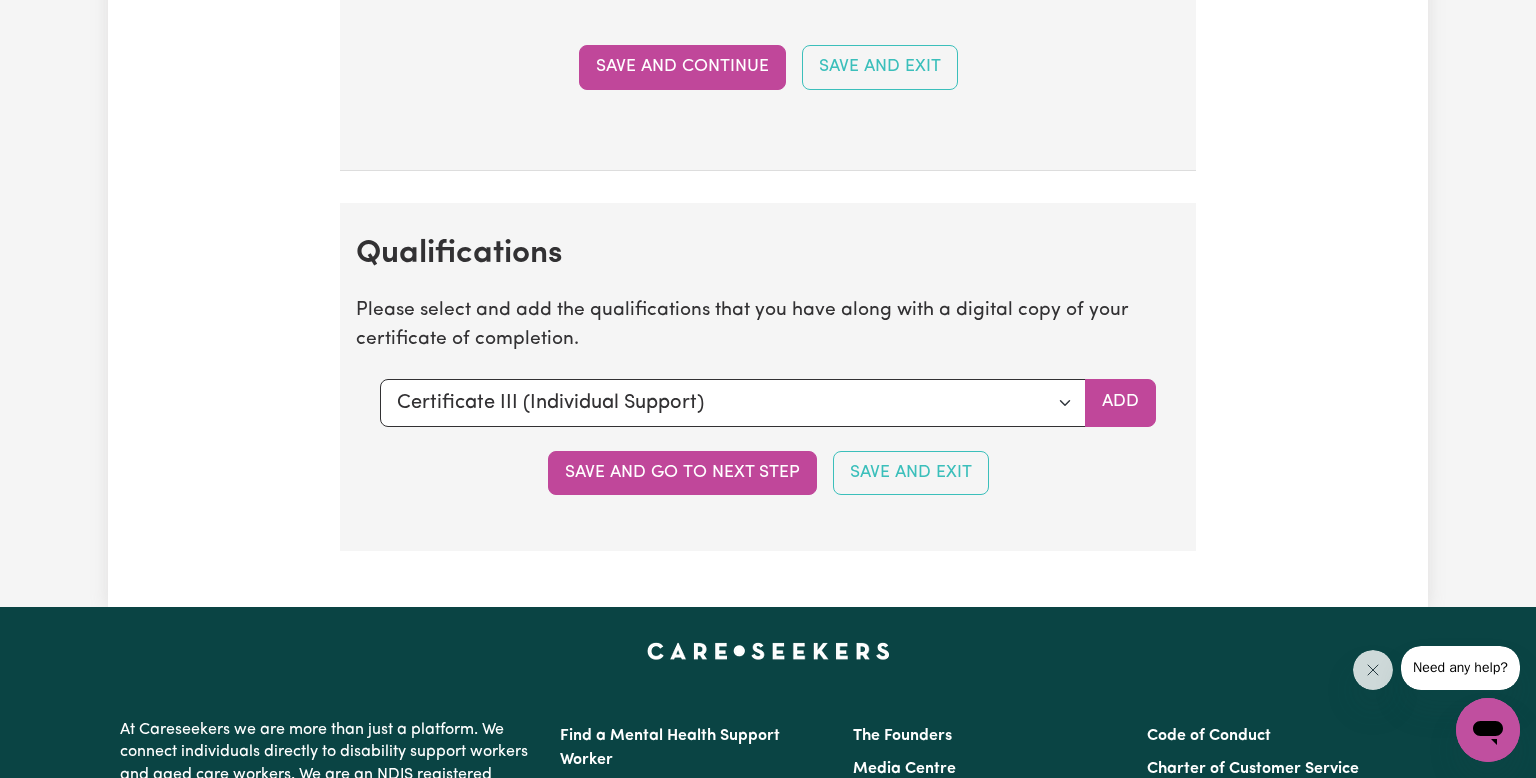 scroll, scrollTop: 4865, scrollLeft: 0, axis: vertical 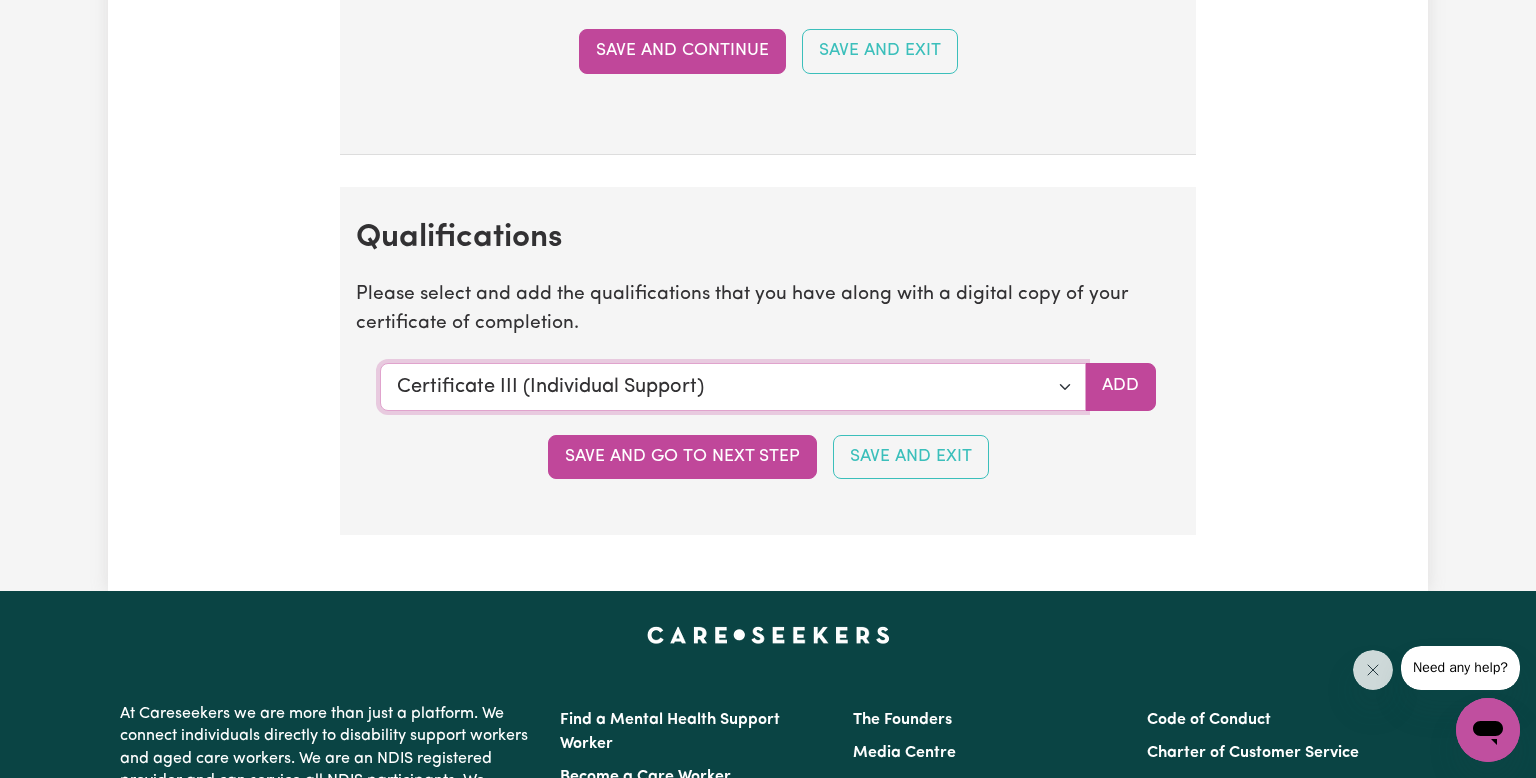 click on "Select a qualification to add... Certificate III (Individual Support) Certificate III in Community Services [CHC32015] Certificate IV (Disability Support) Certificate IV (Ageing Support) Certificate IV in Community Services [CHC42015] Certificate IV (Mental Health) Diploma of Nursing Diploma of Nursing (EEN) Diploma of Community Services Diploma Mental Health Master of Science (Dementia Care) Assist clients with medication [HLTHPS006] CPR Course [HLTAID009-12] Course in First Aid Management of Anaphylaxis [22300VIC] Course in the Management of Asthma Risks and Emergencies in the Workplace [22556VIC] Epilepsy Management Manual Handling Medication Management Bachelor of Nursing - Australian registered nurse Bachelor of Nursing - Overseas qualification Bachelor of Nursing (Not Registered Under APHRA) Bachelor of social work Bachelor of social work - overseas qualification Bachelor of psychology Bachelor of psychology - overseas qualification Bachelor of applied science (OT, Speech, Physio)" at bounding box center [733, 387] 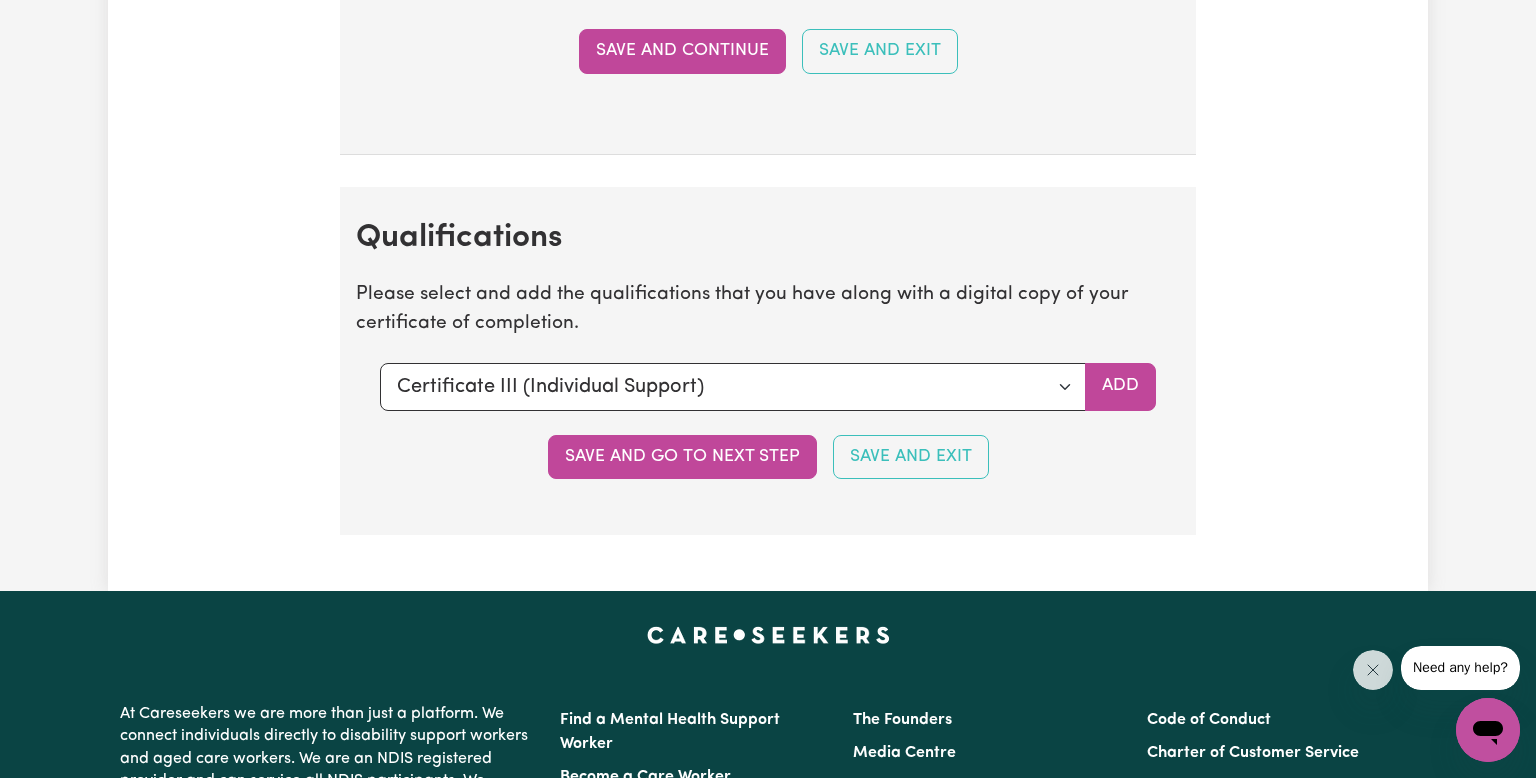 click on "Qualifications Please select and add the qualifications that you have along with a digital copy of your certificate of completion. Select a qualification Select a qualification to add... Certificate III (Individual Support) Certificate III in Community Services [CHC32015] Certificate IV (Disability Support) Certificate IV (Ageing Support) Certificate IV in Community Services [CHC42015] Certificate IV (Mental Health) Diploma of Nursing Diploma of Nursing (EEN) Diploma of Community Services Diploma Mental Health Master of Science (Dementia Care) Assist clients with medication [HLTHPS006] CPR Course [HLTAID009-12] Course in First Aid Management of Anaphylaxis [22300VIC] Course in the Management of Asthma Risks and Emergencies in the Workplace [22556VIC] Epilepsy Management Manual Handling Medication Management Bachelor of Nursing - Australian registered nurse Bachelor of Nursing - Overseas qualification Bachelor of Nursing (Not Registered Under APHRA) Bachelor of social work Bachelor of psychology Add" at bounding box center [768, 361] 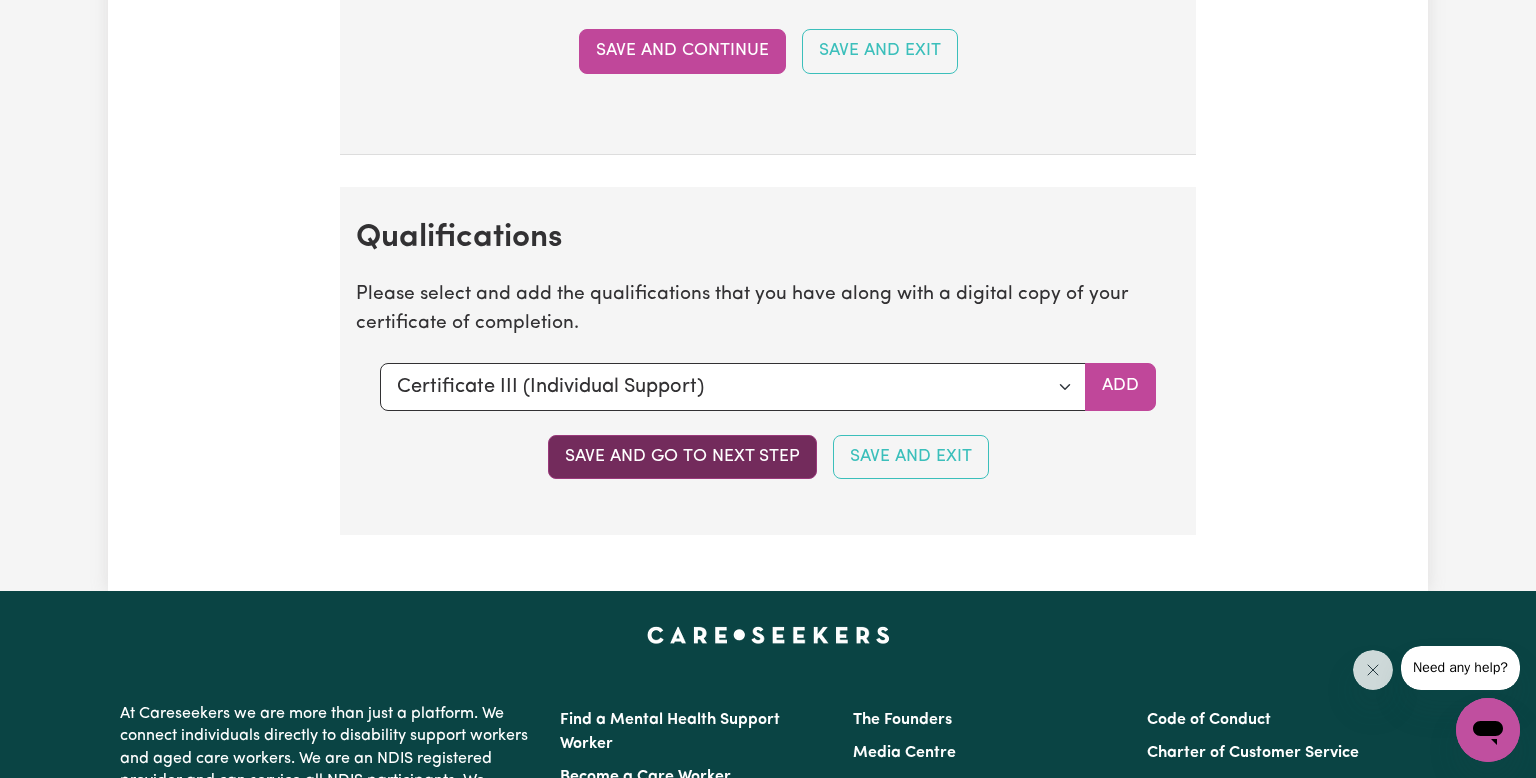 click on "Save and go to next step" at bounding box center (682, 457) 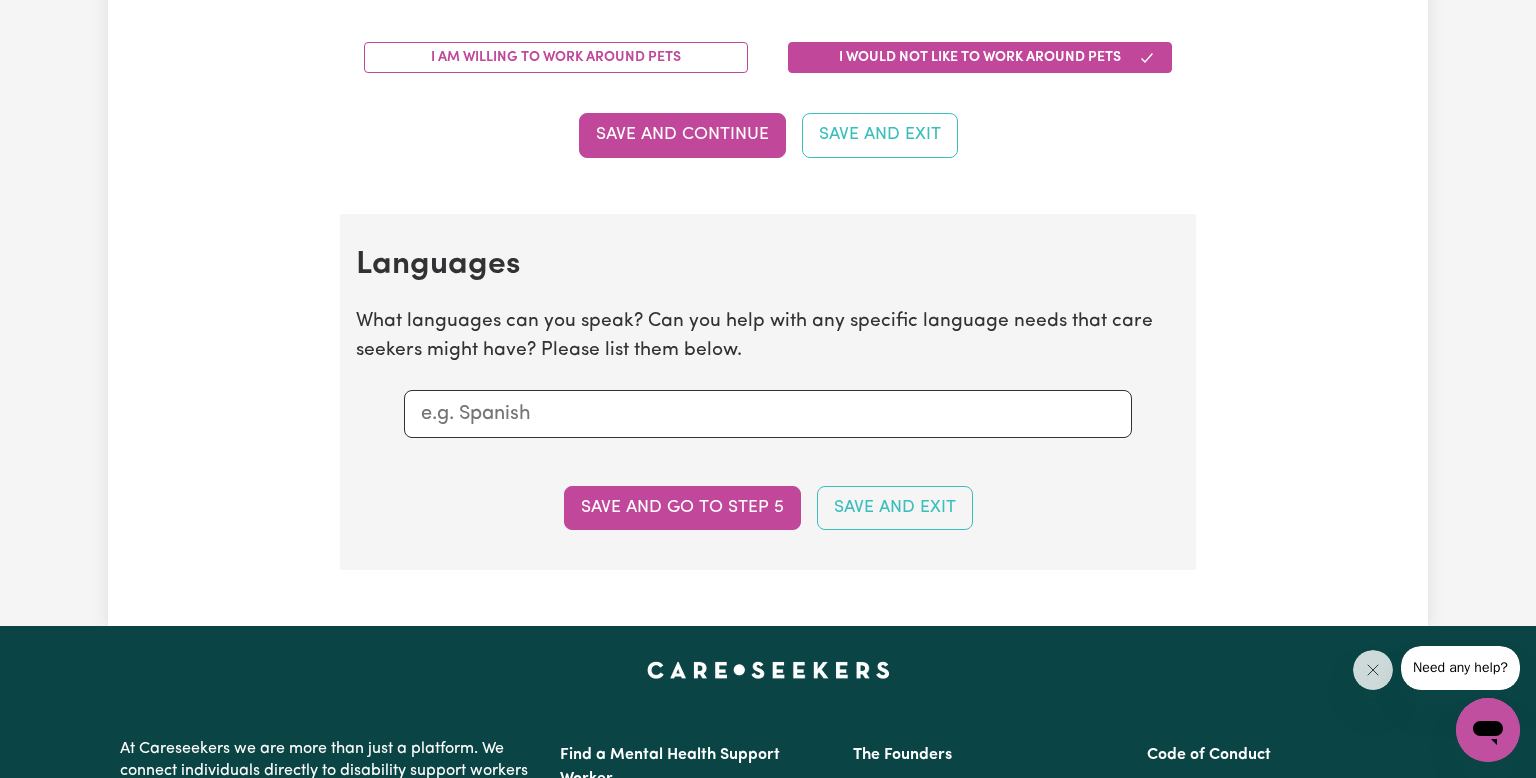 scroll, scrollTop: 1868, scrollLeft: 0, axis: vertical 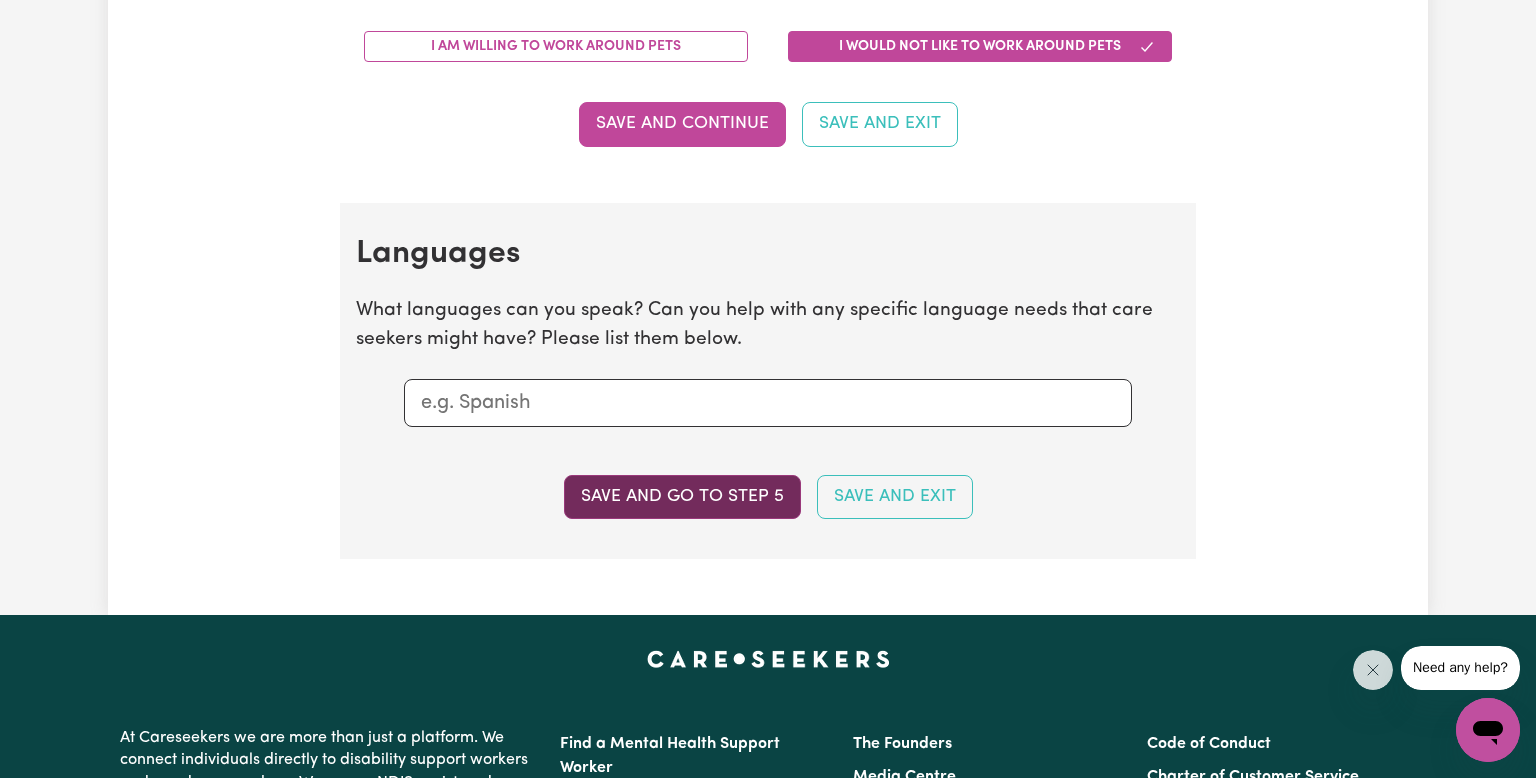 click on "Save and go to step 5" at bounding box center [682, 497] 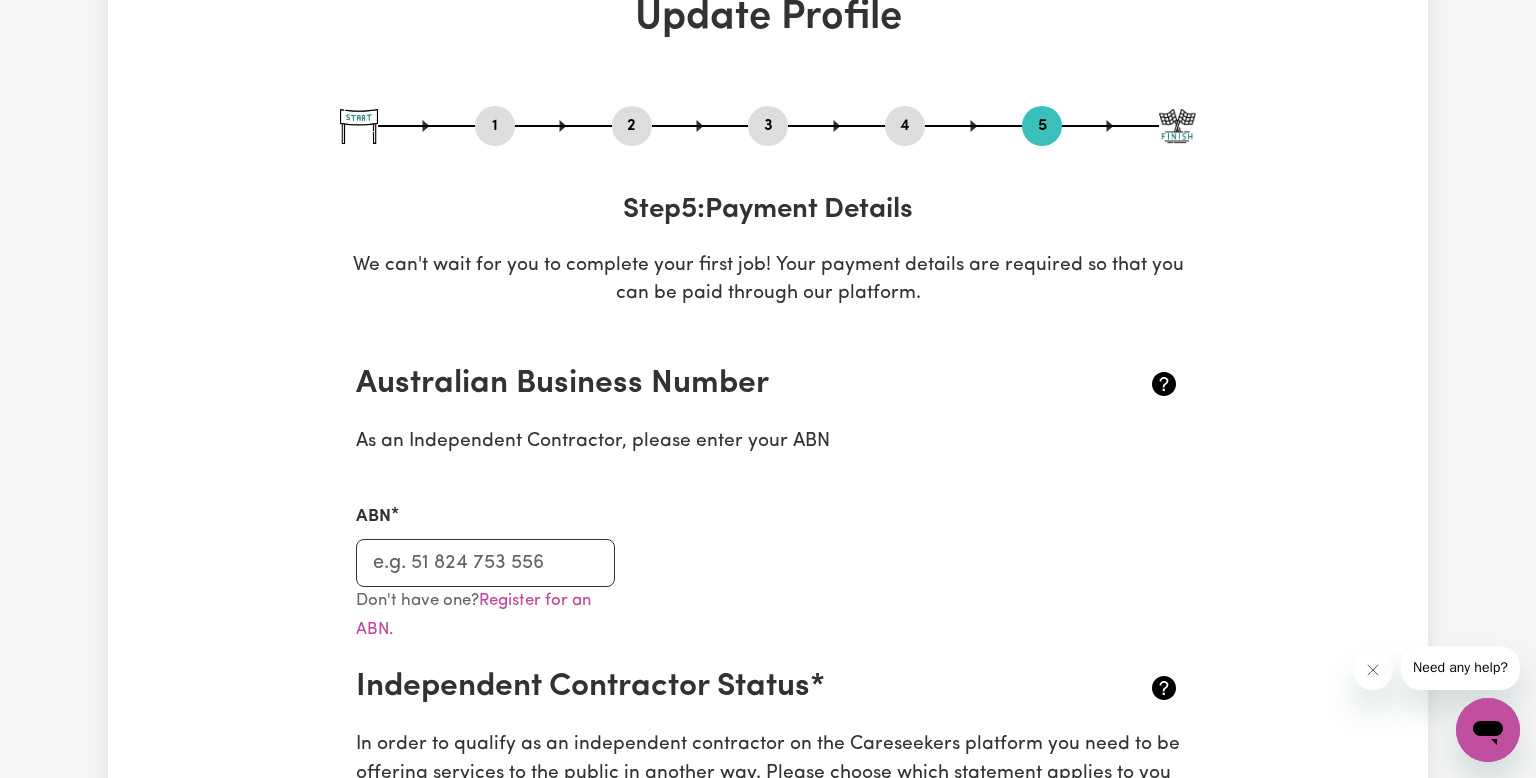 scroll, scrollTop: 131, scrollLeft: 0, axis: vertical 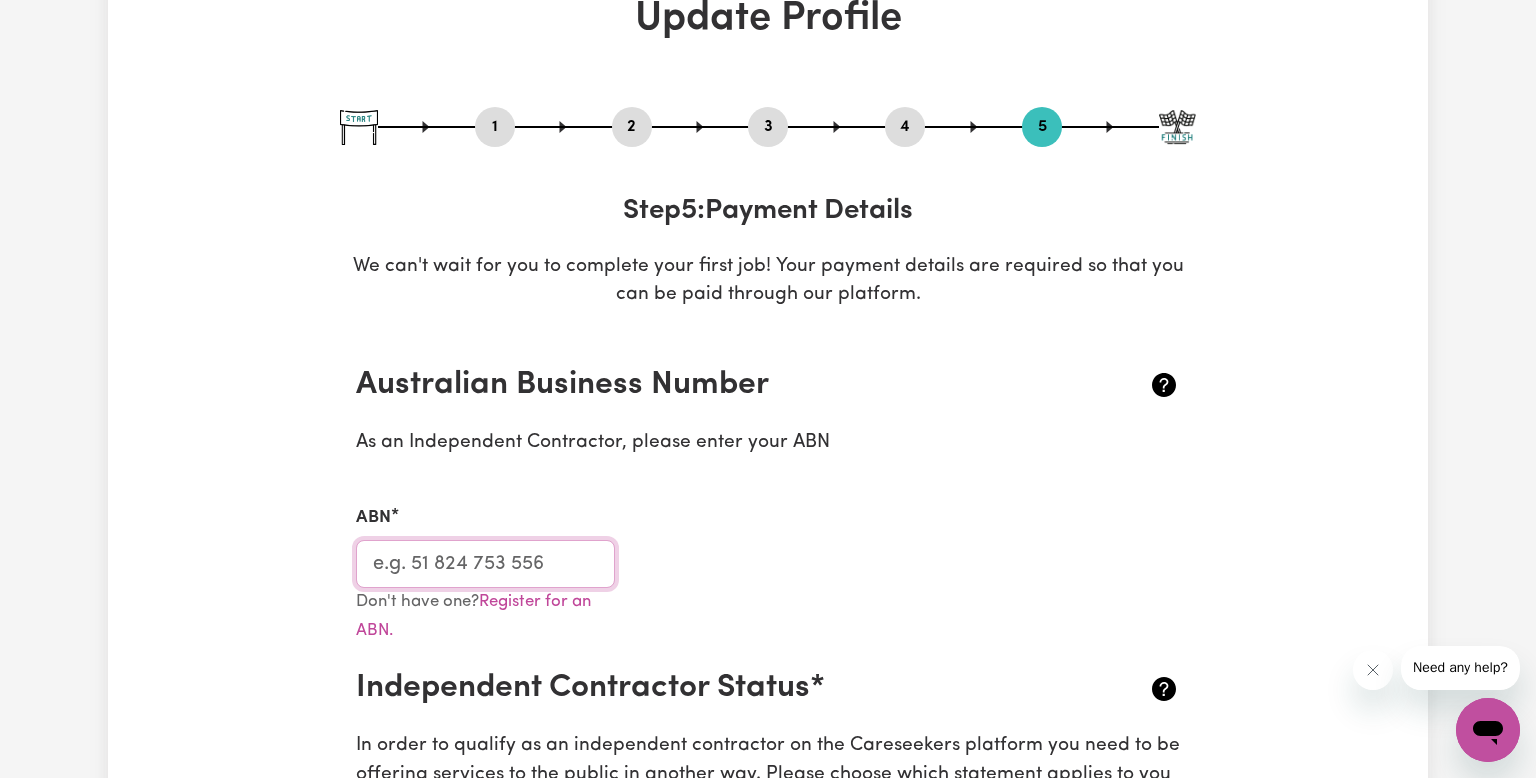 click on "ABN" at bounding box center [485, 564] 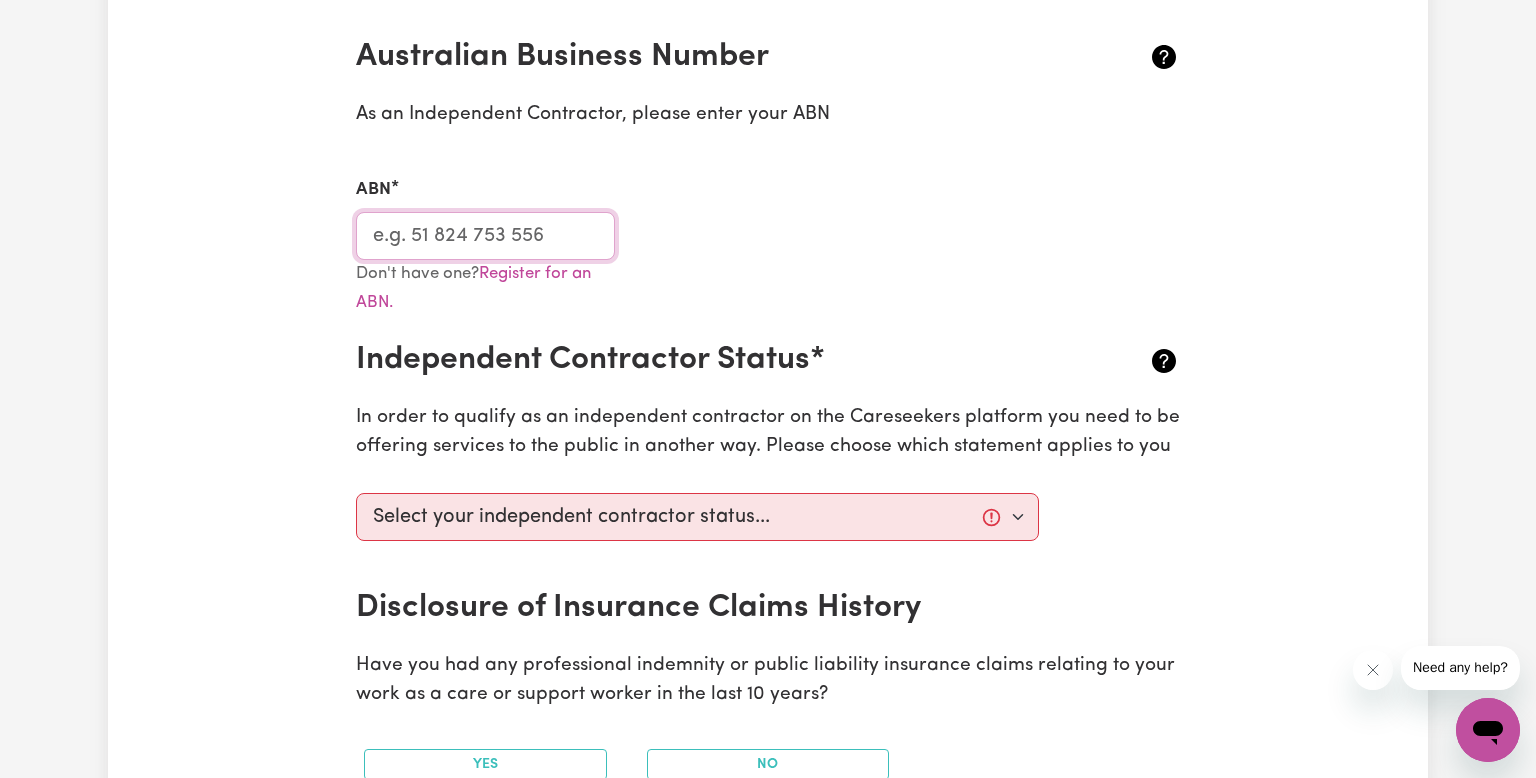 scroll, scrollTop: 461, scrollLeft: 0, axis: vertical 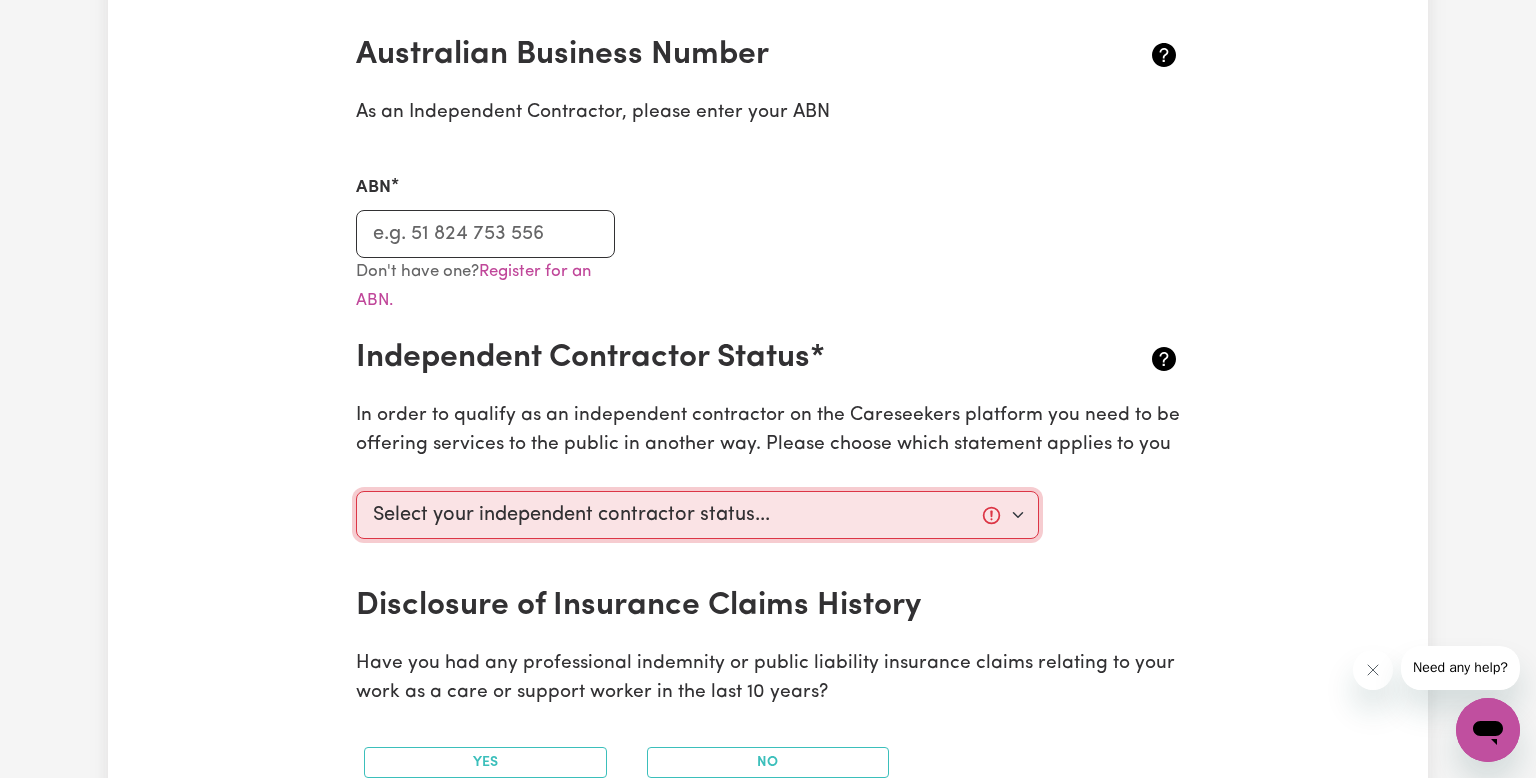 click on "Select your independent contractor status... I am providing services through another platform I am providing services privately on my own I am providing services by being employed by an organisation I am working in another industry" at bounding box center [697, 515] 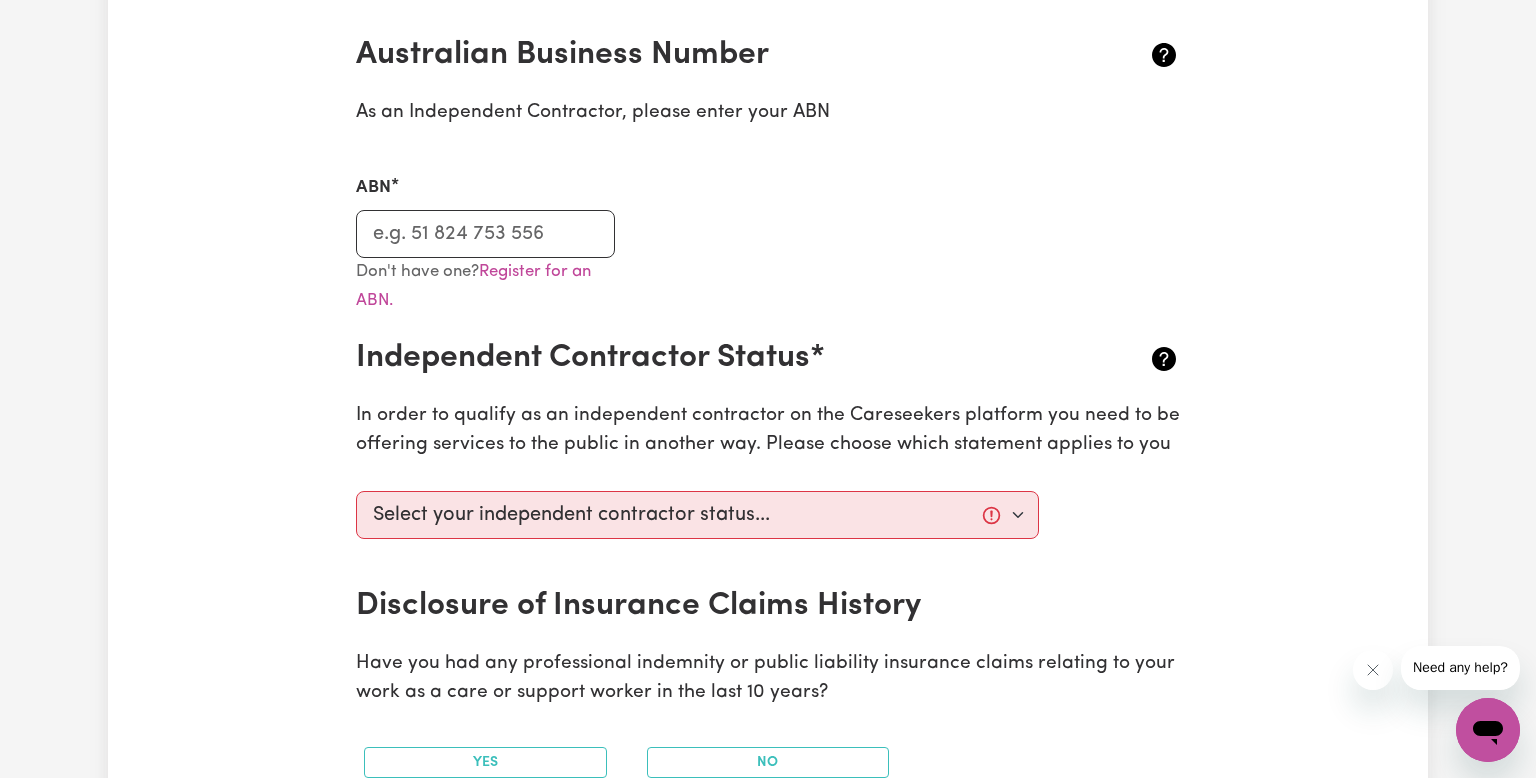 click on "Disclosure of Insurance Claims History" at bounding box center (768, 606) 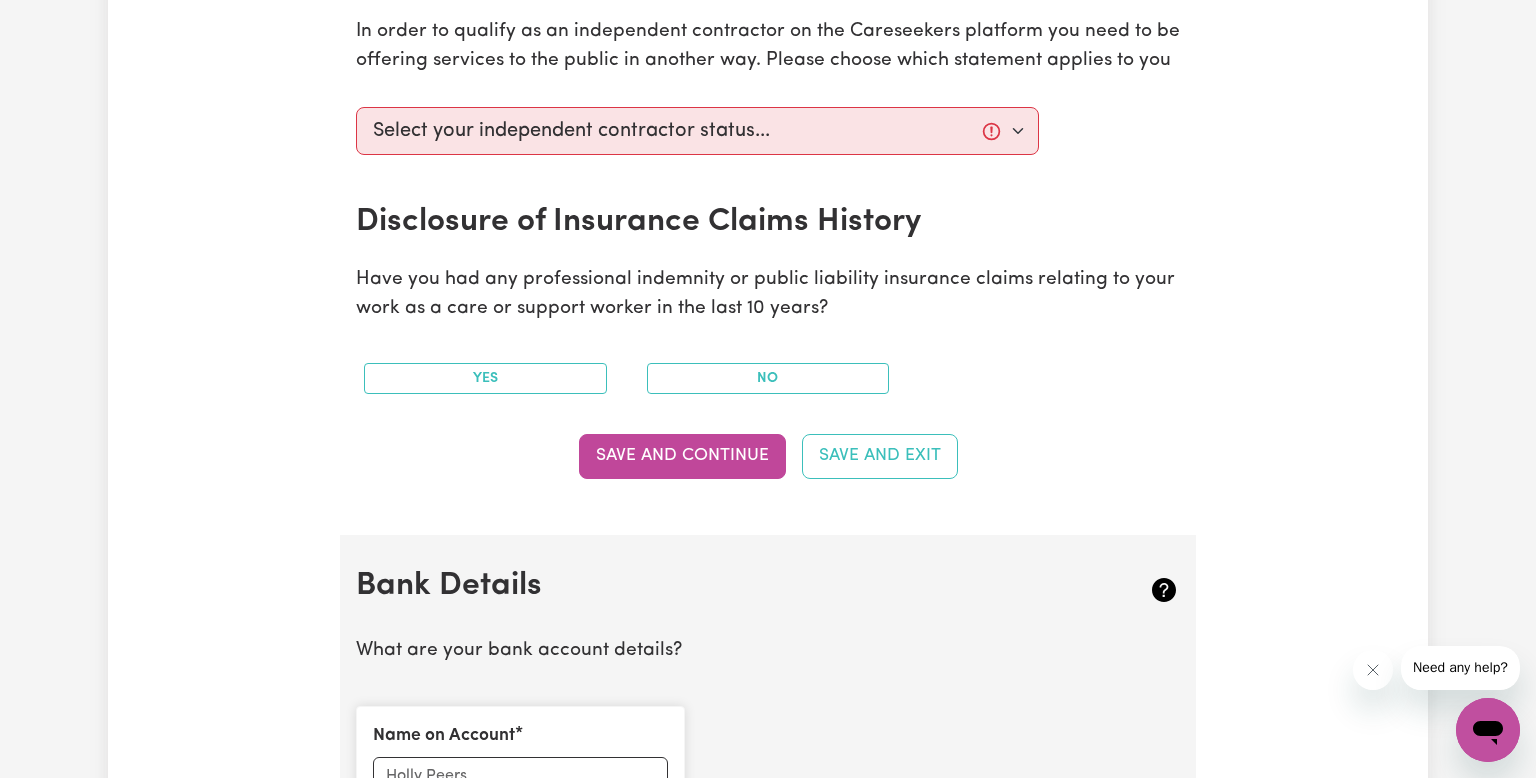 scroll, scrollTop: 848, scrollLeft: 0, axis: vertical 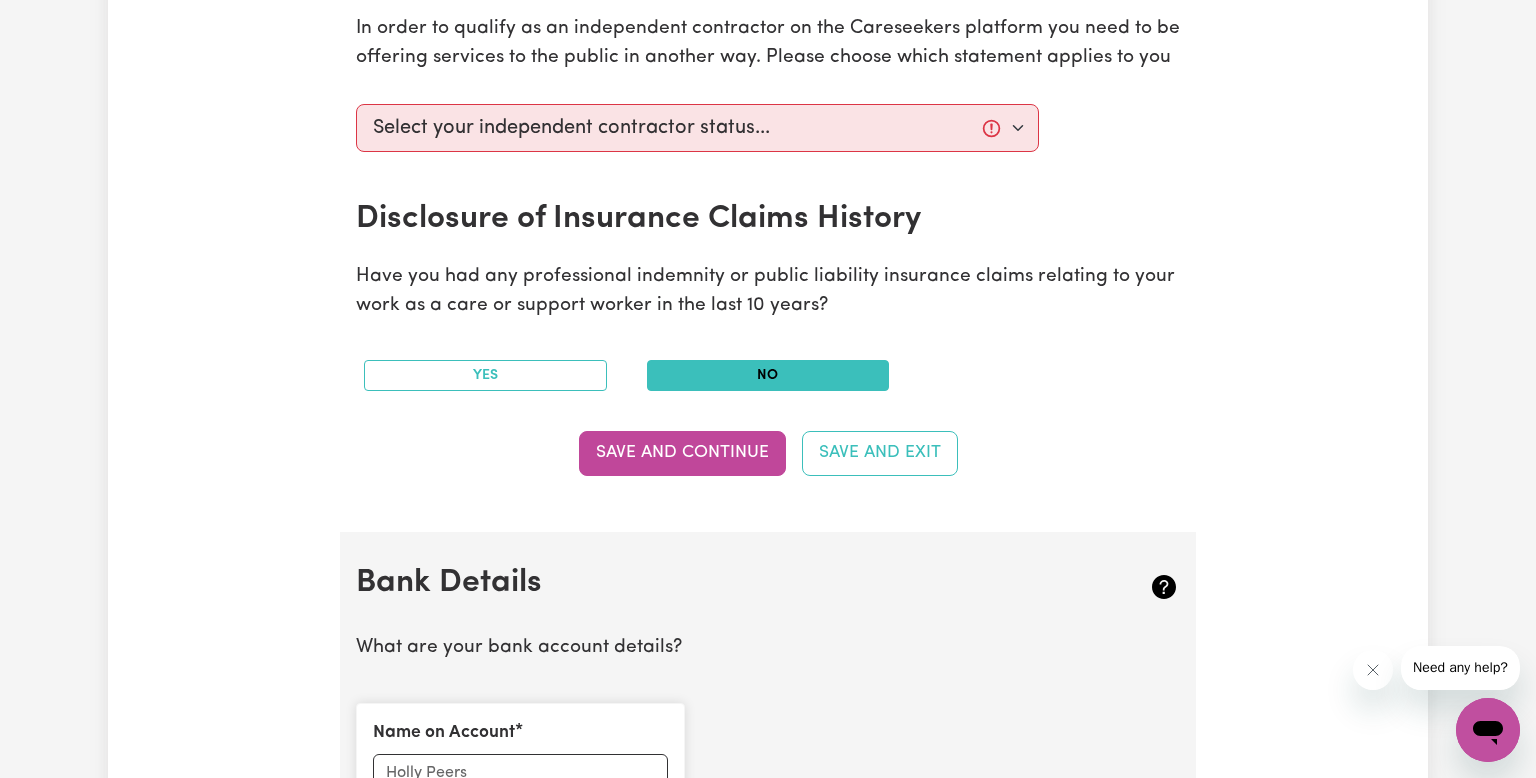 click on "No" at bounding box center [768, 375] 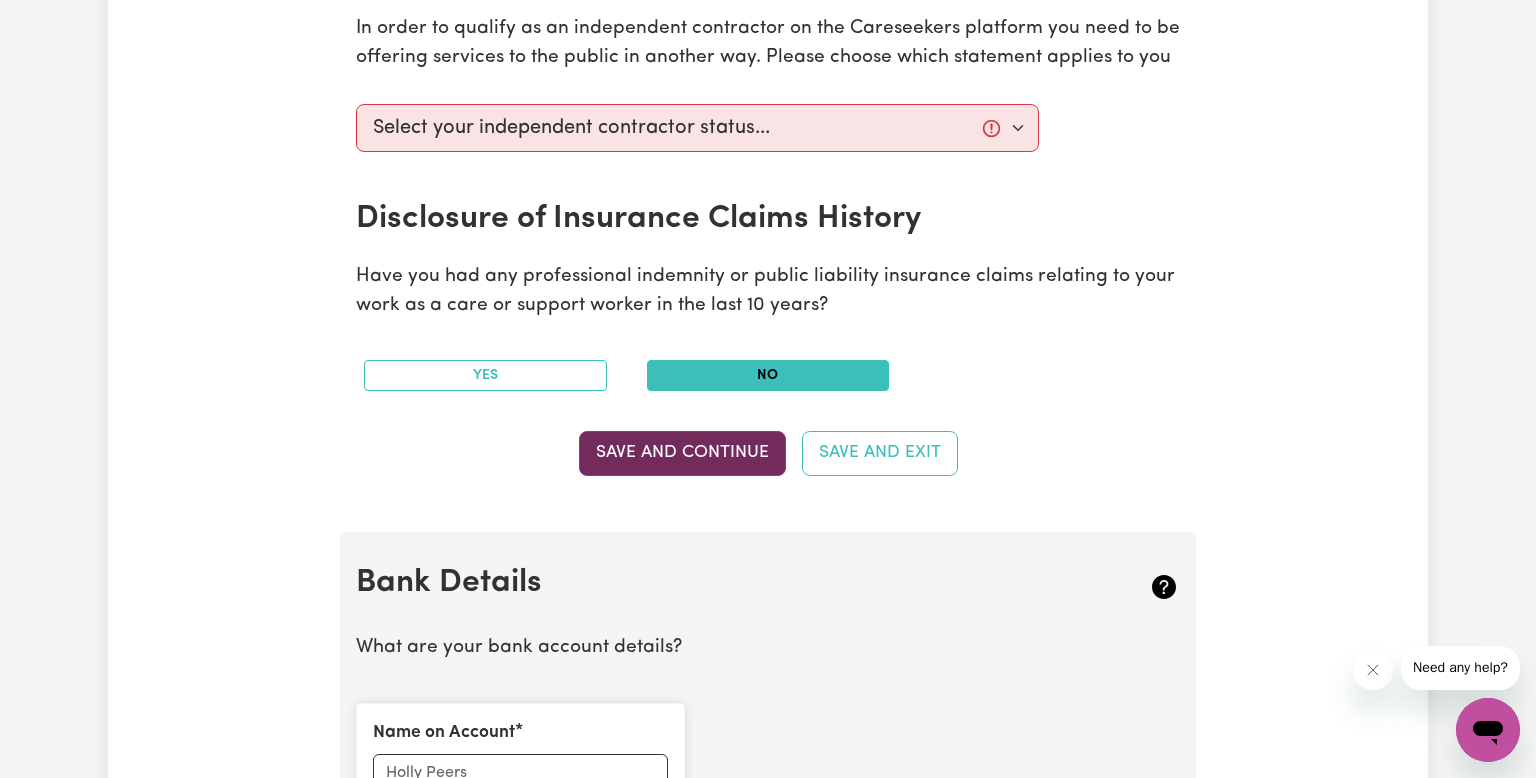 click on "Save and Continue" at bounding box center [682, 453] 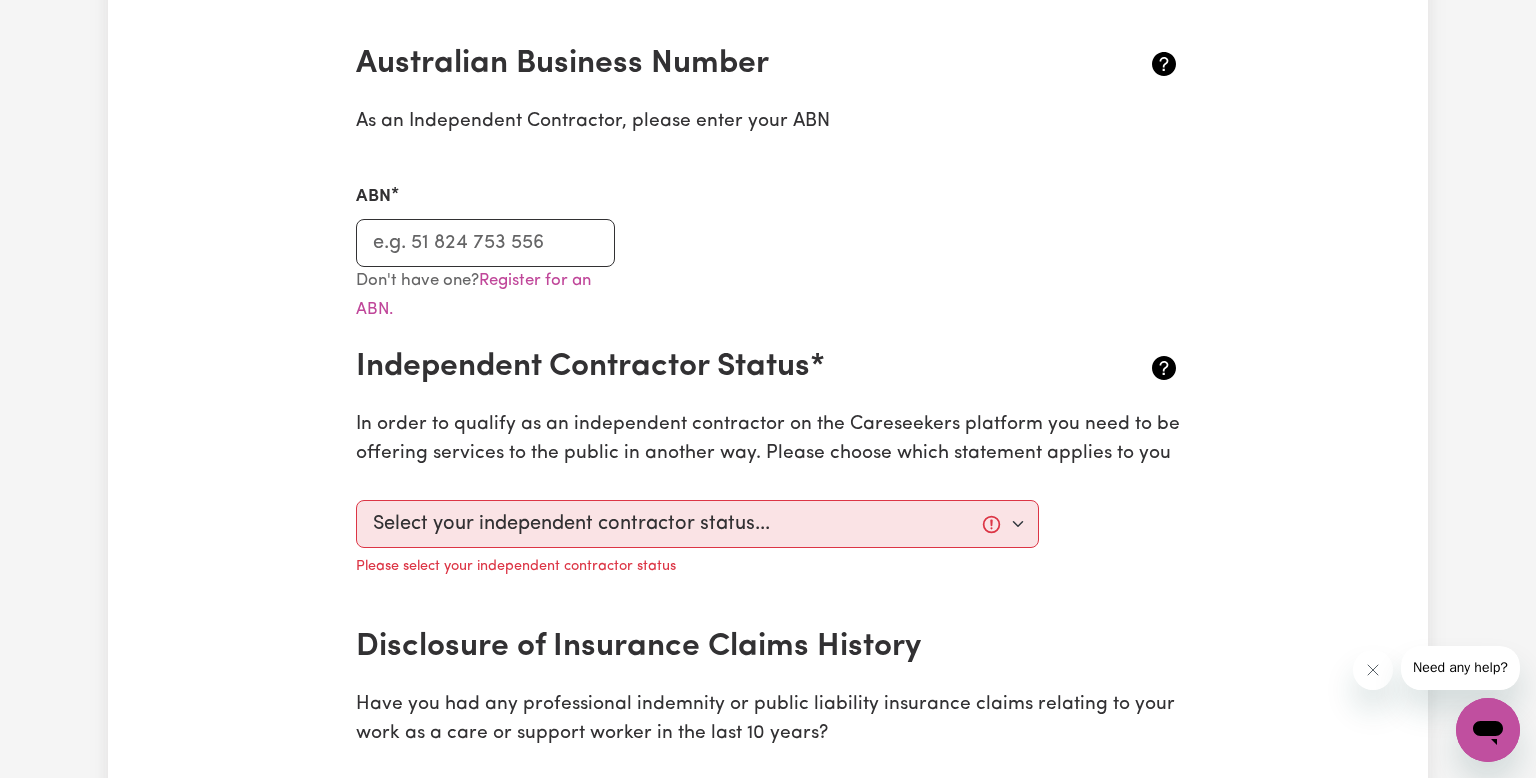 scroll, scrollTop: 454, scrollLeft: 0, axis: vertical 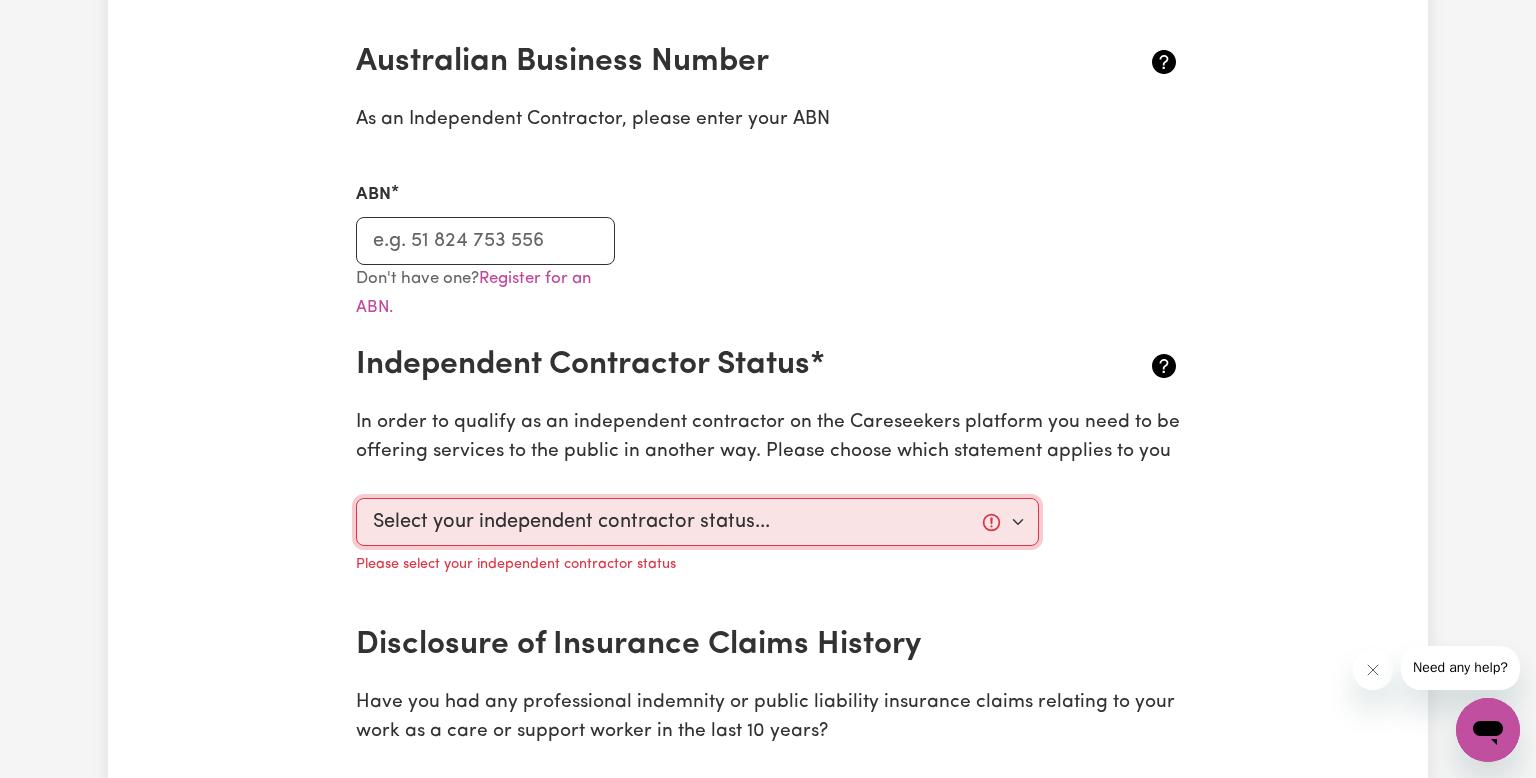click on "Select your independent contractor status... I am providing services through another platform I am providing services privately on my own I am providing services by being employed by an organisation I am working in another industry" at bounding box center [697, 522] 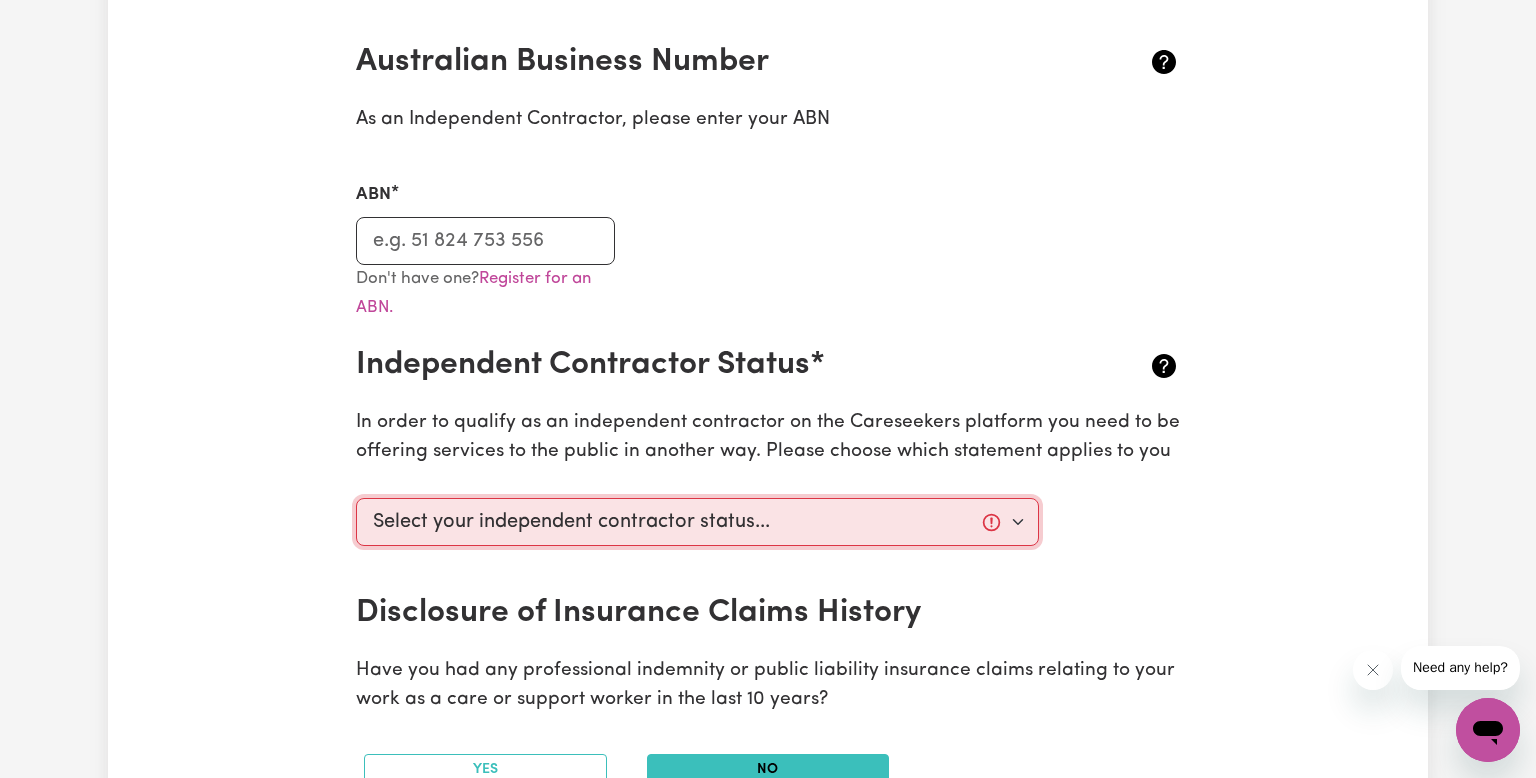 click on "Select your independent contractor status... I am providing services through another platform I am providing services privately on my own I am providing services by being employed by an organisation I am working in another industry" at bounding box center [697, 522] 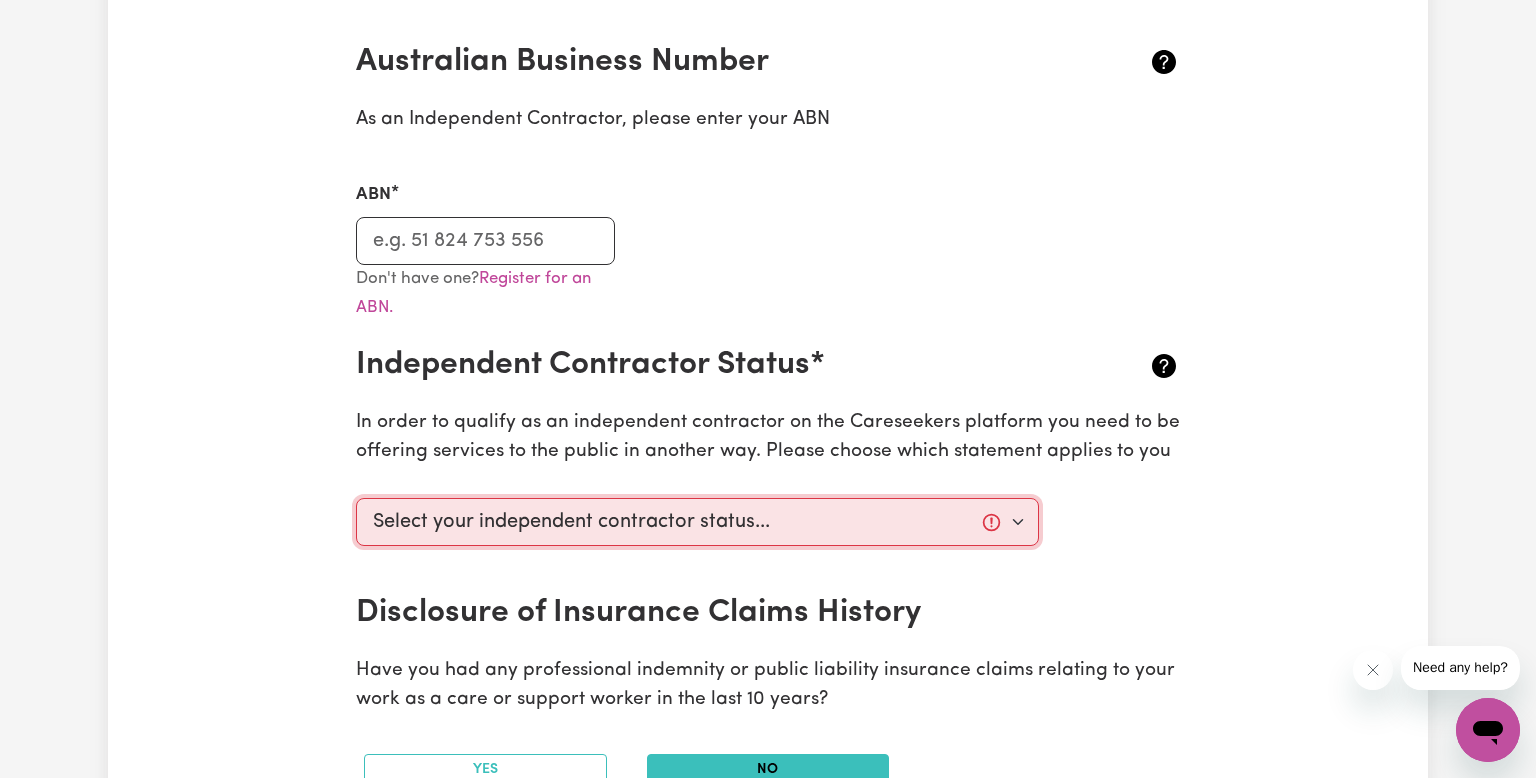 select on "I am providing services by being employed by an organisation" 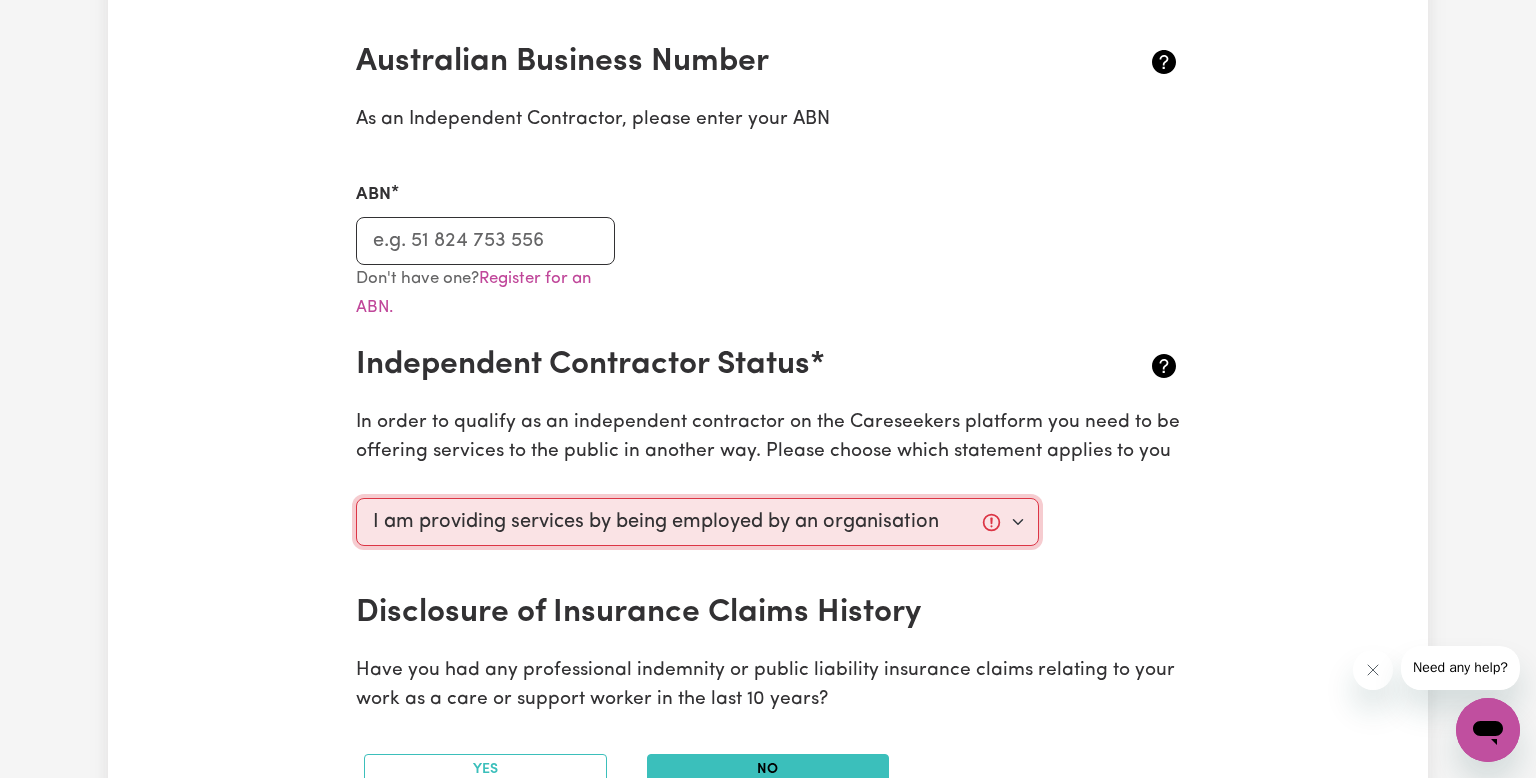 click on "Select your independent contractor status... I am providing services through another platform I am providing services privately on my own I am providing services by being employed by an organisation I am working in another industry" at bounding box center [697, 522] 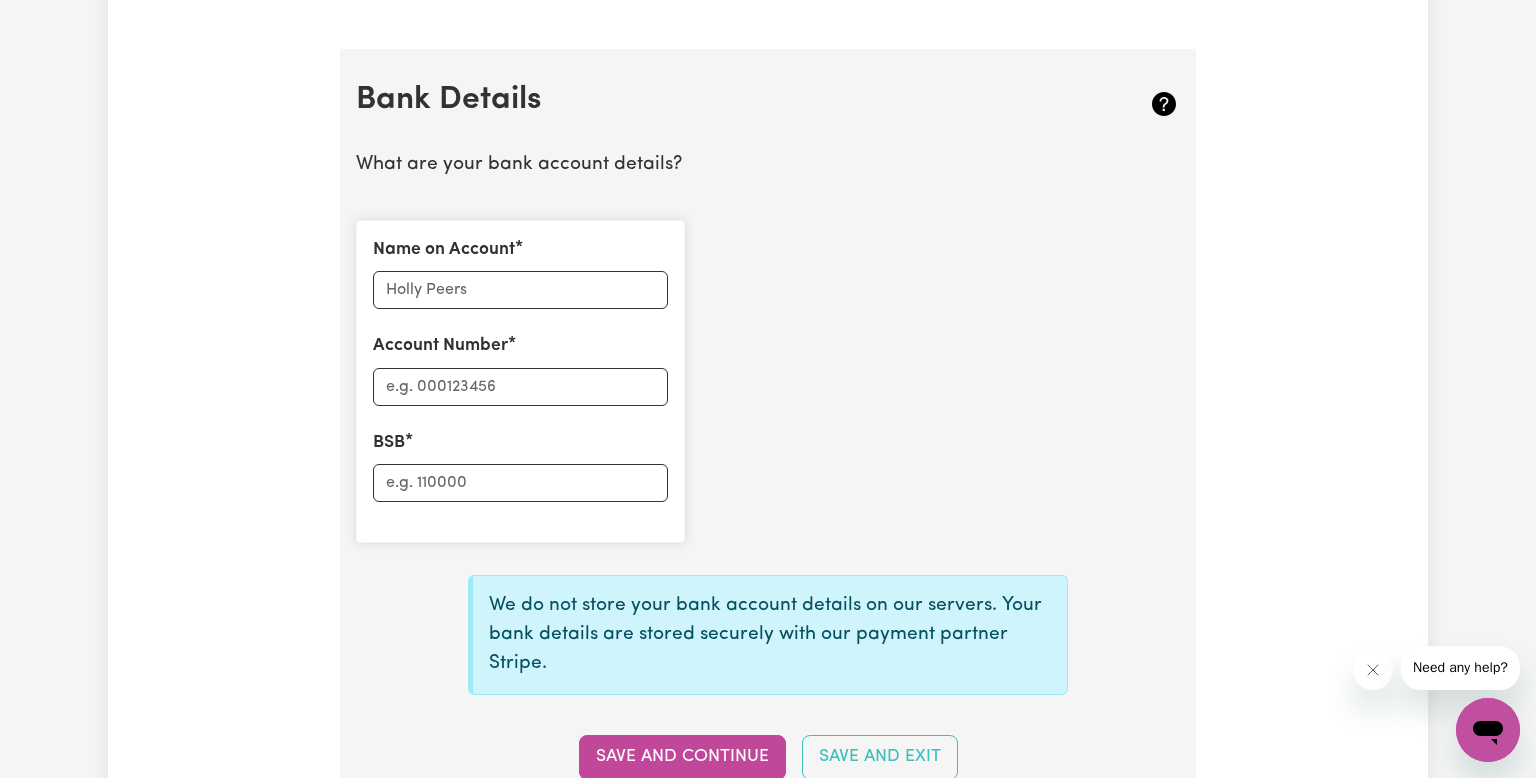 scroll, scrollTop: 1328, scrollLeft: 0, axis: vertical 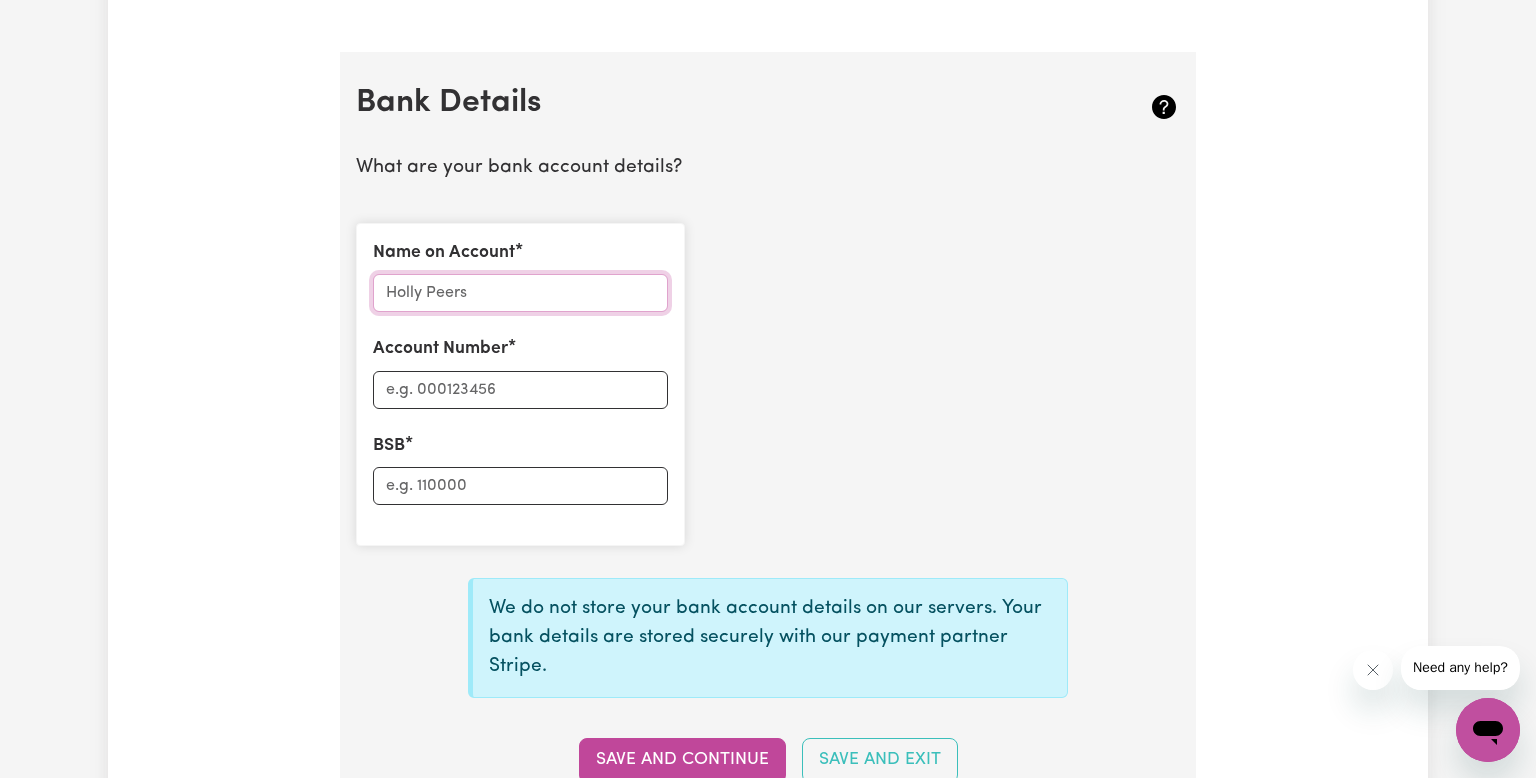 click on "Name on Account" at bounding box center [520, 293] 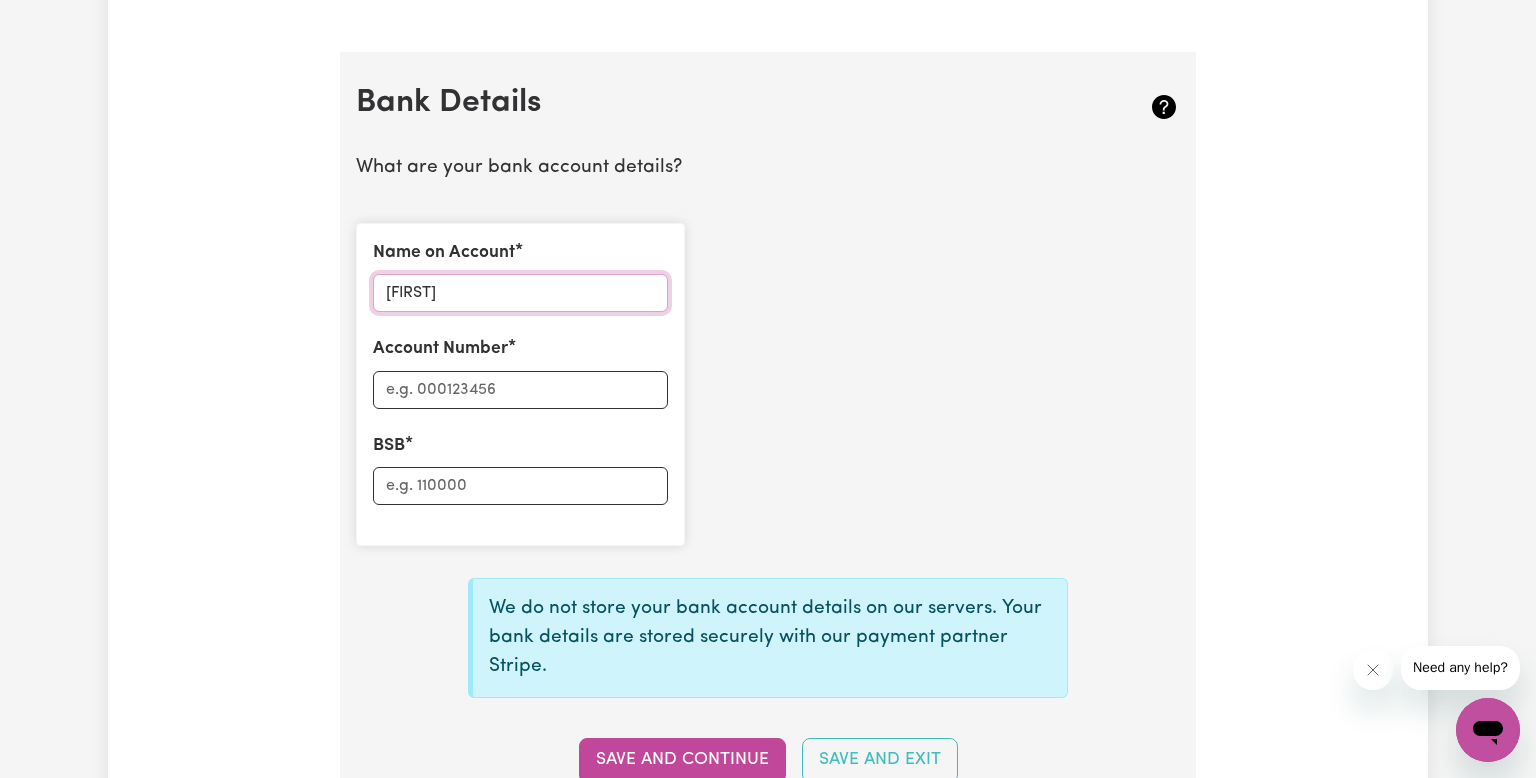 type on "[FIRST] [LAST]" 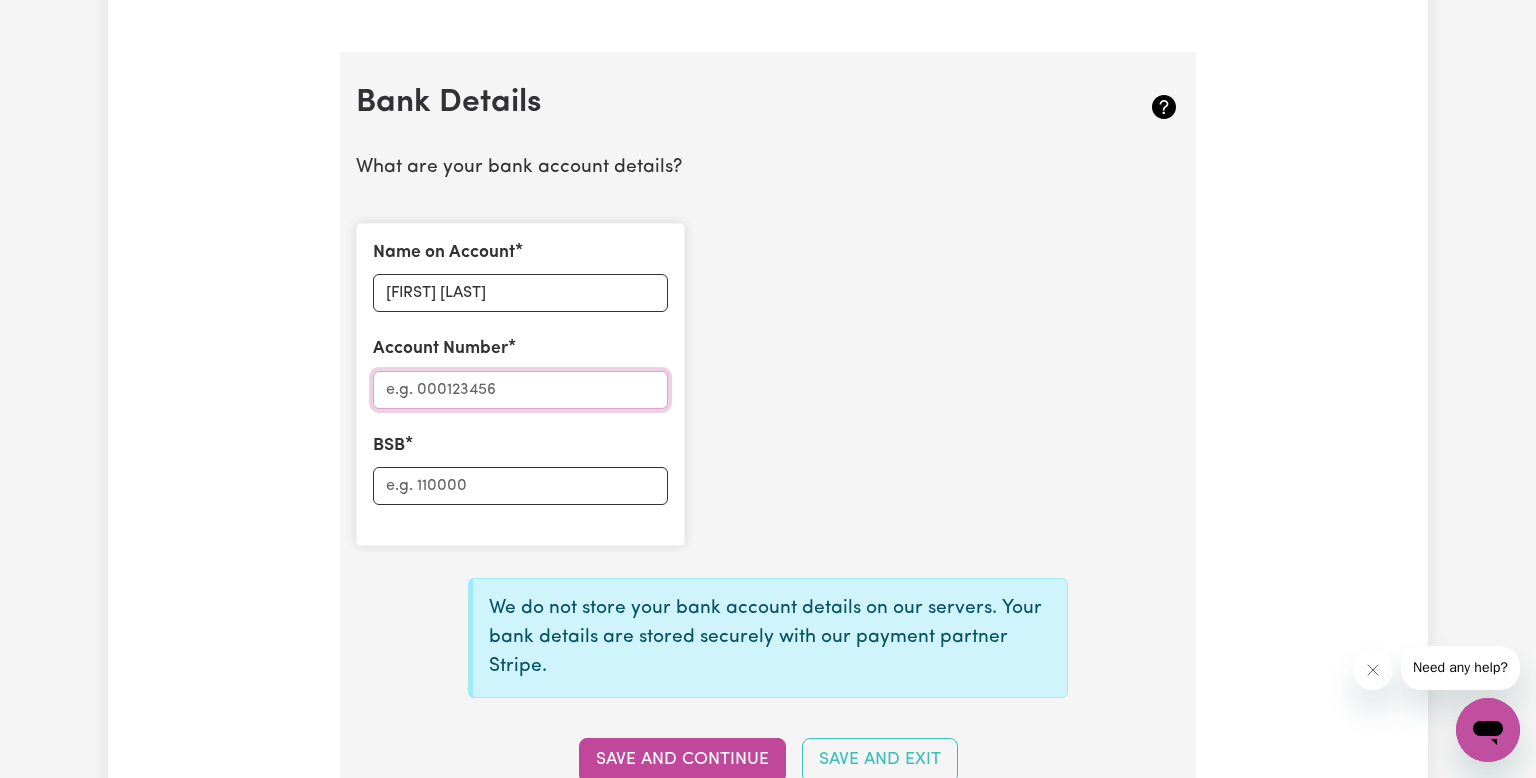 click on "Account Number" at bounding box center (520, 390) 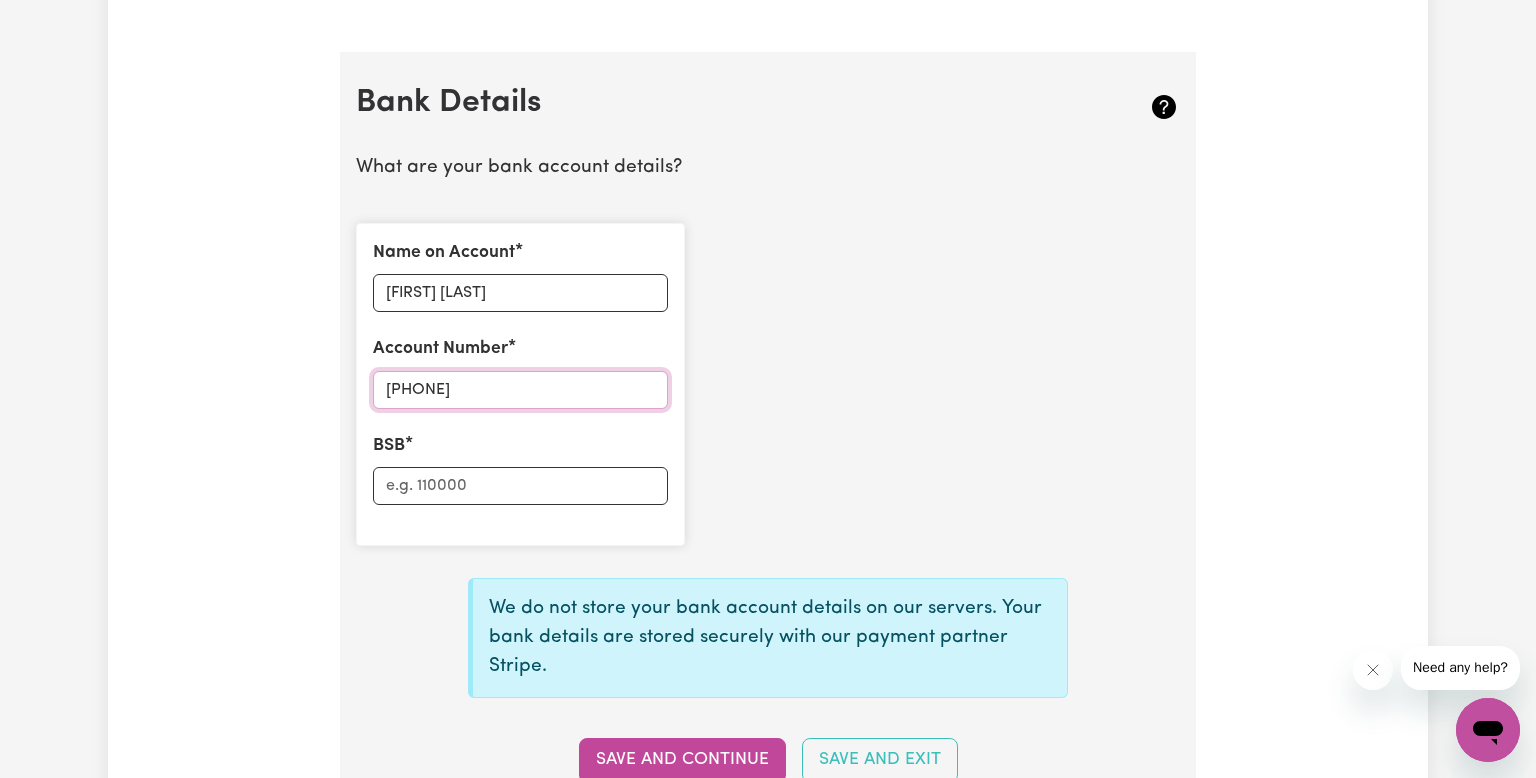 type on "[PHONE]" 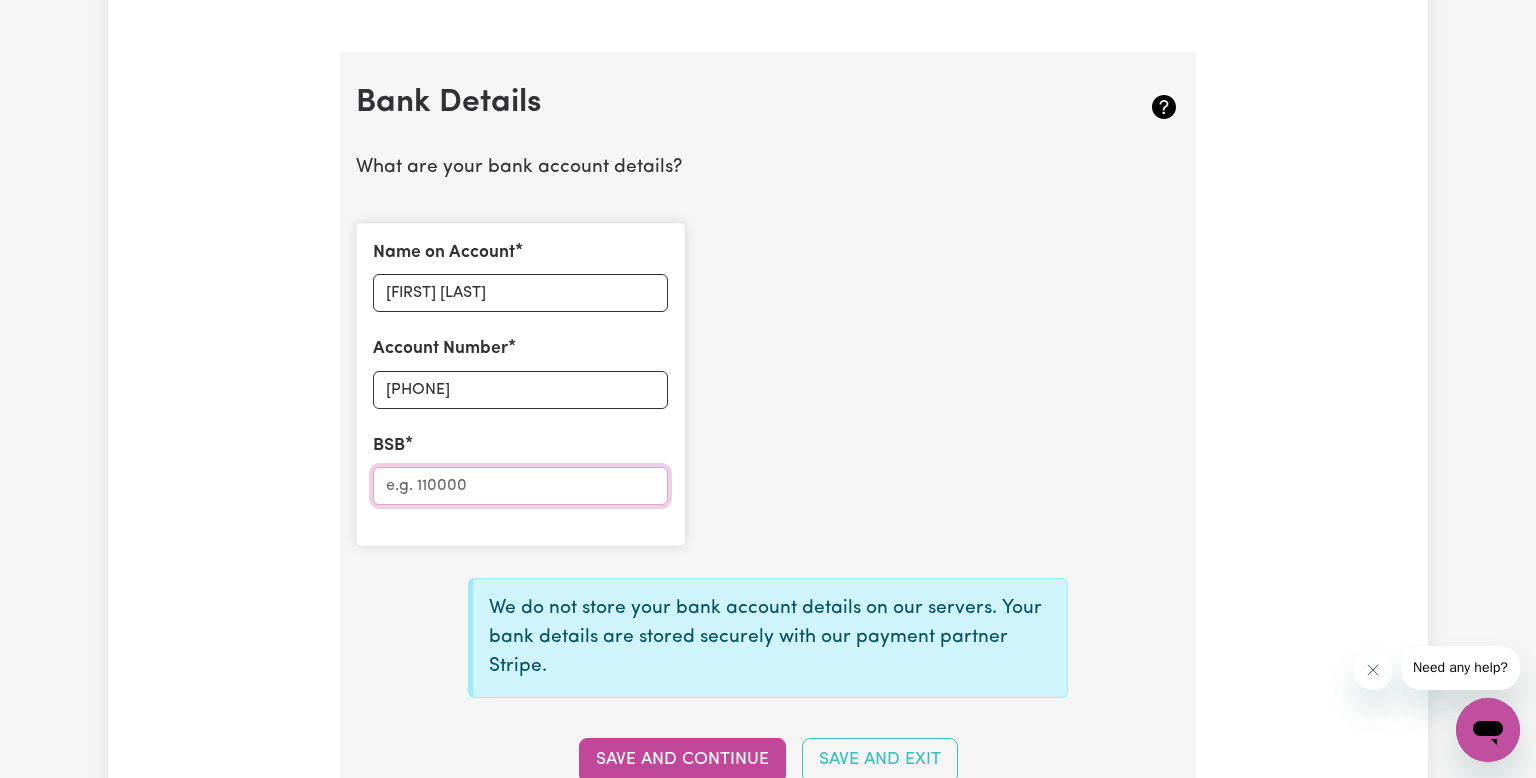 click on "BSB" at bounding box center (520, 486) 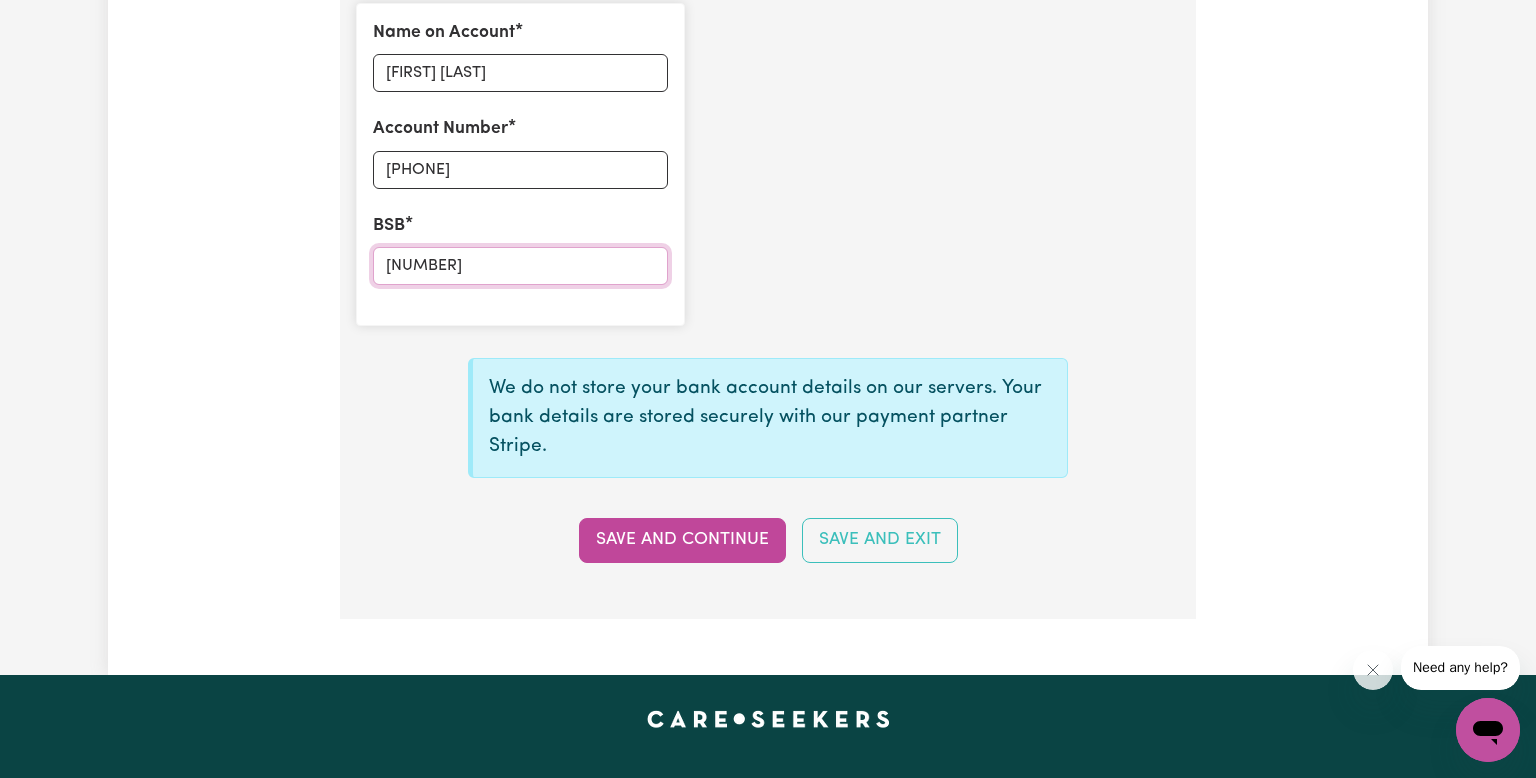 scroll, scrollTop: 1554, scrollLeft: 0, axis: vertical 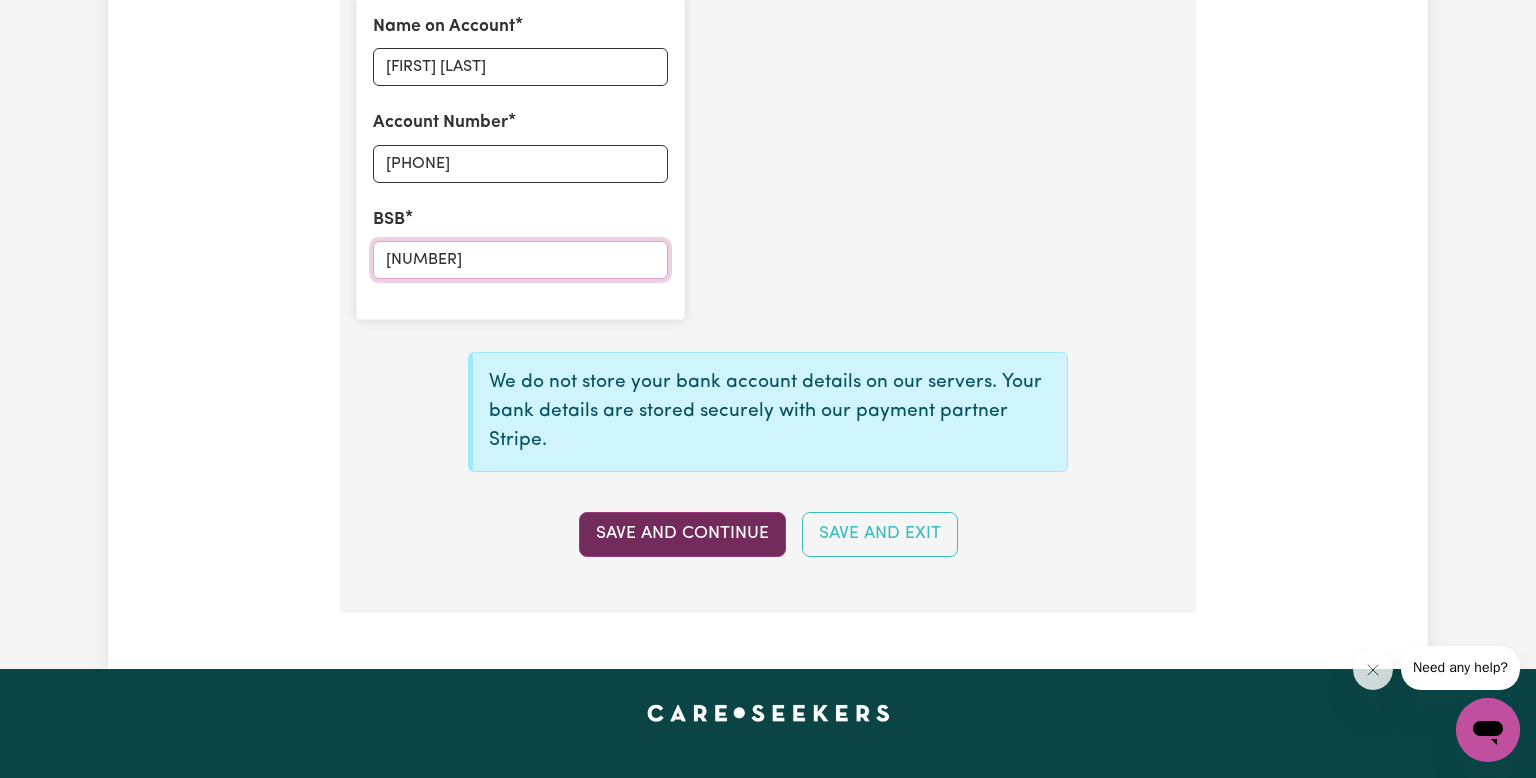 type on "[NUMBER]" 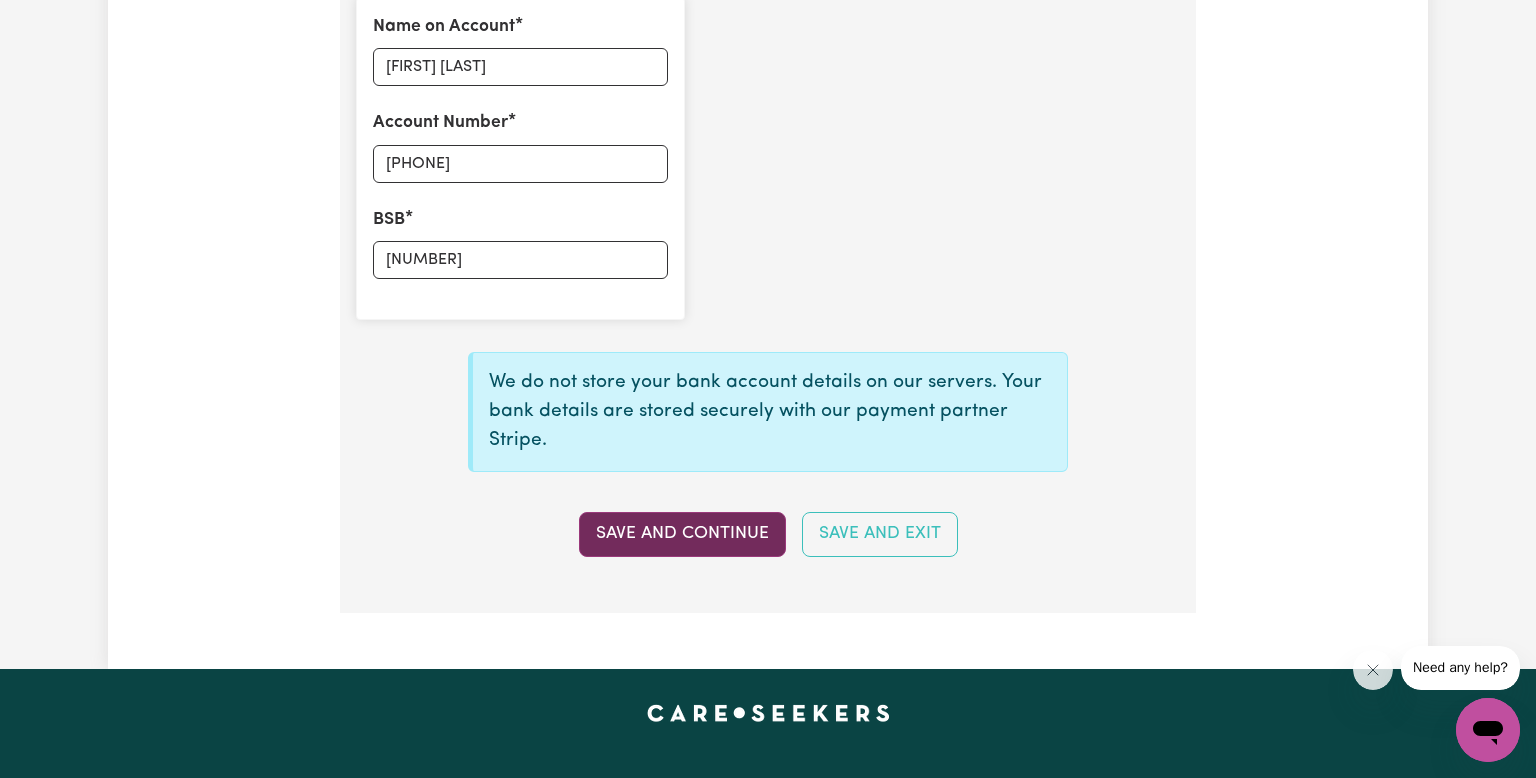 click on "Save and Continue" at bounding box center (682, 534) 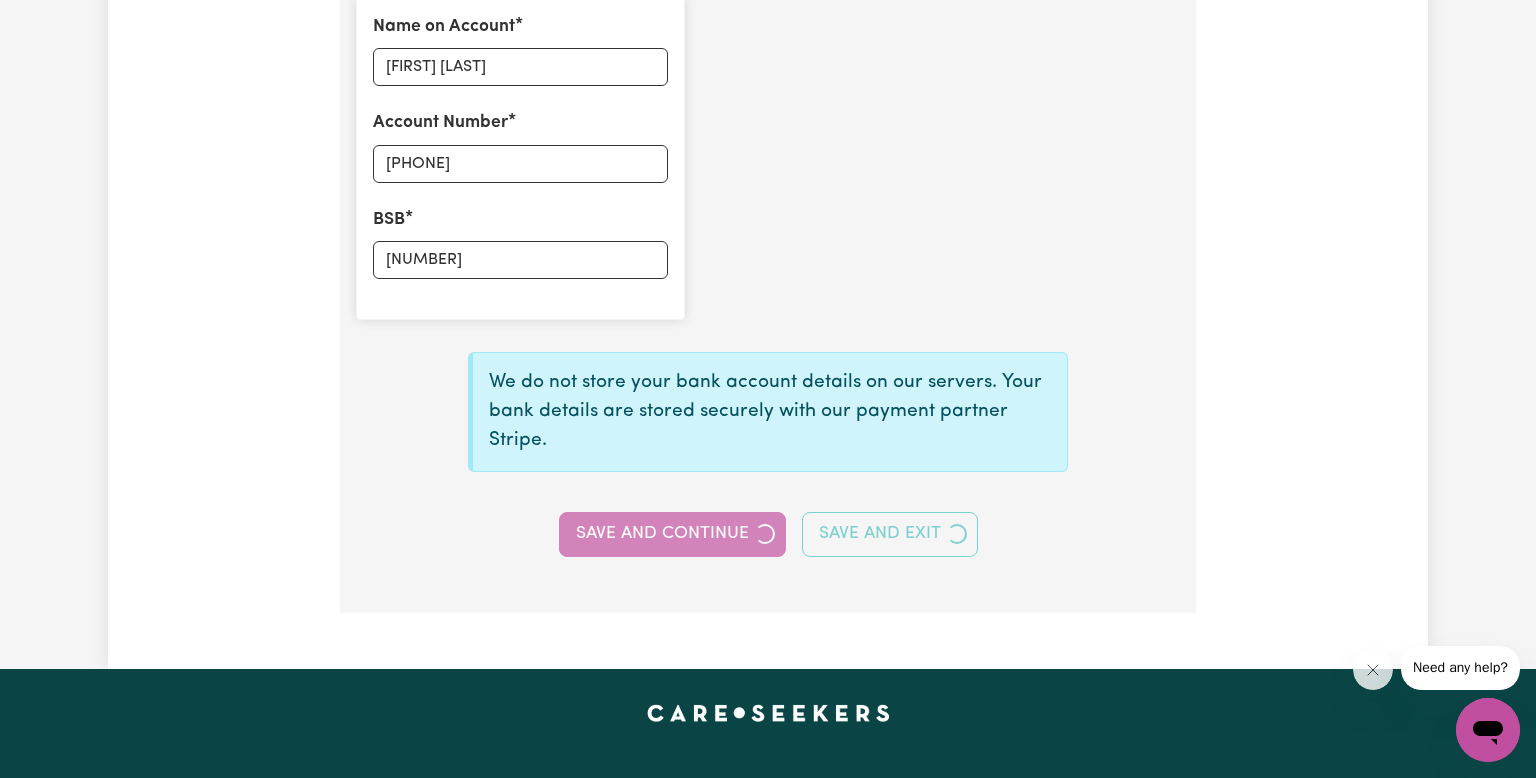 select 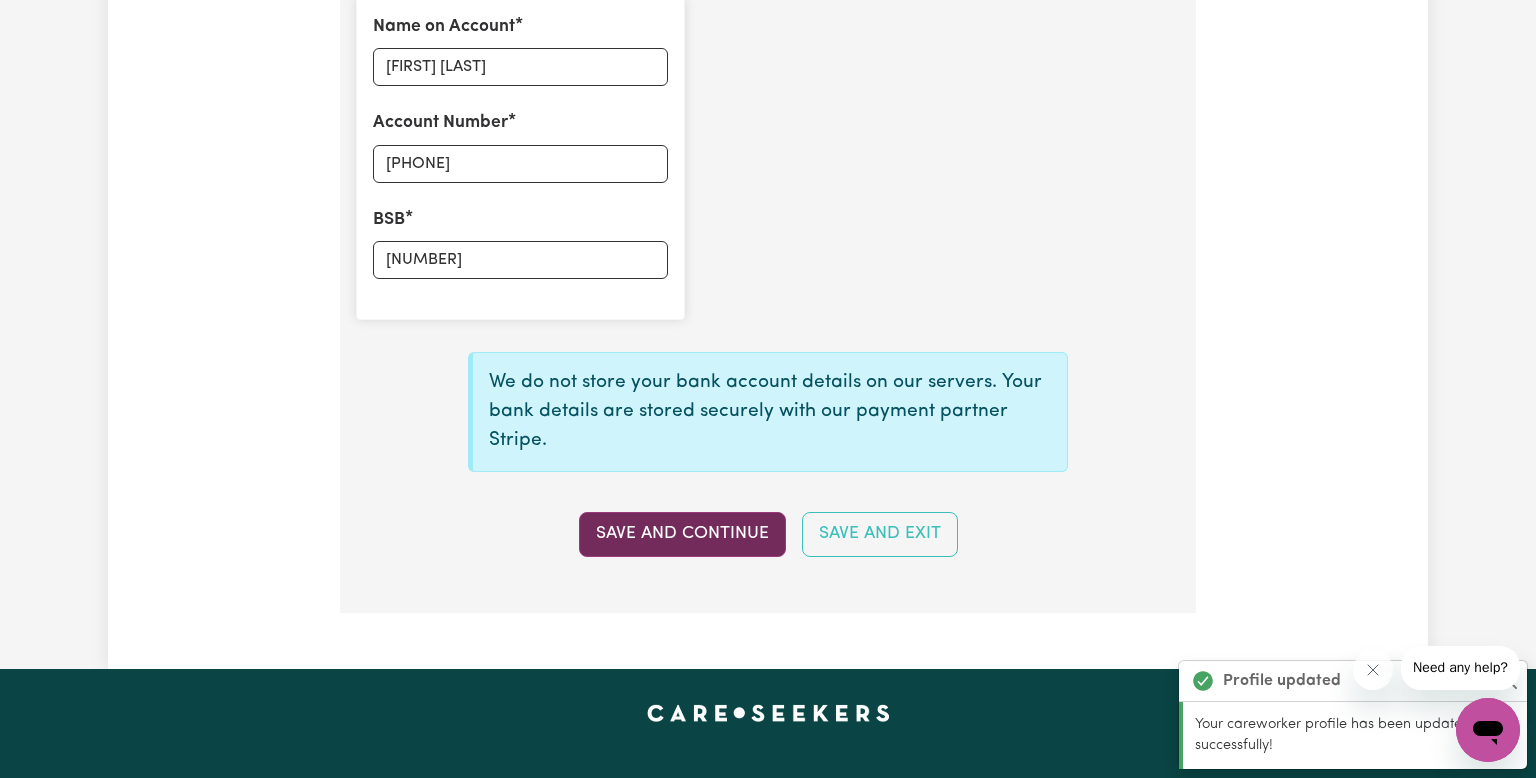 type on "****[PHONE_SUFFIX]" 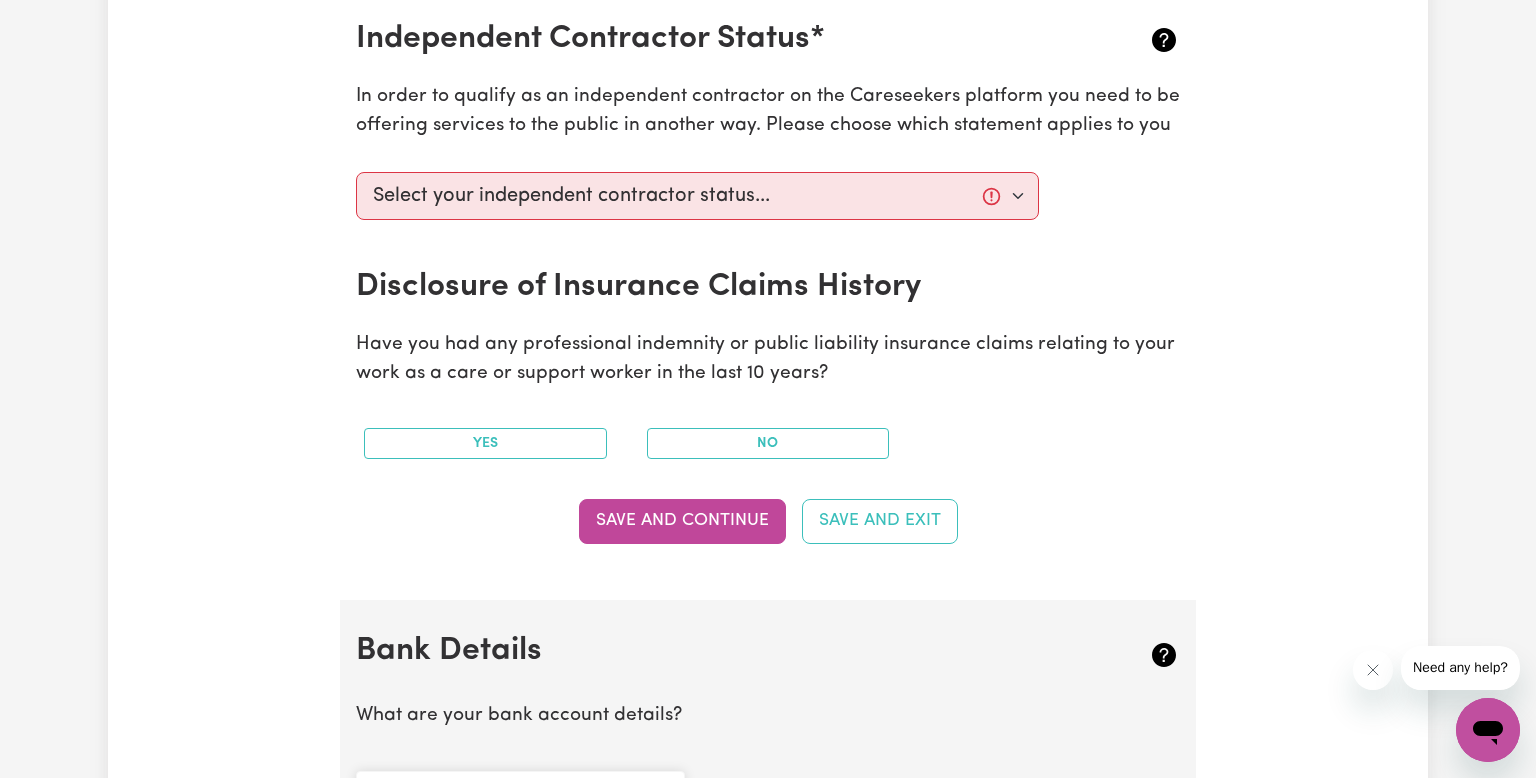 scroll, scrollTop: 781, scrollLeft: 0, axis: vertical 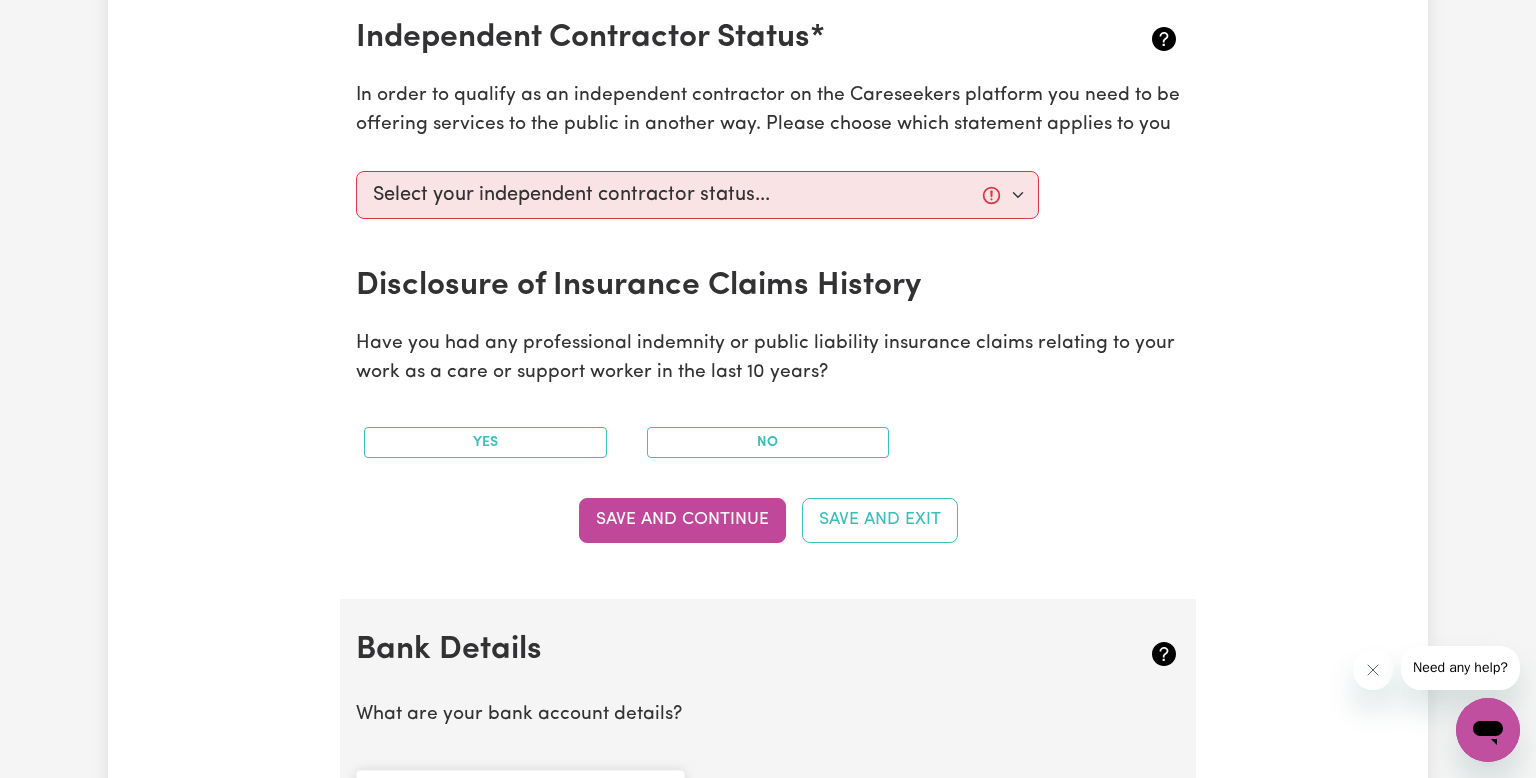 click on "No" at bounding box center [768, 442] 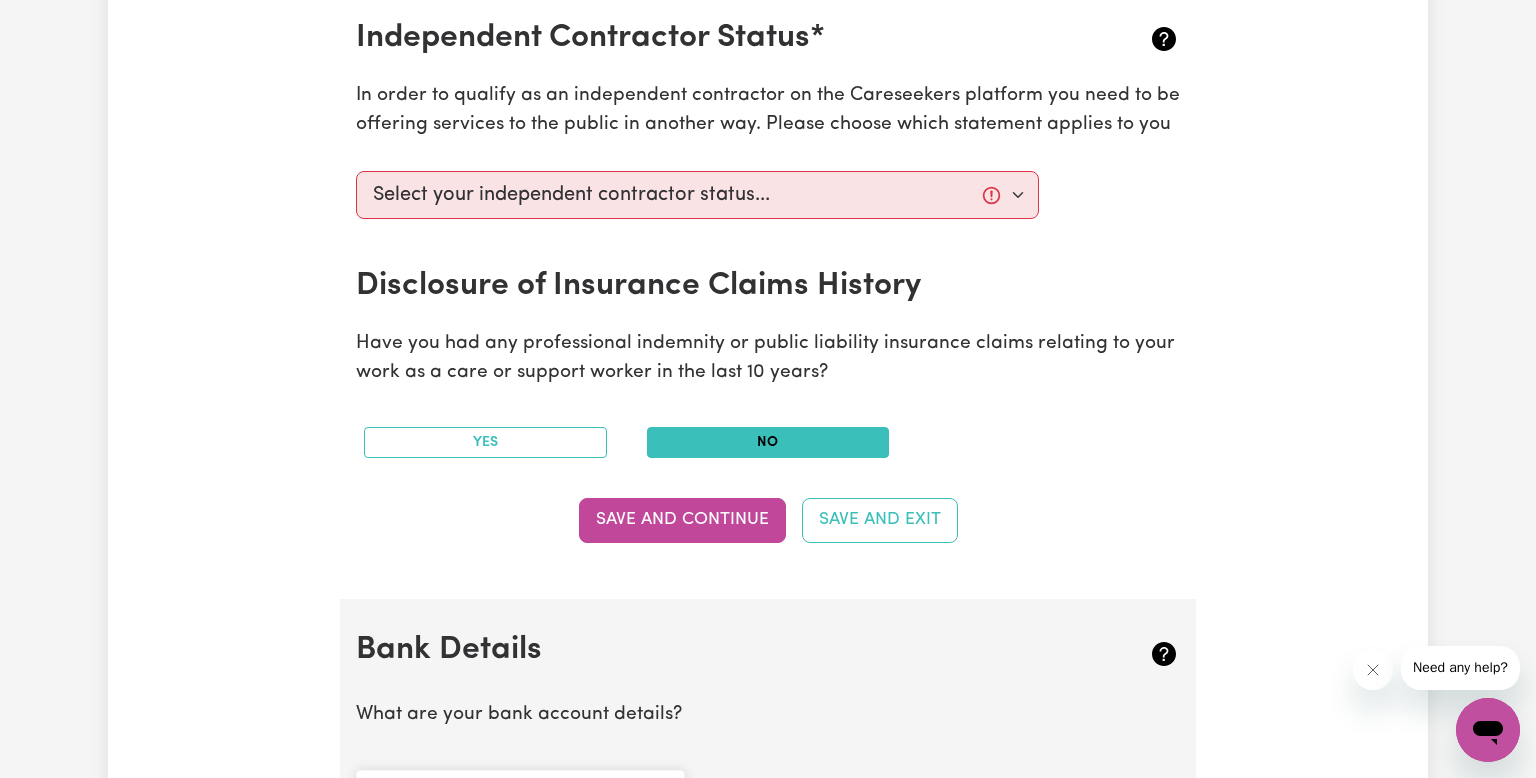 click on "No" at bounding box center [768, 442] 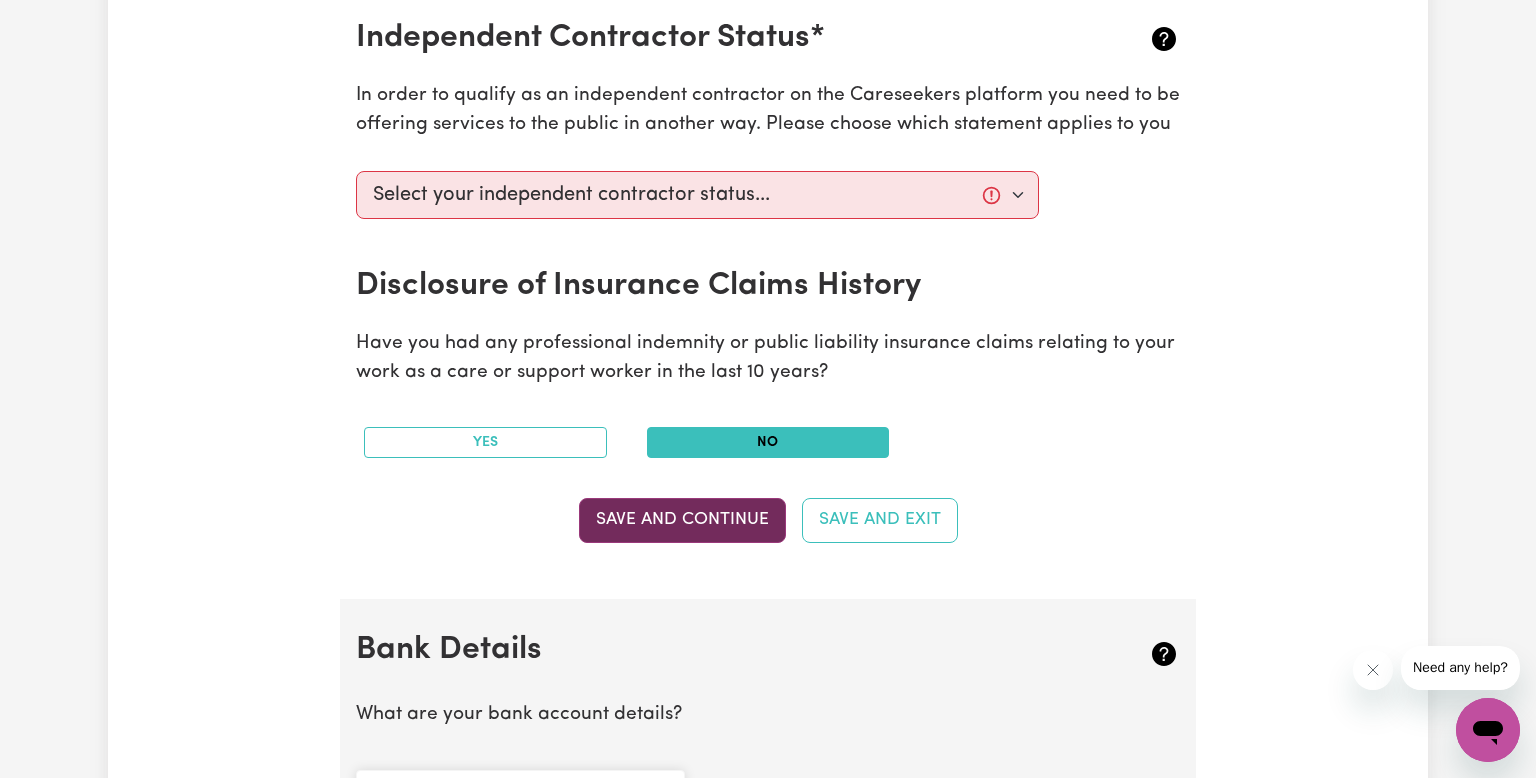 click on "Save and Continue" at bounding box center (682, 520) 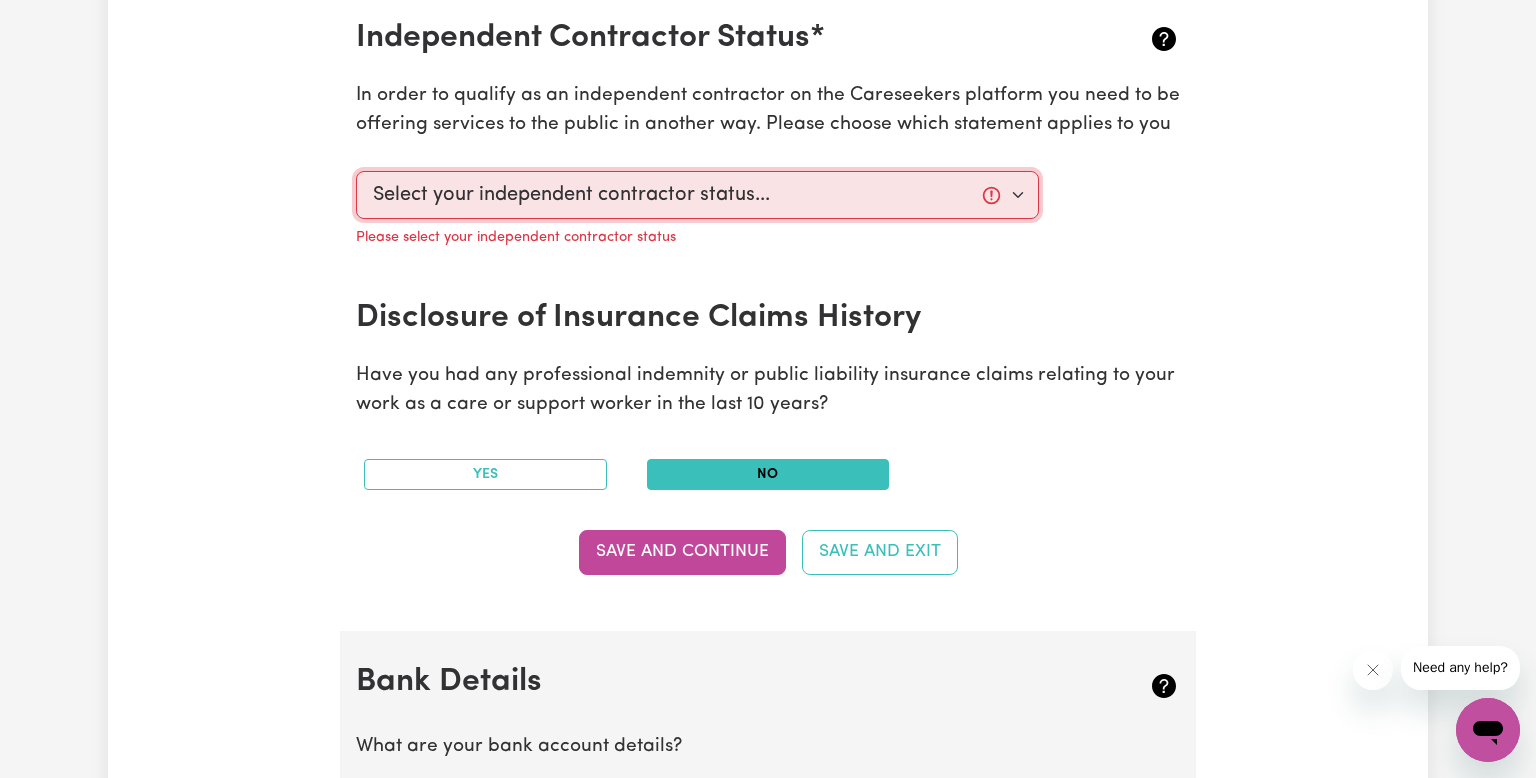 click on "Select your independent contractor status... I am providing services through another platform I am providing services privately on my own I am providing services by being employed by an organisation I am working in another industry" at bounding box center [697, 195] 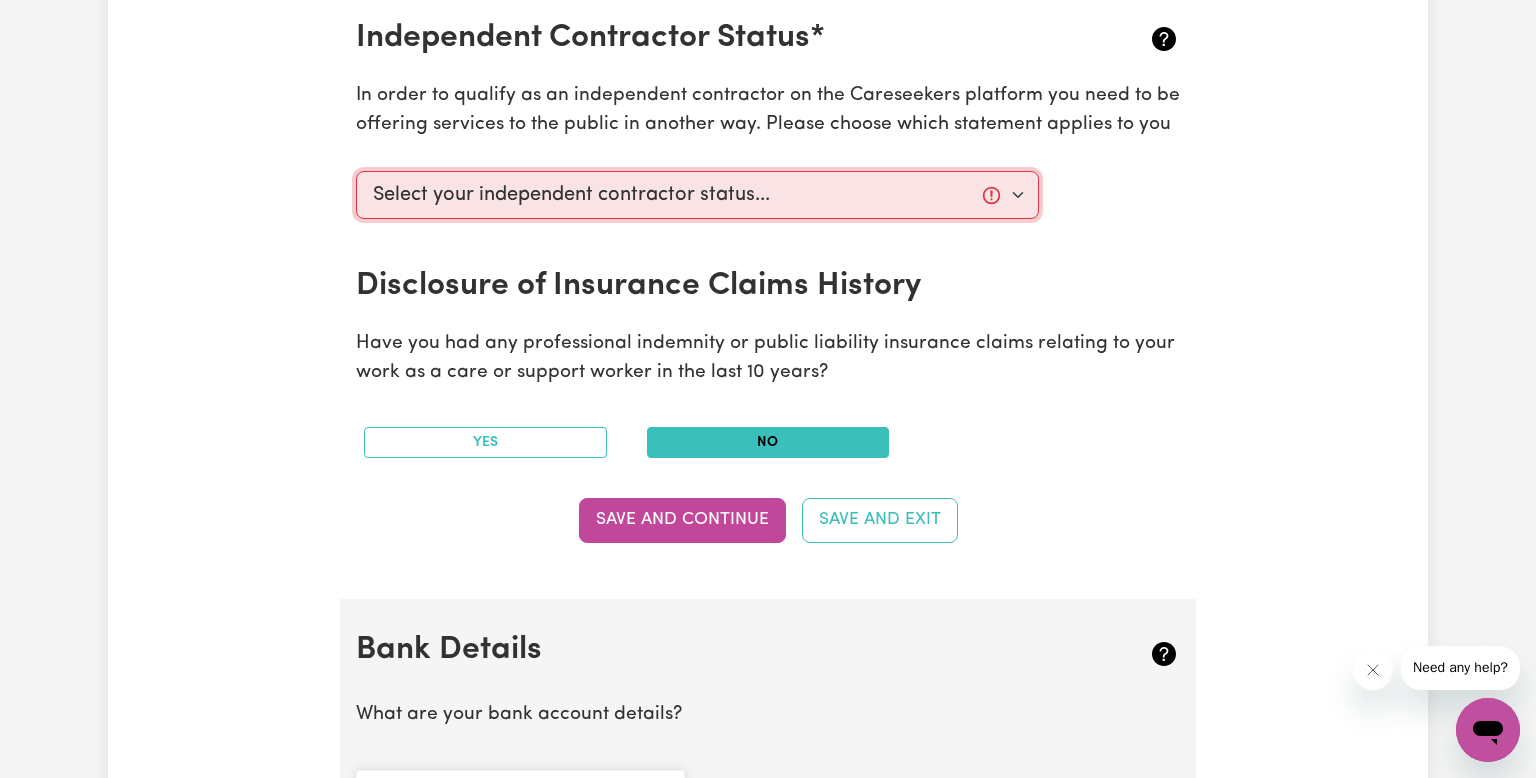 click on "Select your independent contractor status... I am providing services through another platform I am providing services privately on my own I am providing services by being employed by an organisation I am working in another industry" at bounding box center (697, 195) 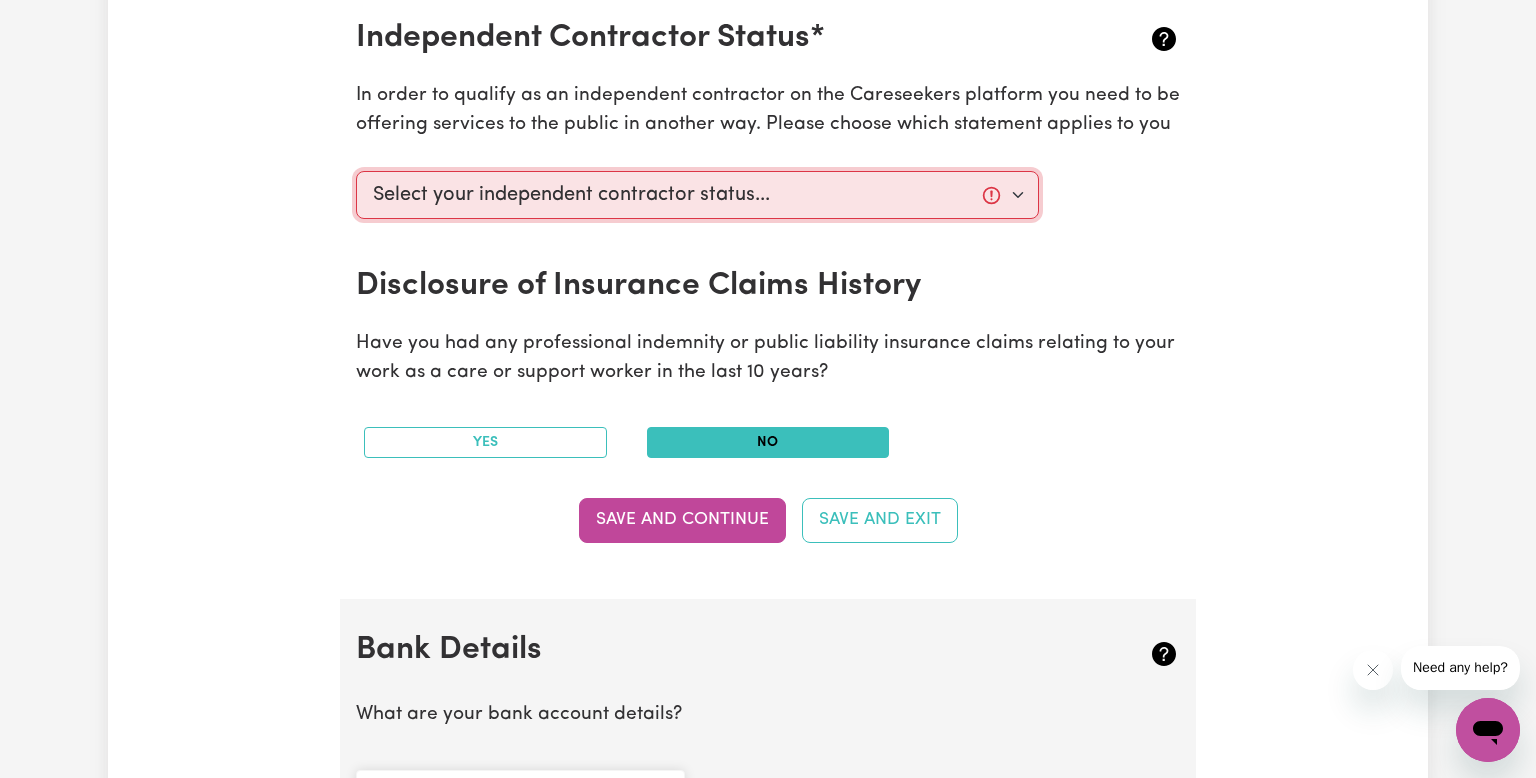 select on "I am providing services by being employed by an organisation" 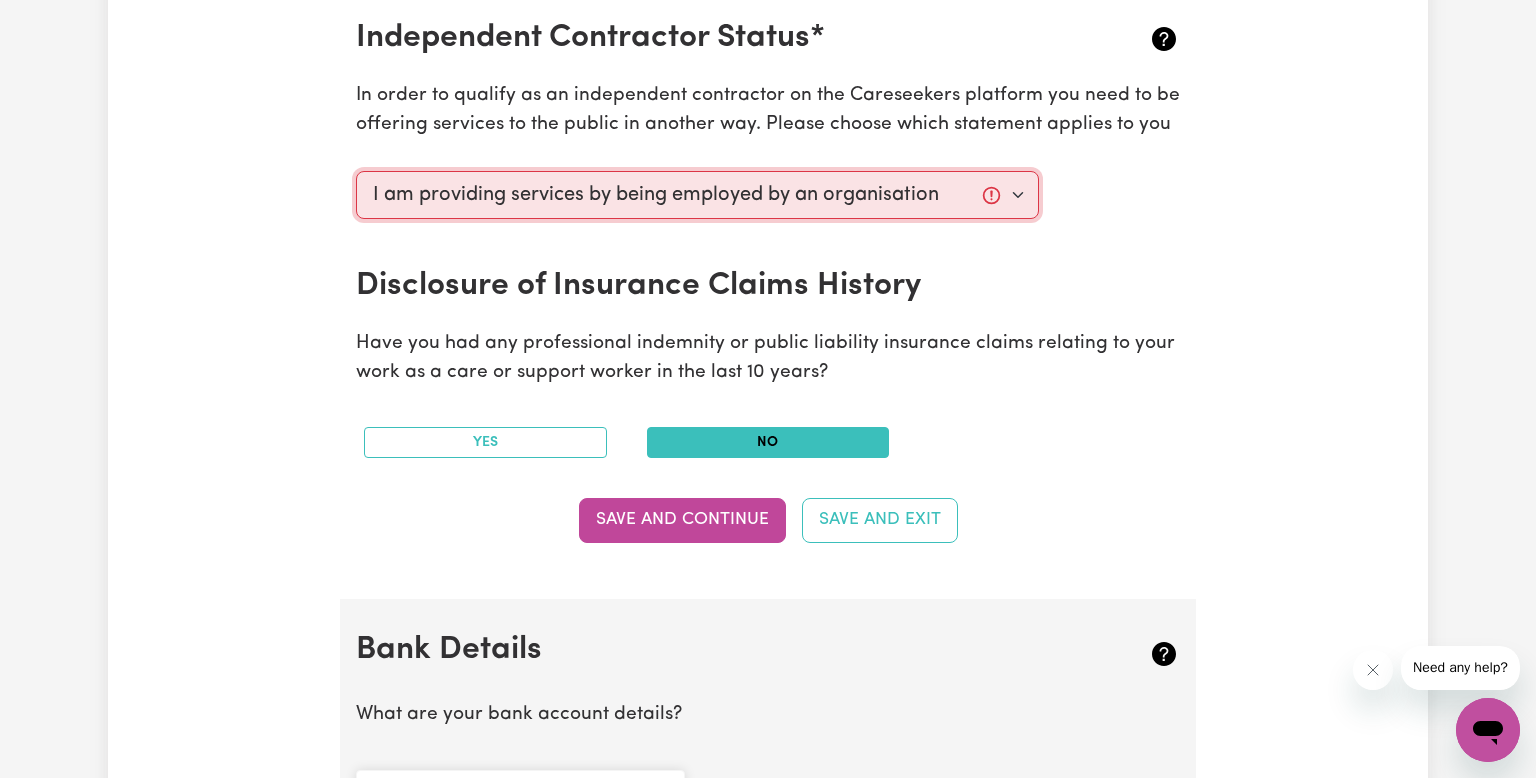 click on "Select your independent contractor status... I am providing services through another platform I am providing services privately on my own I am providing services by being employed by an organisation I am working in another industry" at bounding box center (697, 195) 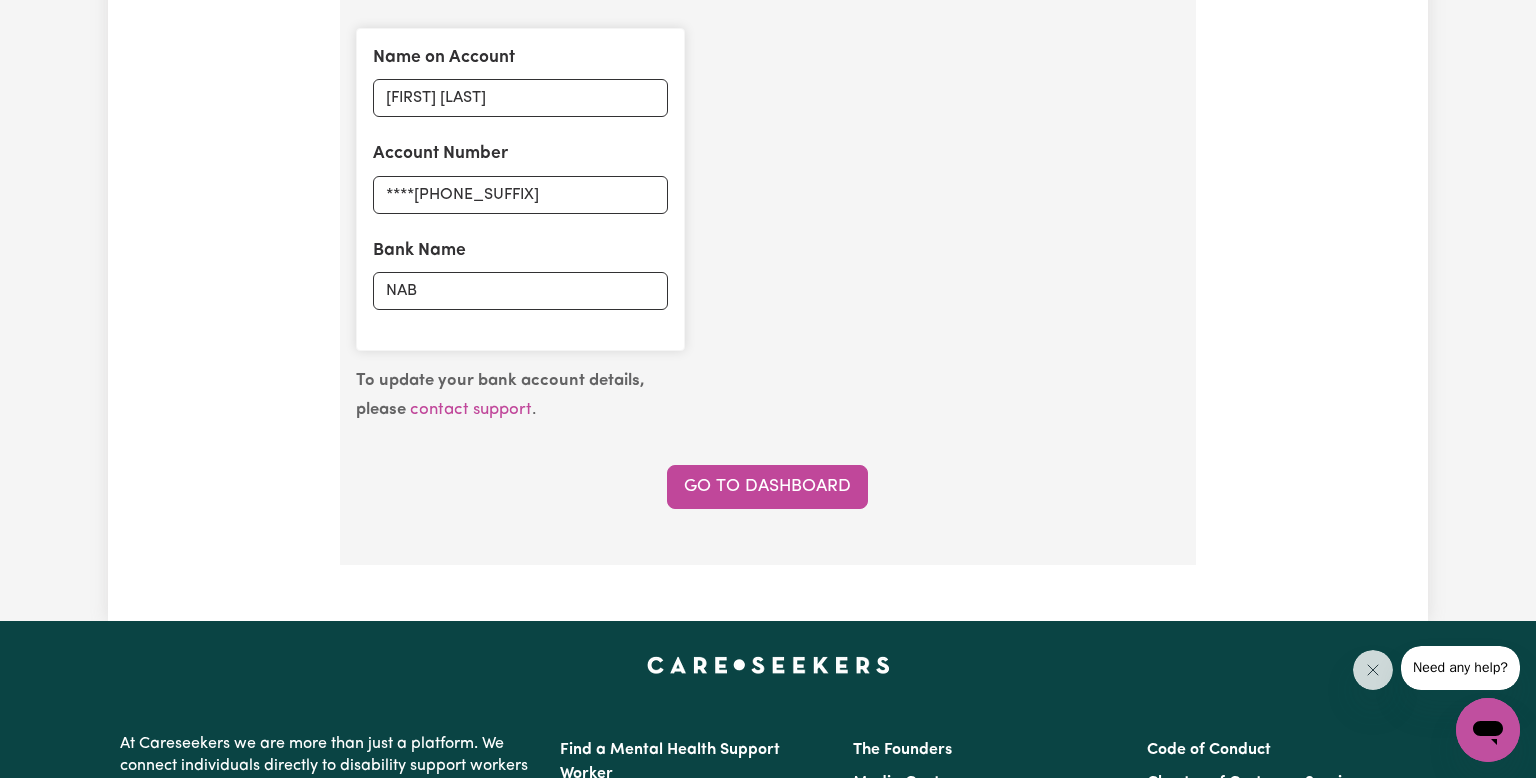 scroll, scrollTop: 1518, scrollLeft: 0, axis: vertical 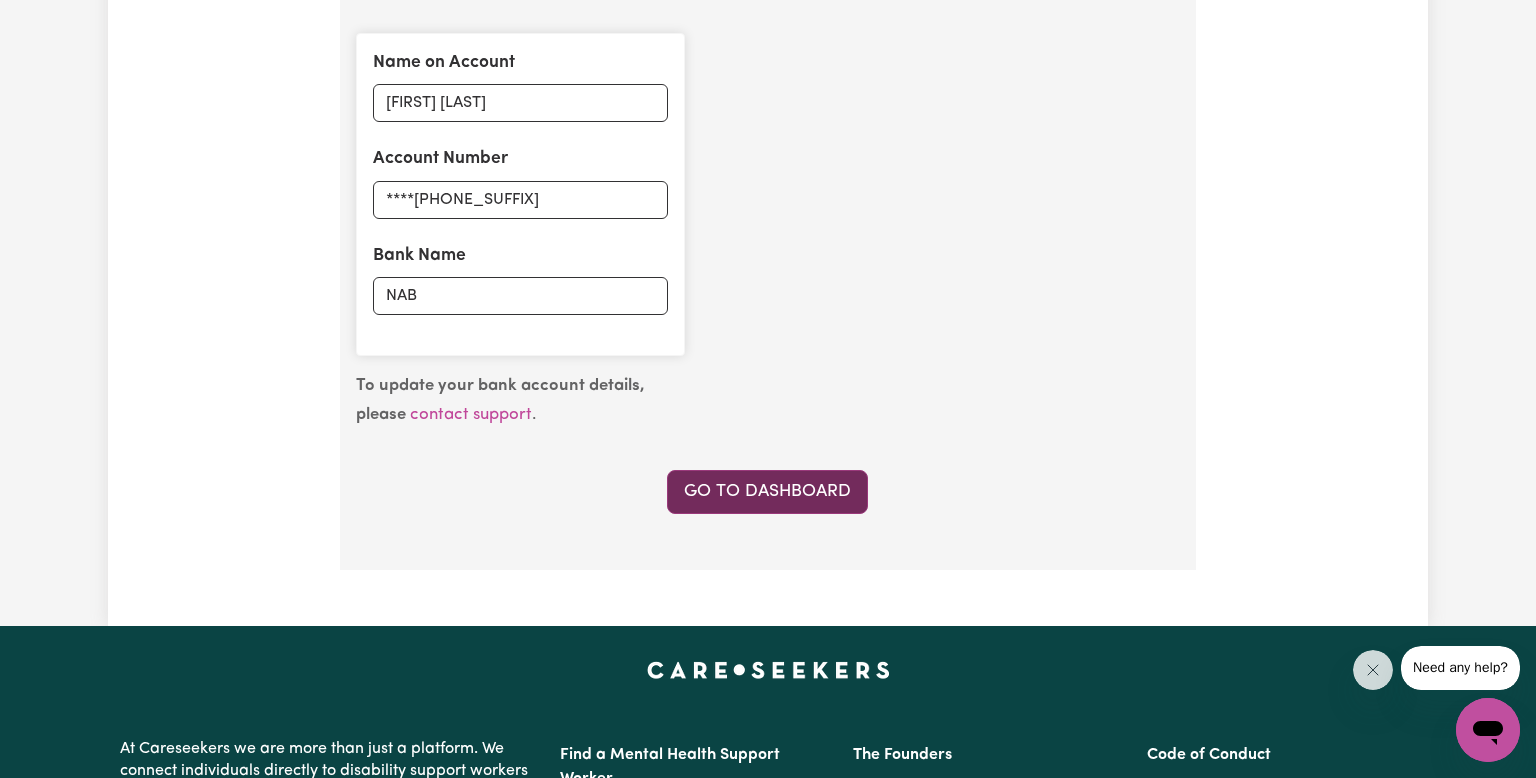 click on "Go to Dashboard" at bounding box center (767, 492) 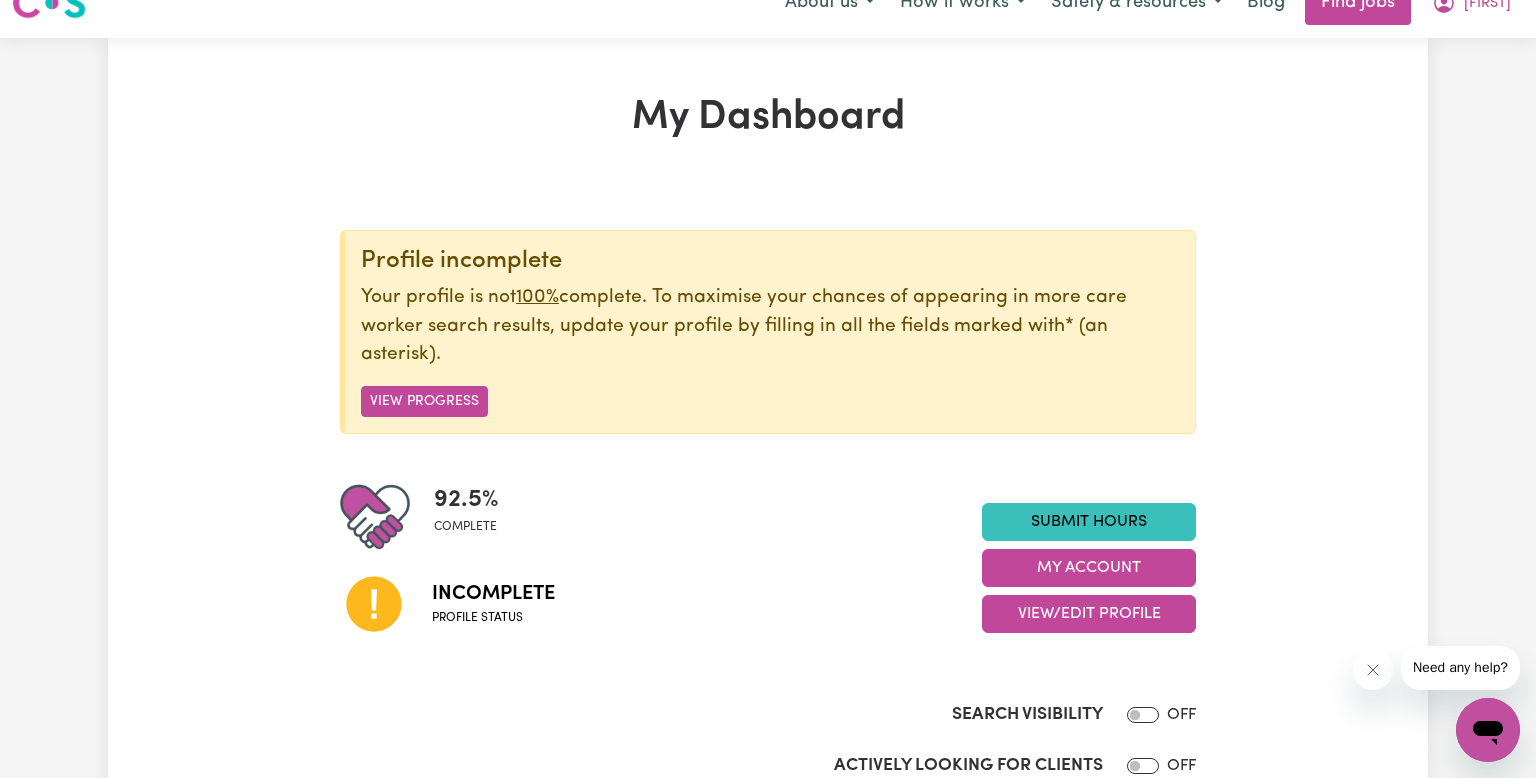 scroll, scrollTop: 32, scrollLeft: 0, axis: vertical 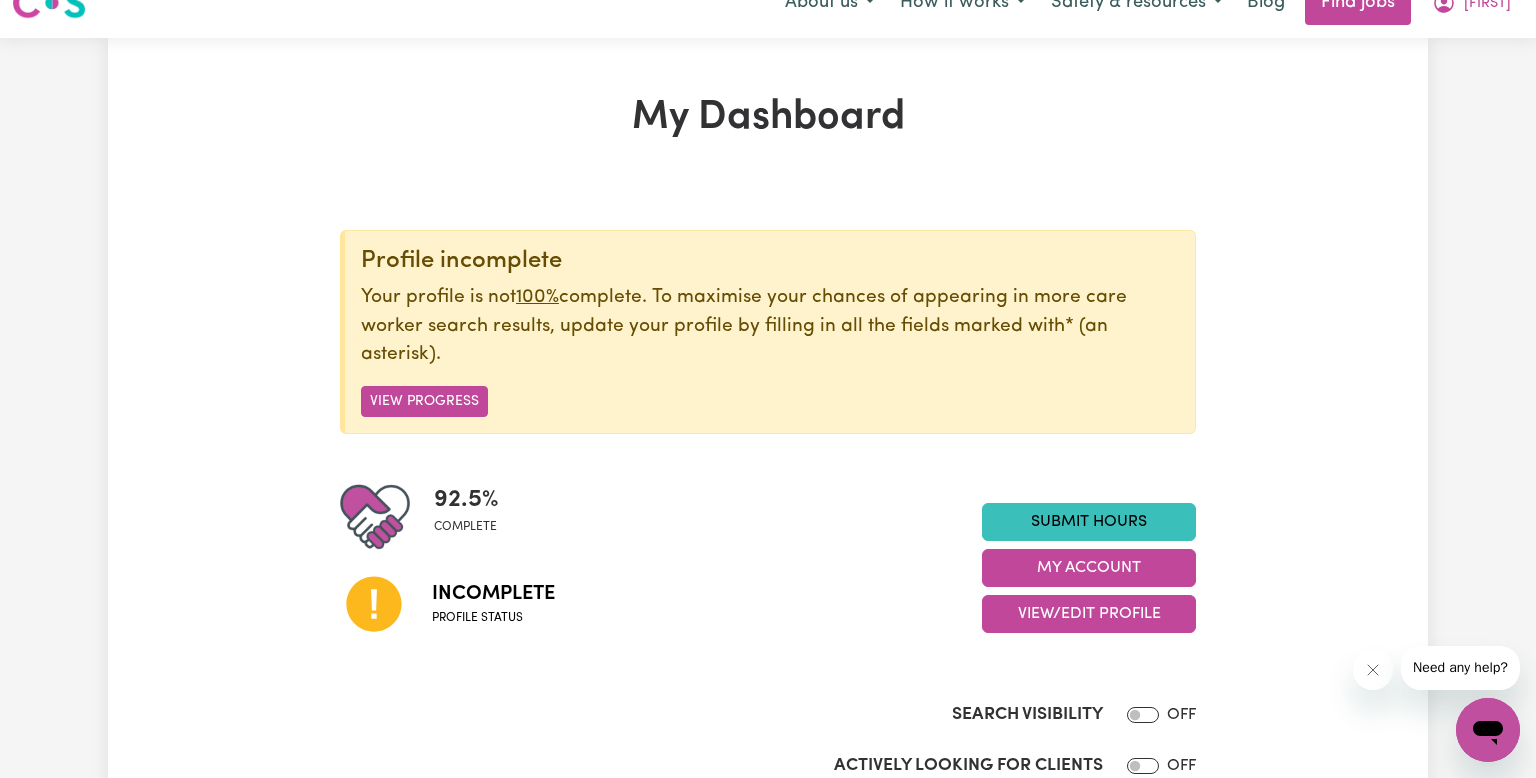 click on "92.5 % complete Incomplete Profile status Submit Hours My Account View/Edit Profile" at bounding box center [768, 568] 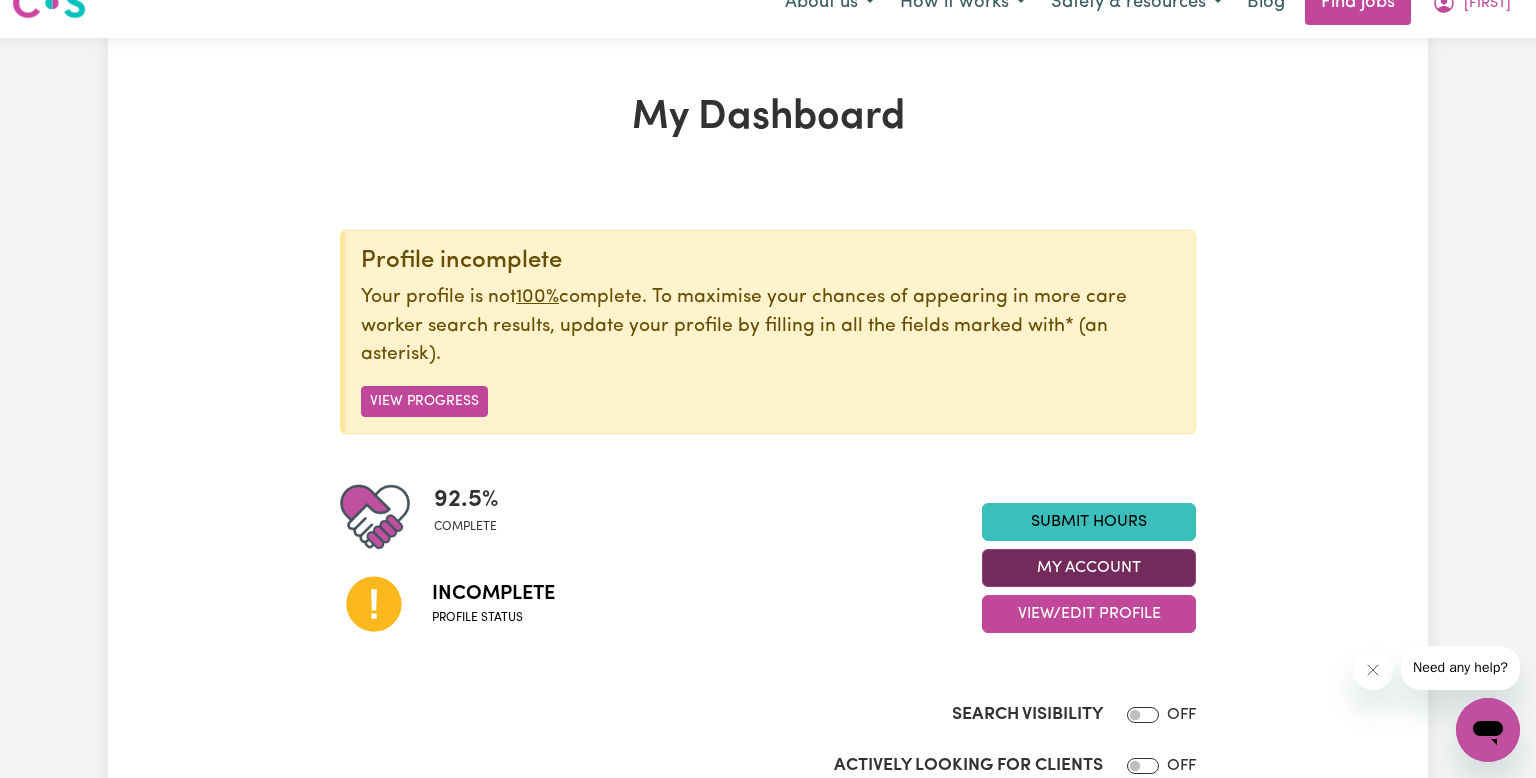click on "My Account" at bounding box center [1089, 568] 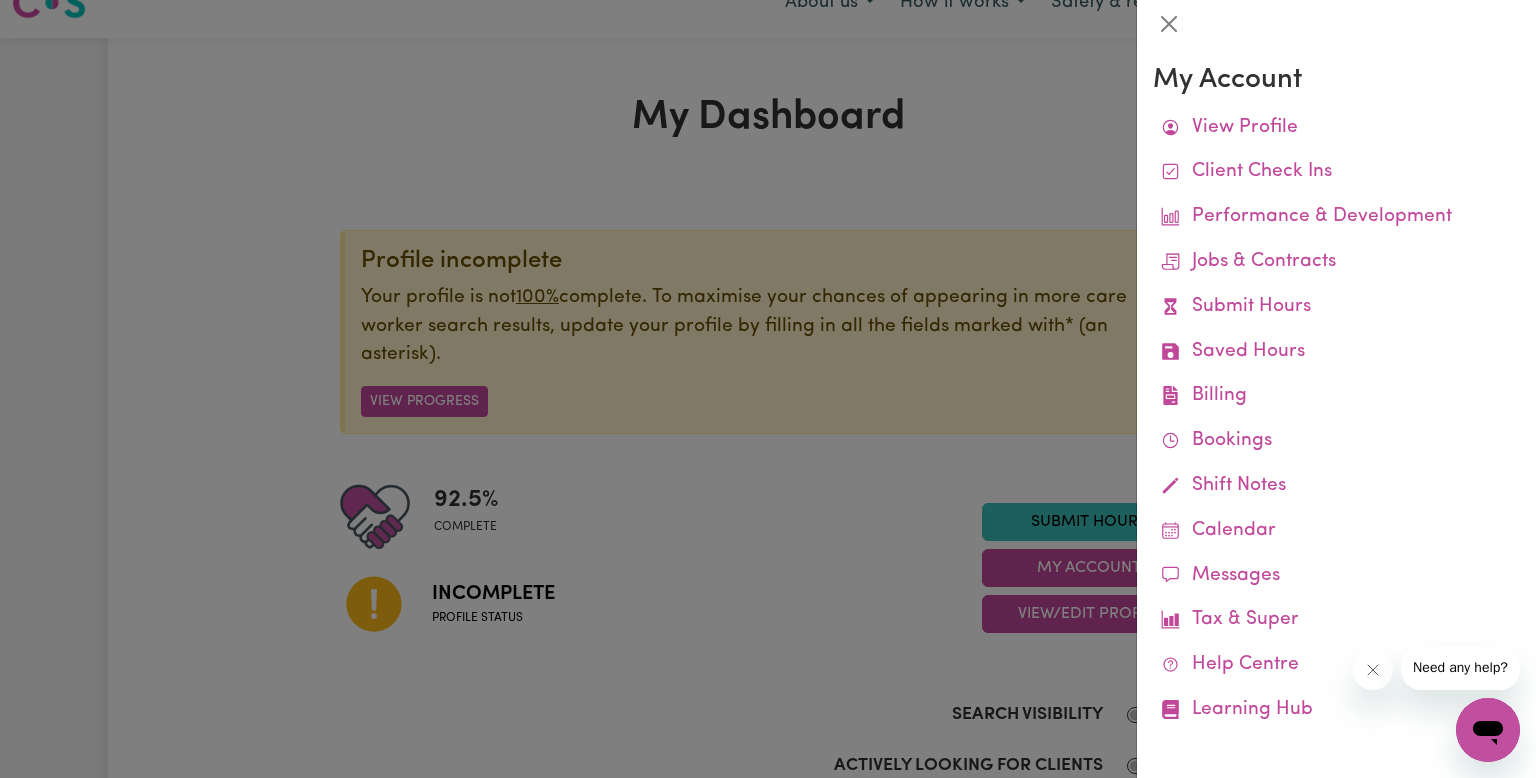 click at bounding box center (768, 389) 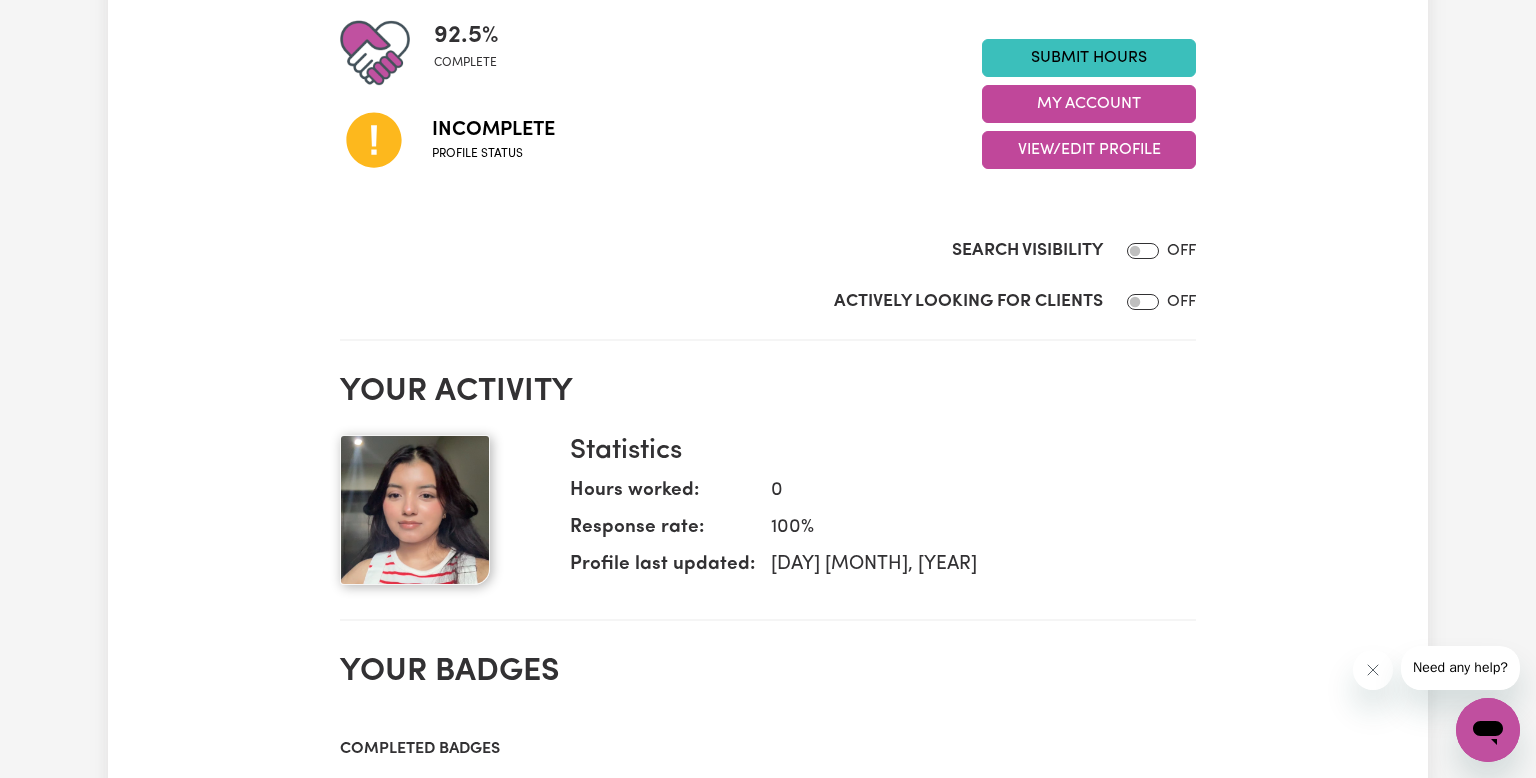 scroll, scrollTop: 497, scrollLeft: 0, axis: vertical 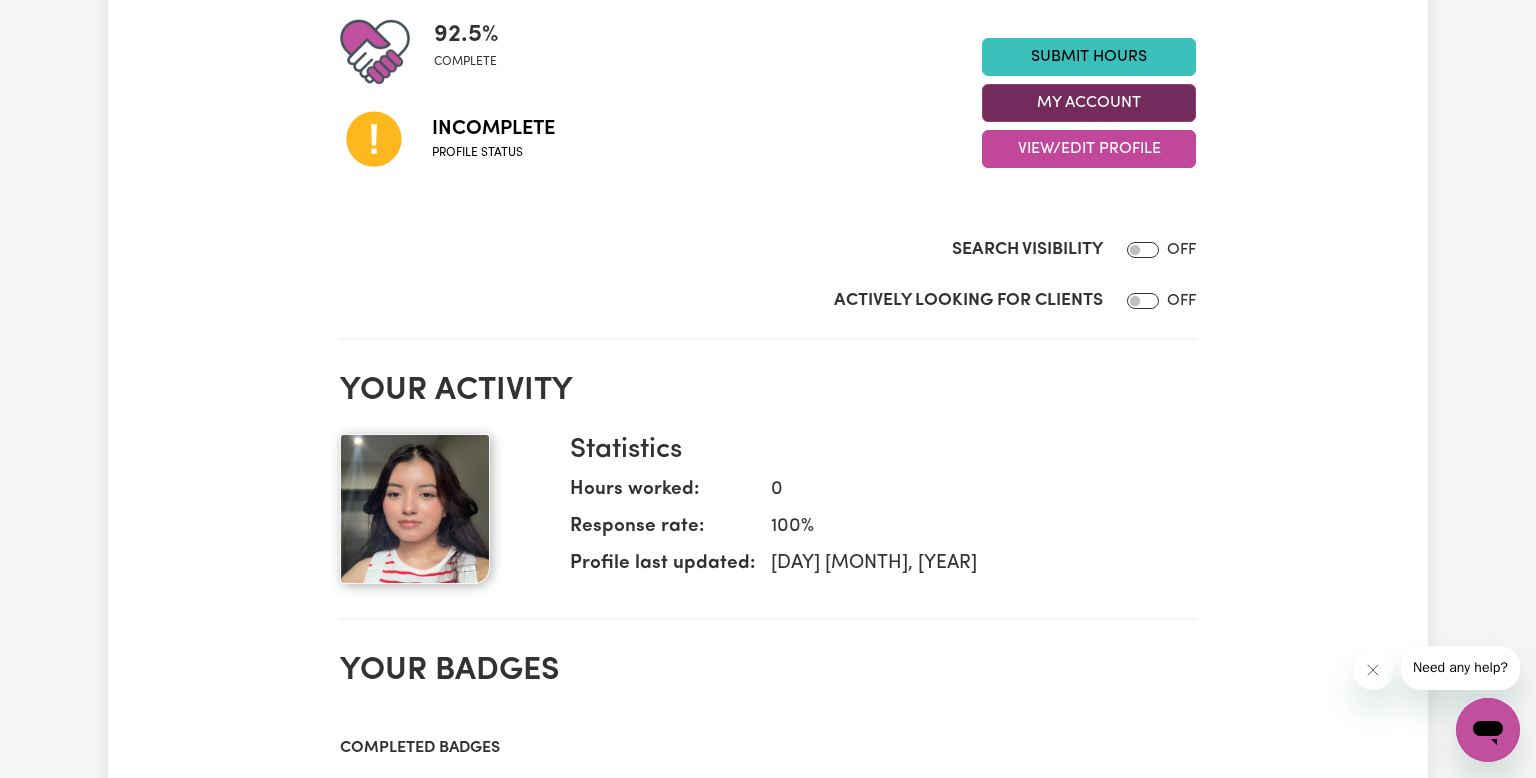 click on "My Account" at bounding box center [1089, 103] 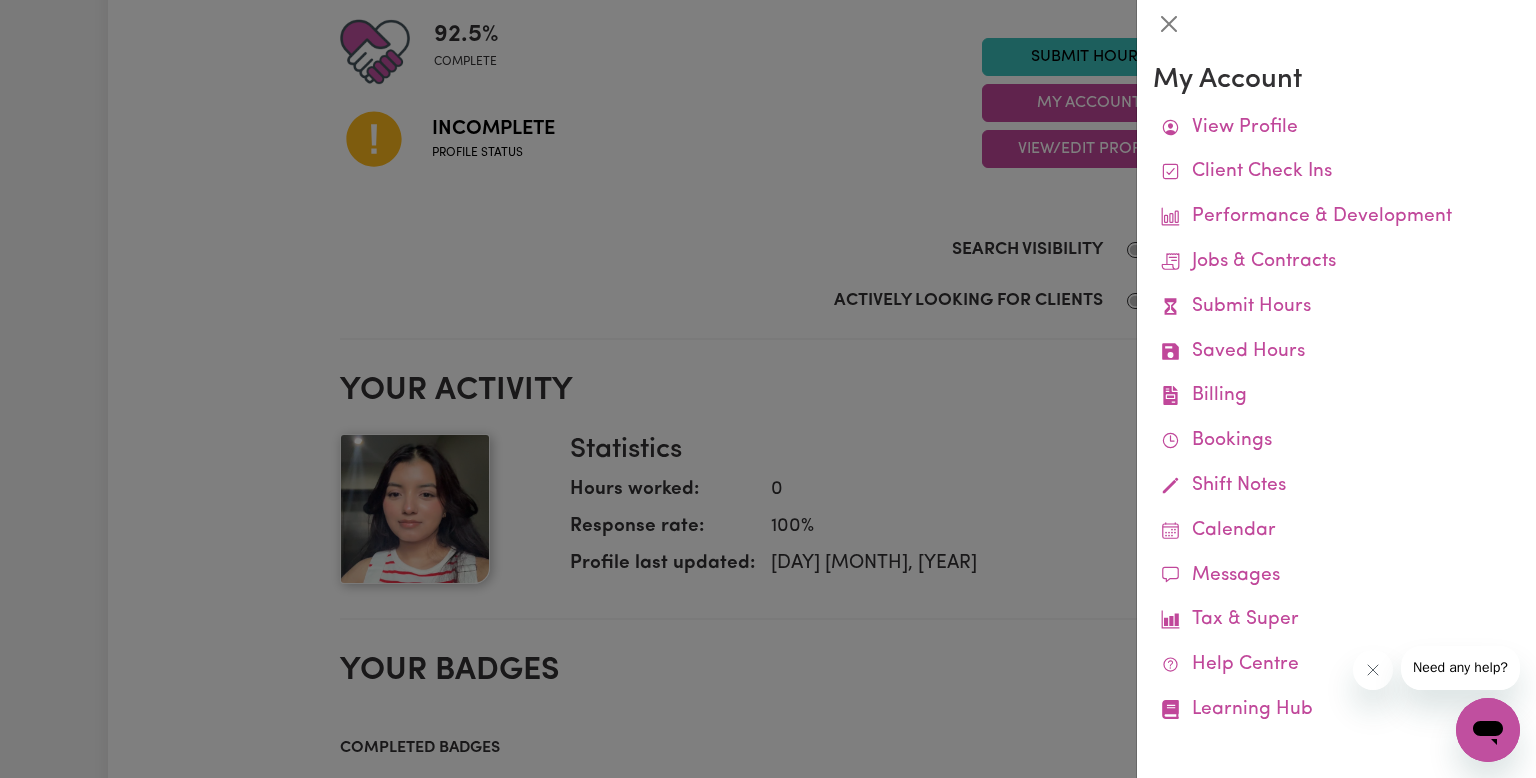 click at bounding box center [768, 389] 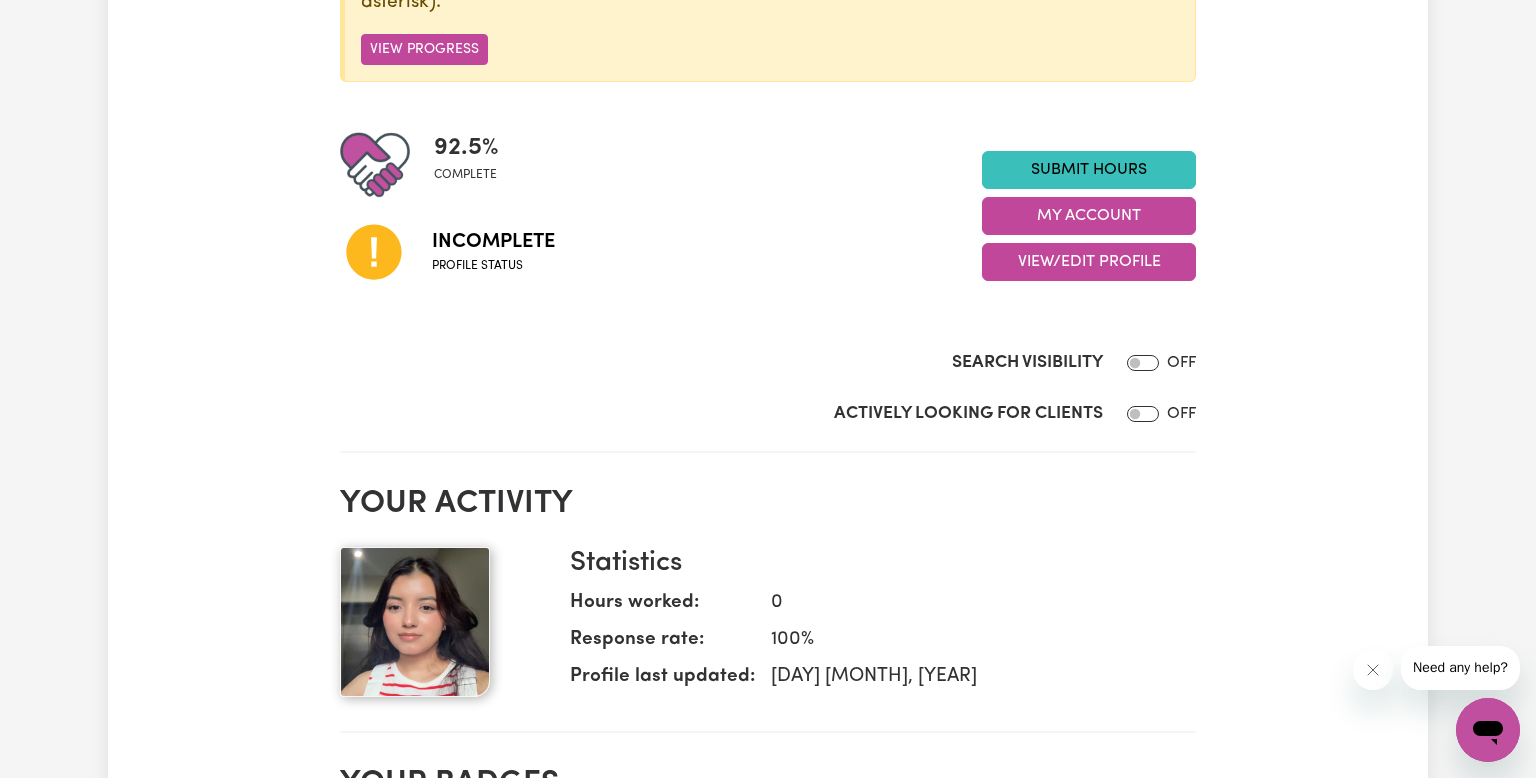 scroll, scrollTop: 0, scrollLeft: 0, axis: both 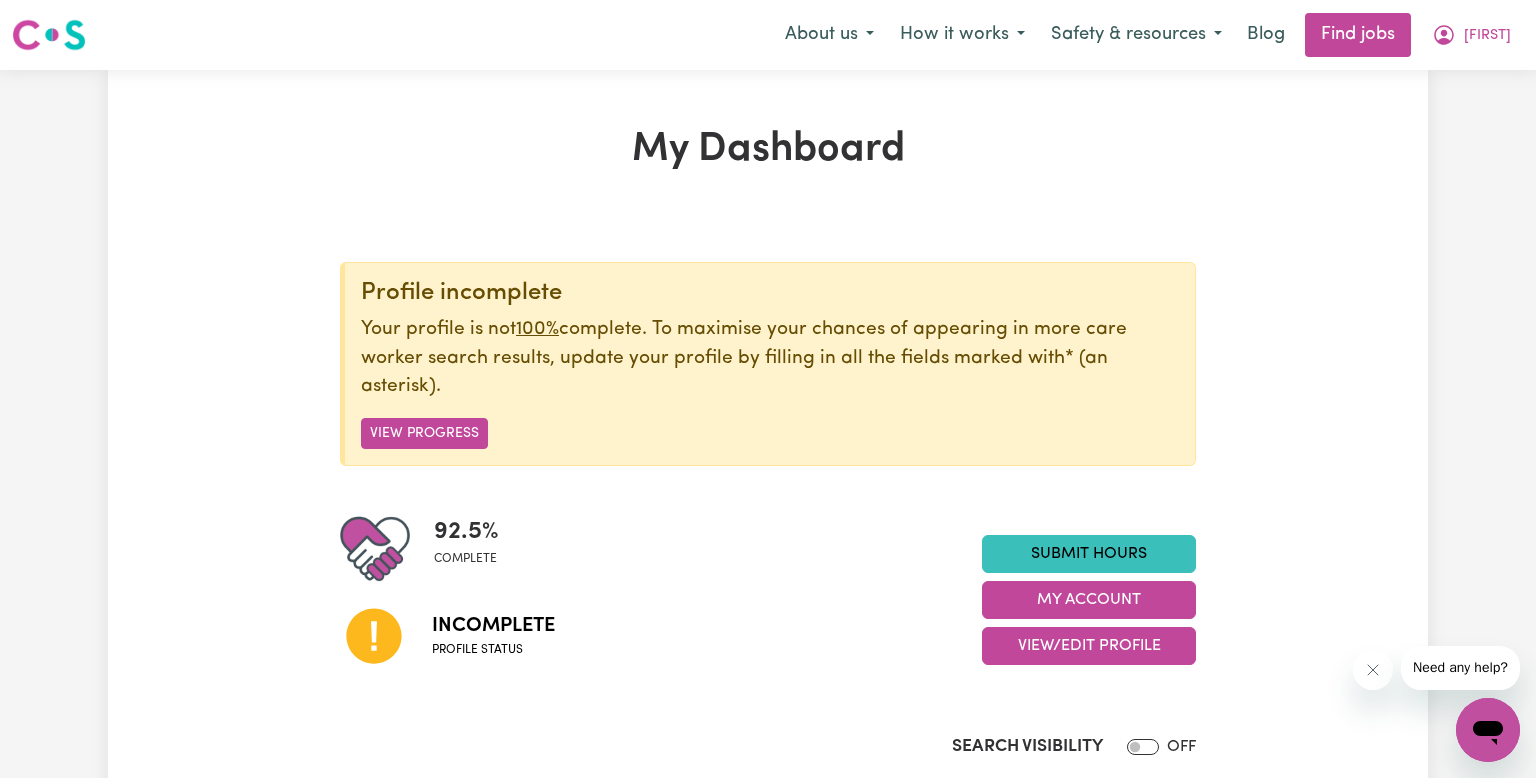 click on "Profile incomplete Your profile is not  100%  complete. To maximise your chances of appearing in more care worker search results, update your profile by filling in all the fields marked with  * (an asterisk) . View Progress" at bounding box center (768, 364) 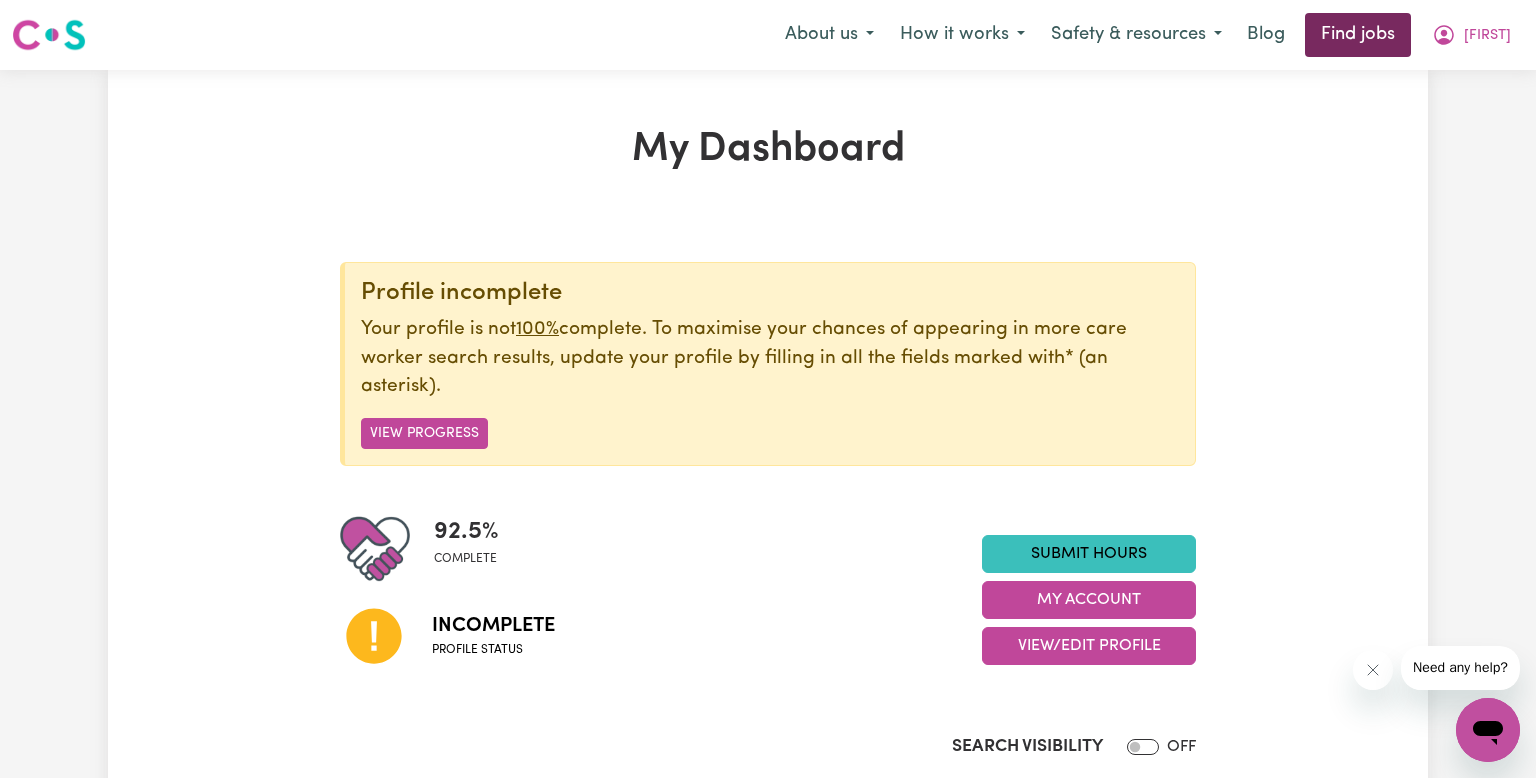 click on "Find jobs" at bounding box center [1358, 35] 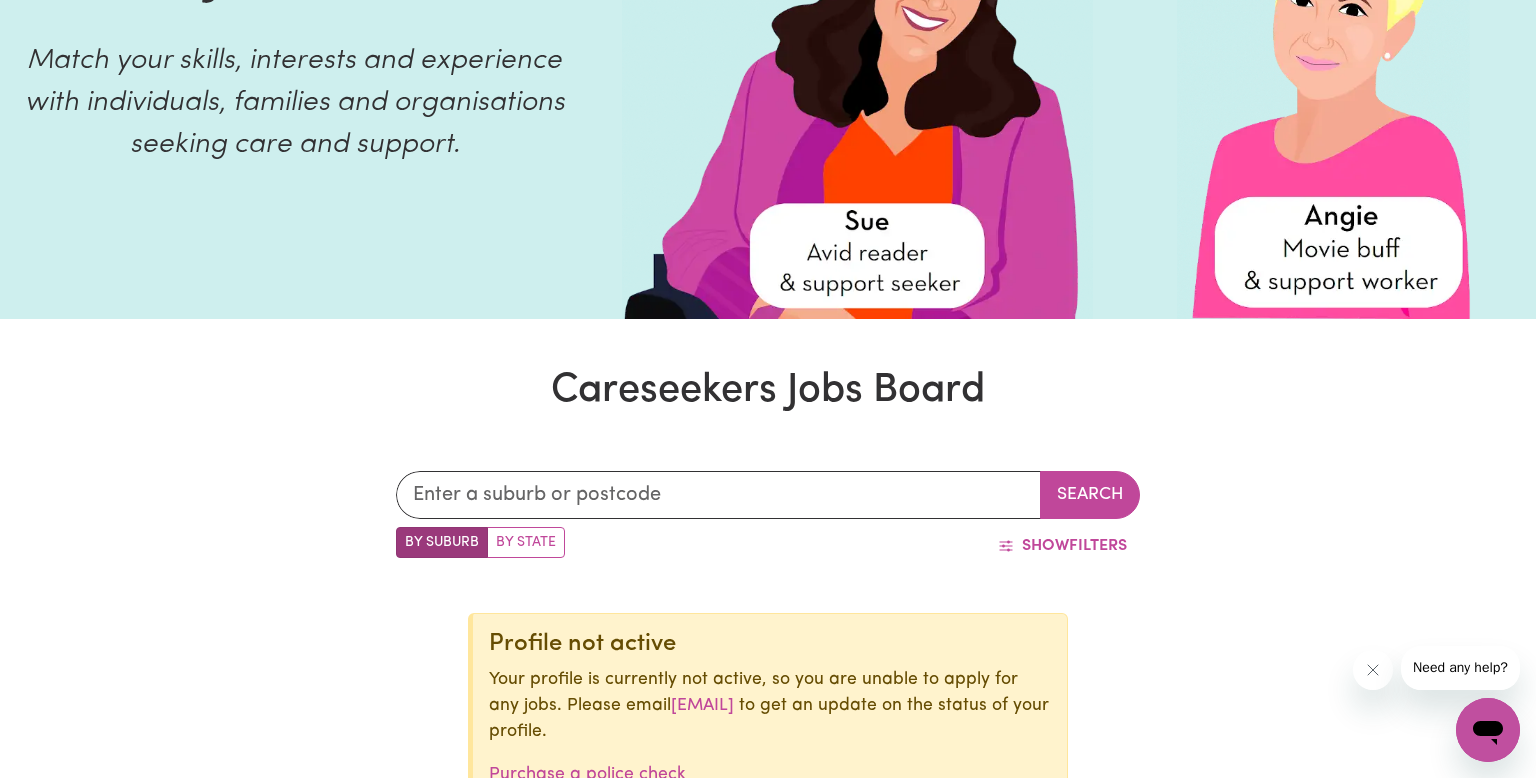 scroll, scrollTop: 0, scrollLeft: 0, axis: both 